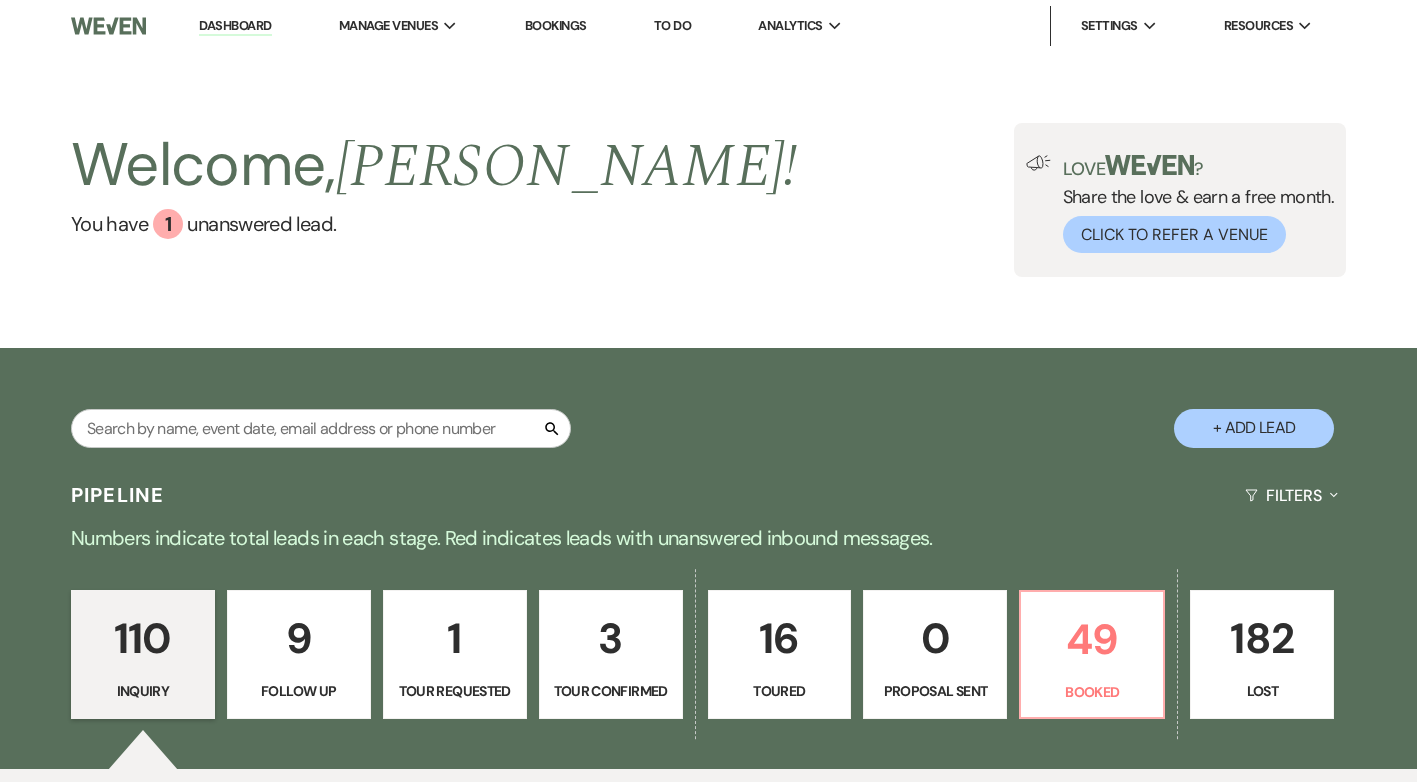 scroll, scrollTop: 0, scrollLeft: 0, axis: both 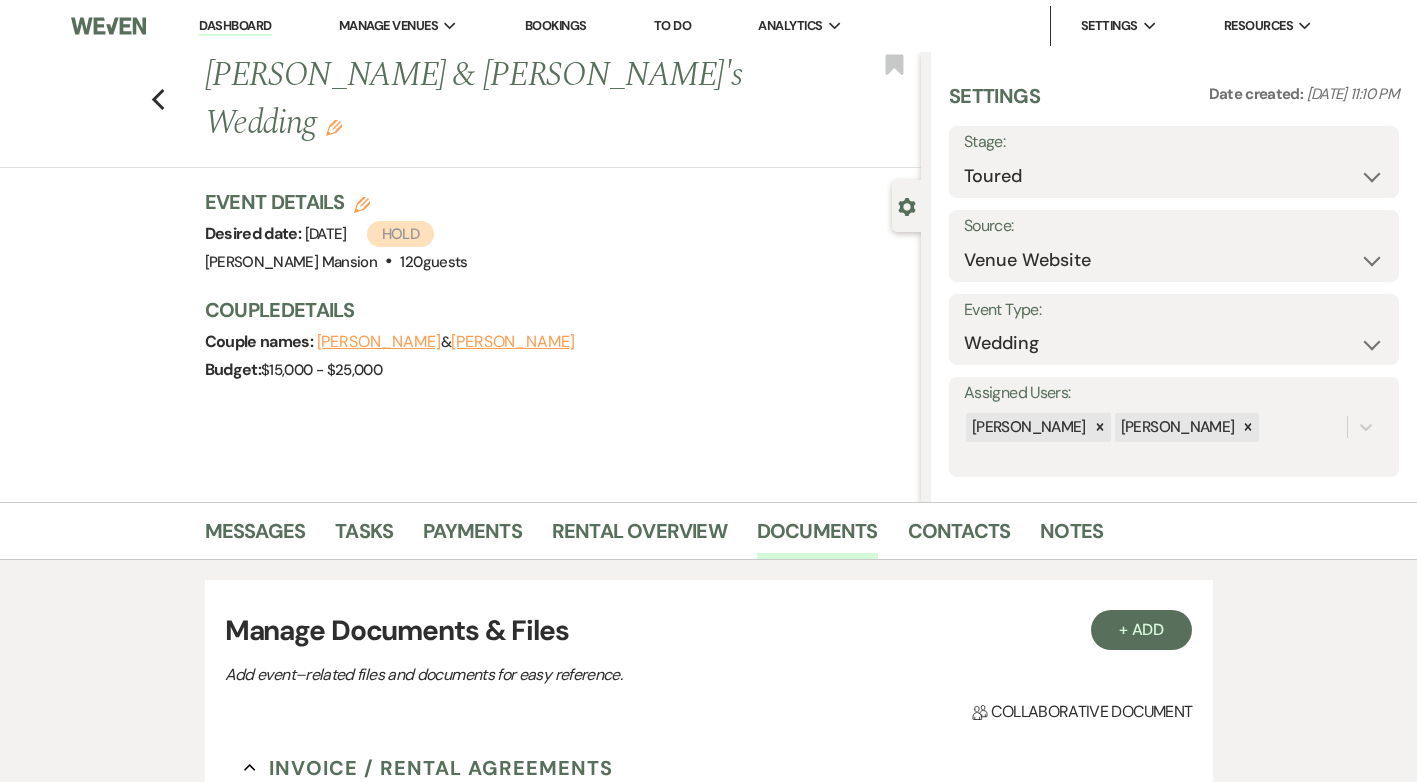 select on "5" 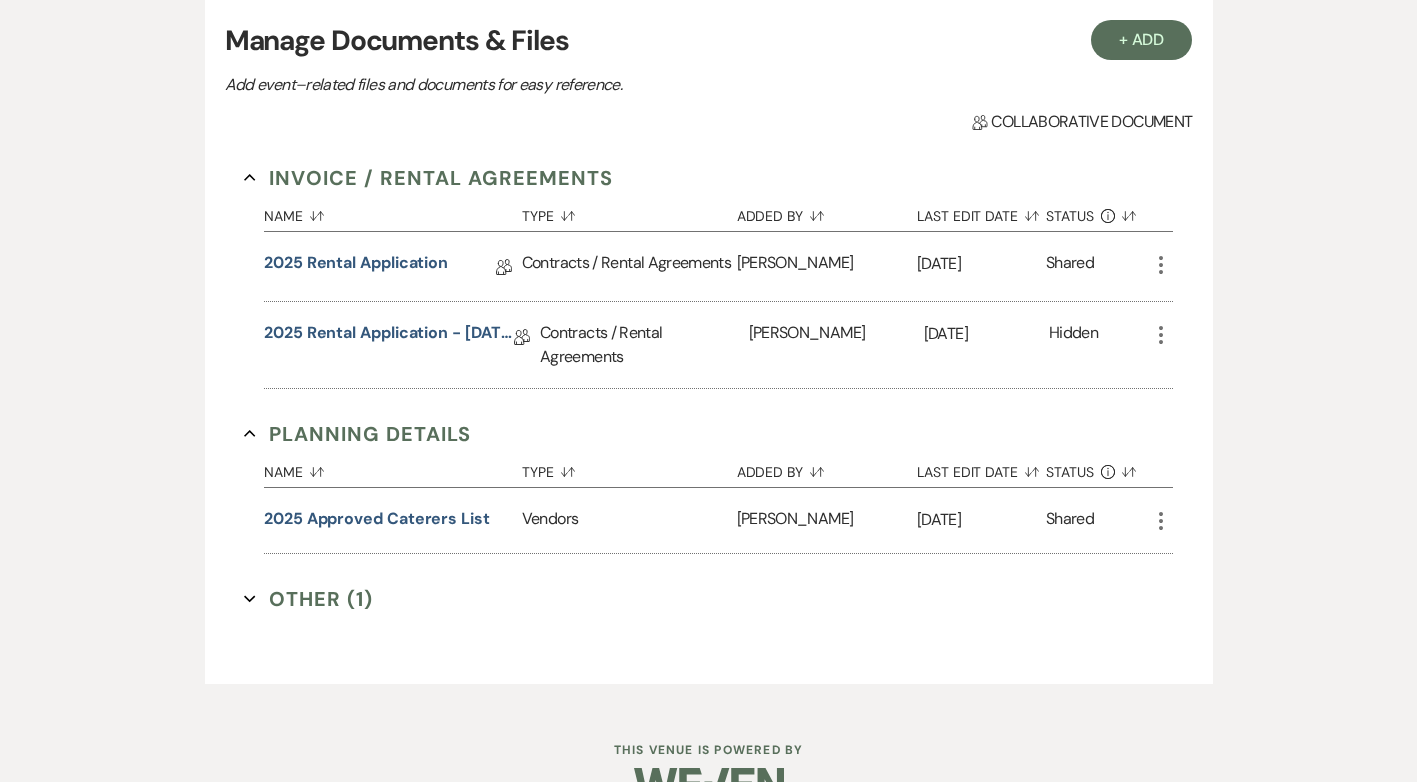 scroll, scrollTop: 0, scrollLeft: 0, axis: both 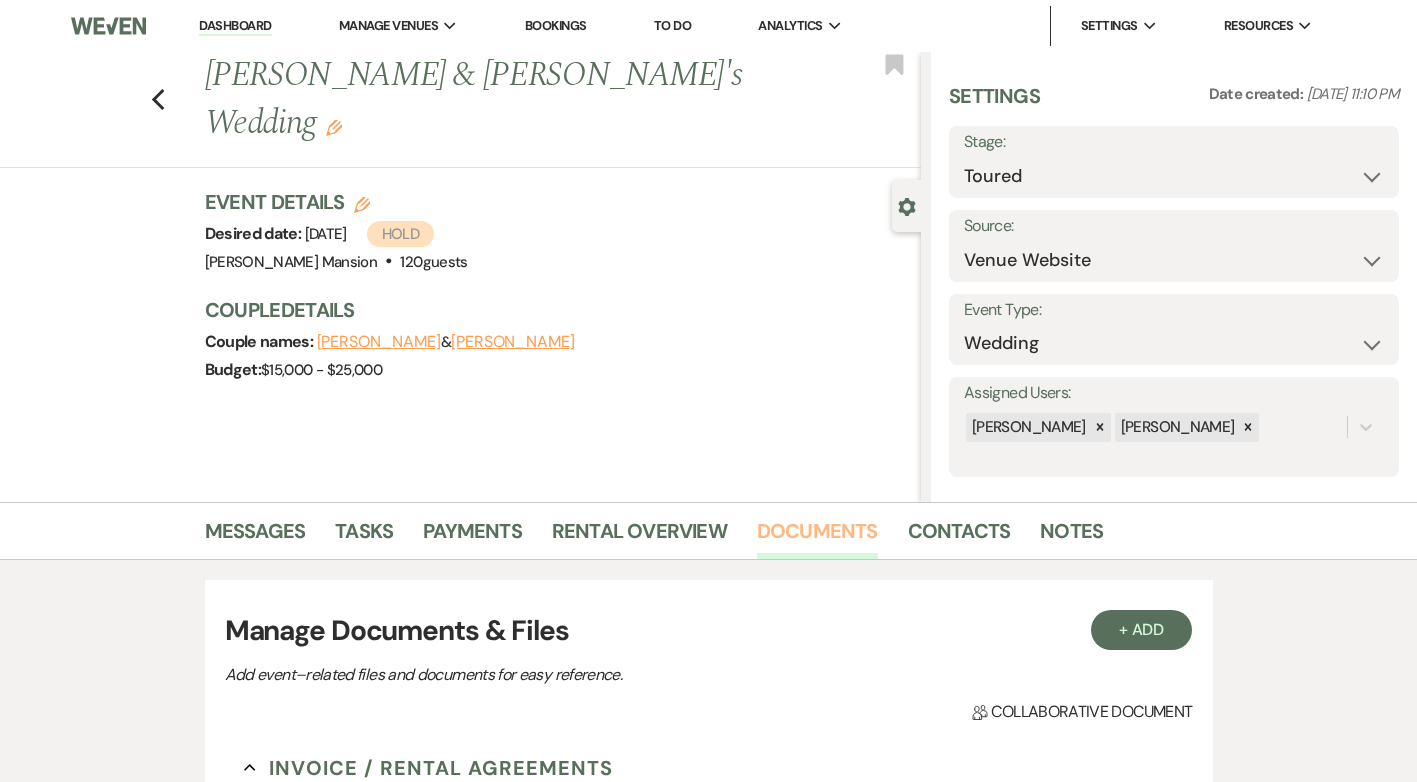 click on "Documents" at bounding box center [817, 537] 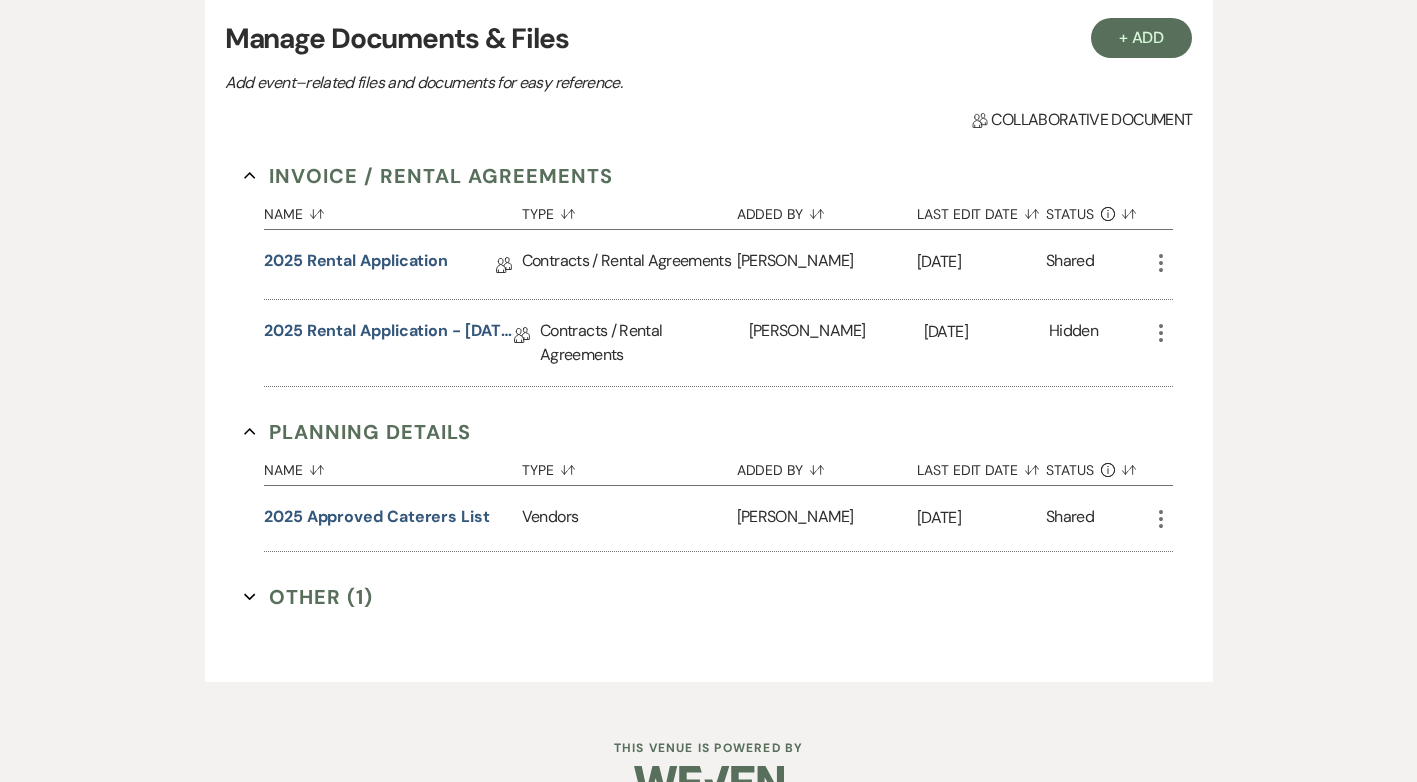 scroll, scrollTop: 600, scrollLeft: 0, axis: vertical 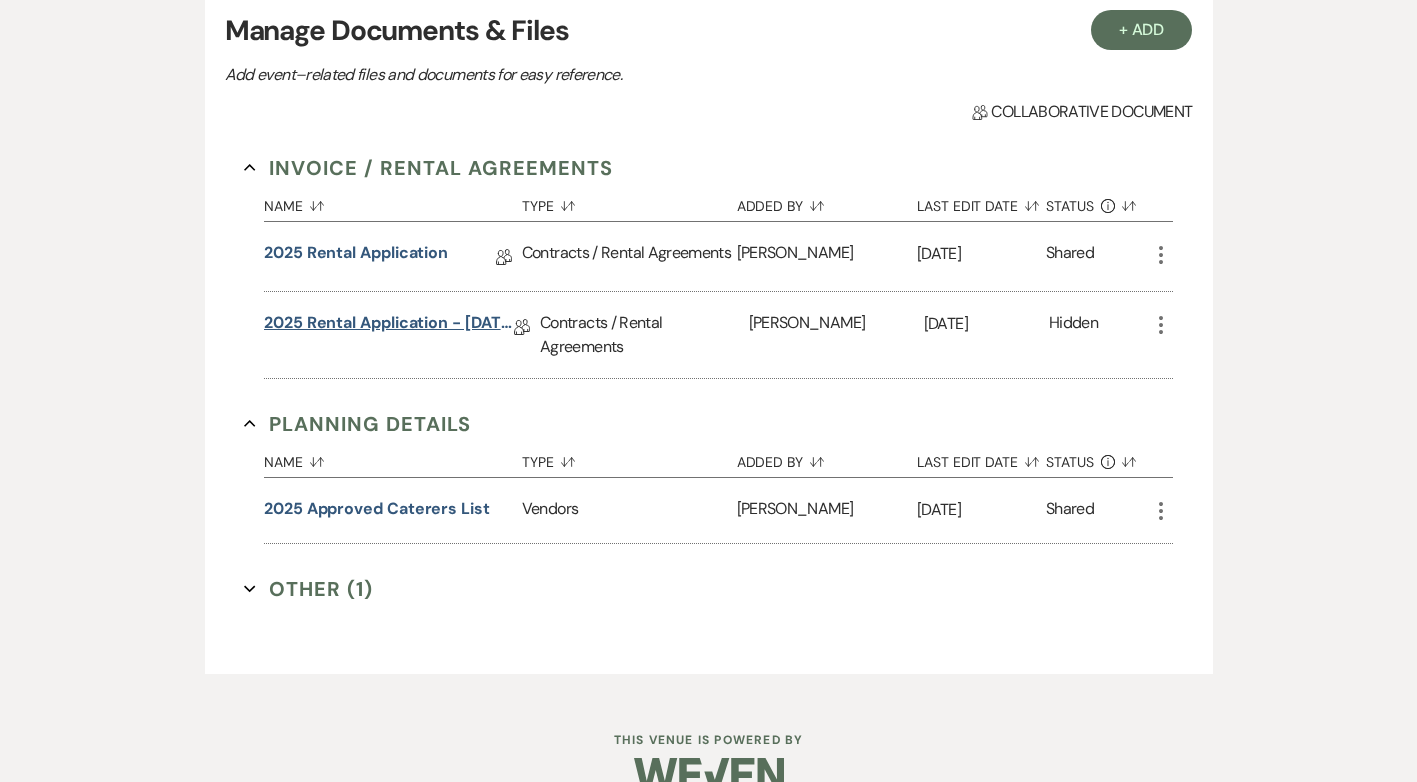 click on "2025 Rental Application - June 6" at bounding box center [389, 326] 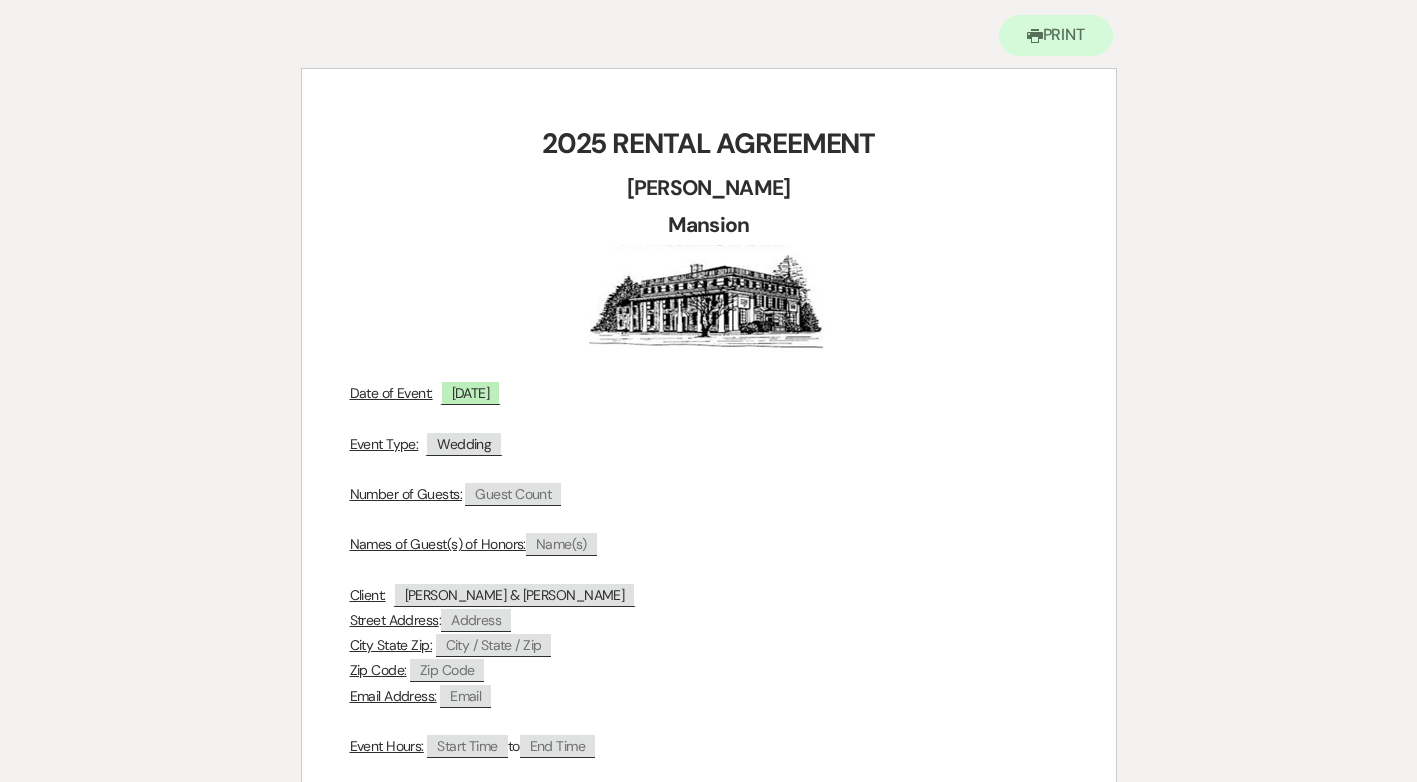 scroll, scrollTop: 0, scrollLeft: 0, axis: both 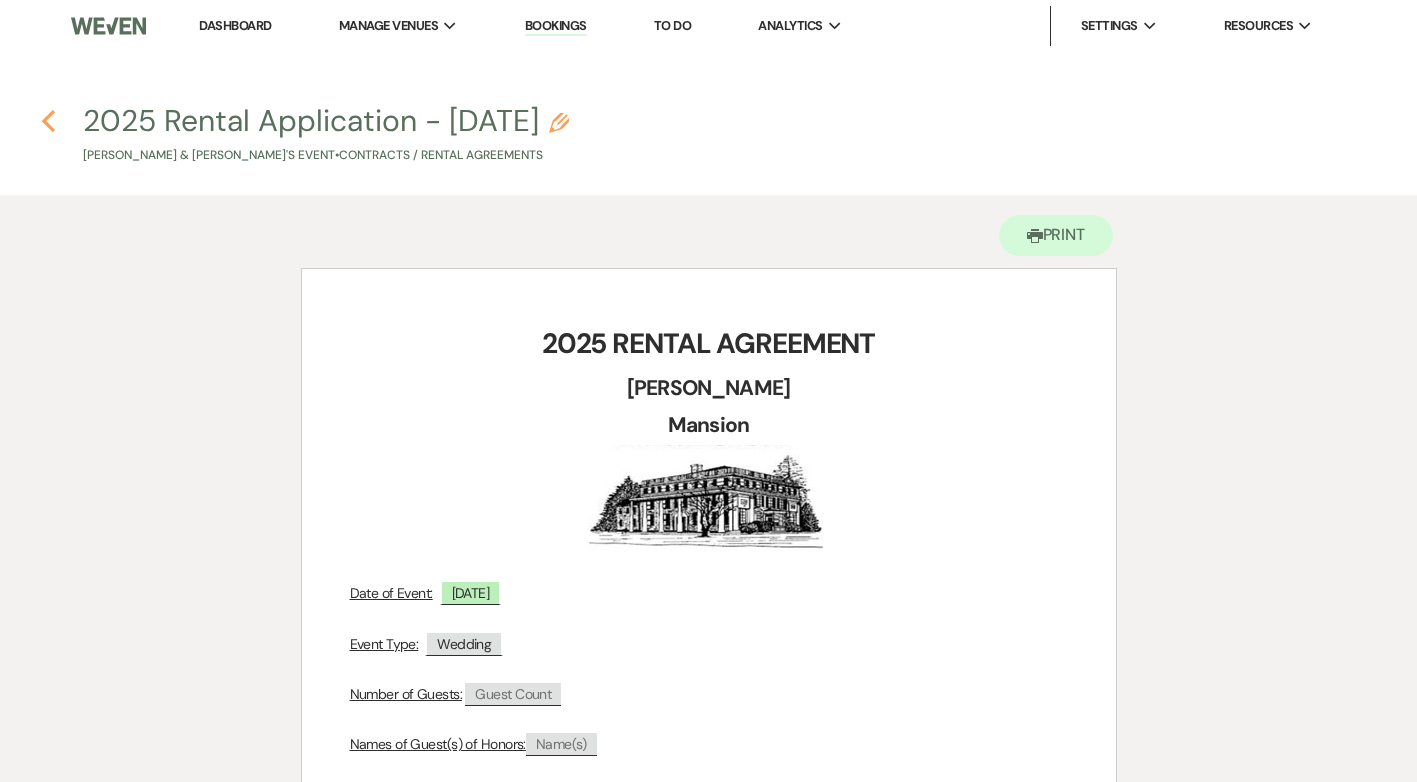 click 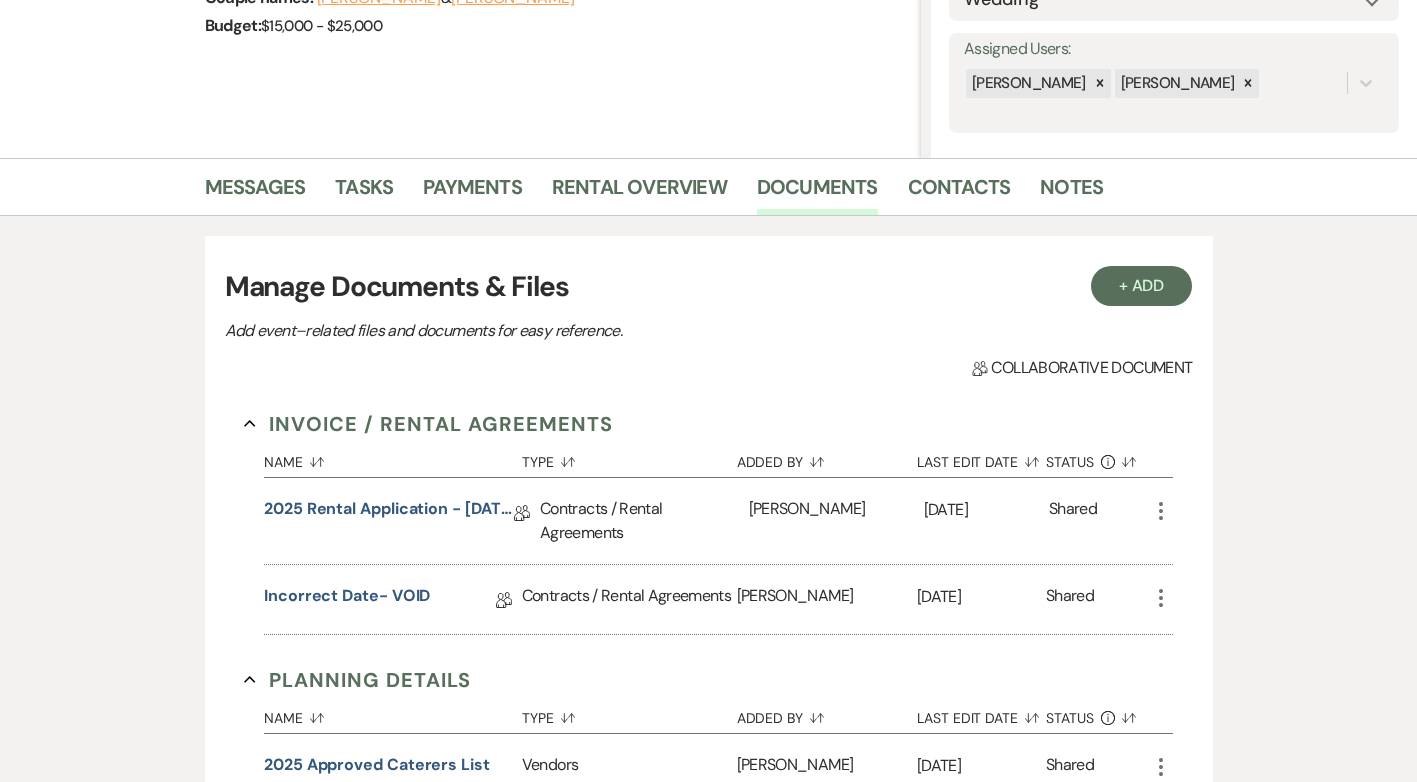 scroll, scrollTop: 400, scrollLeft: 0, axis: vertical 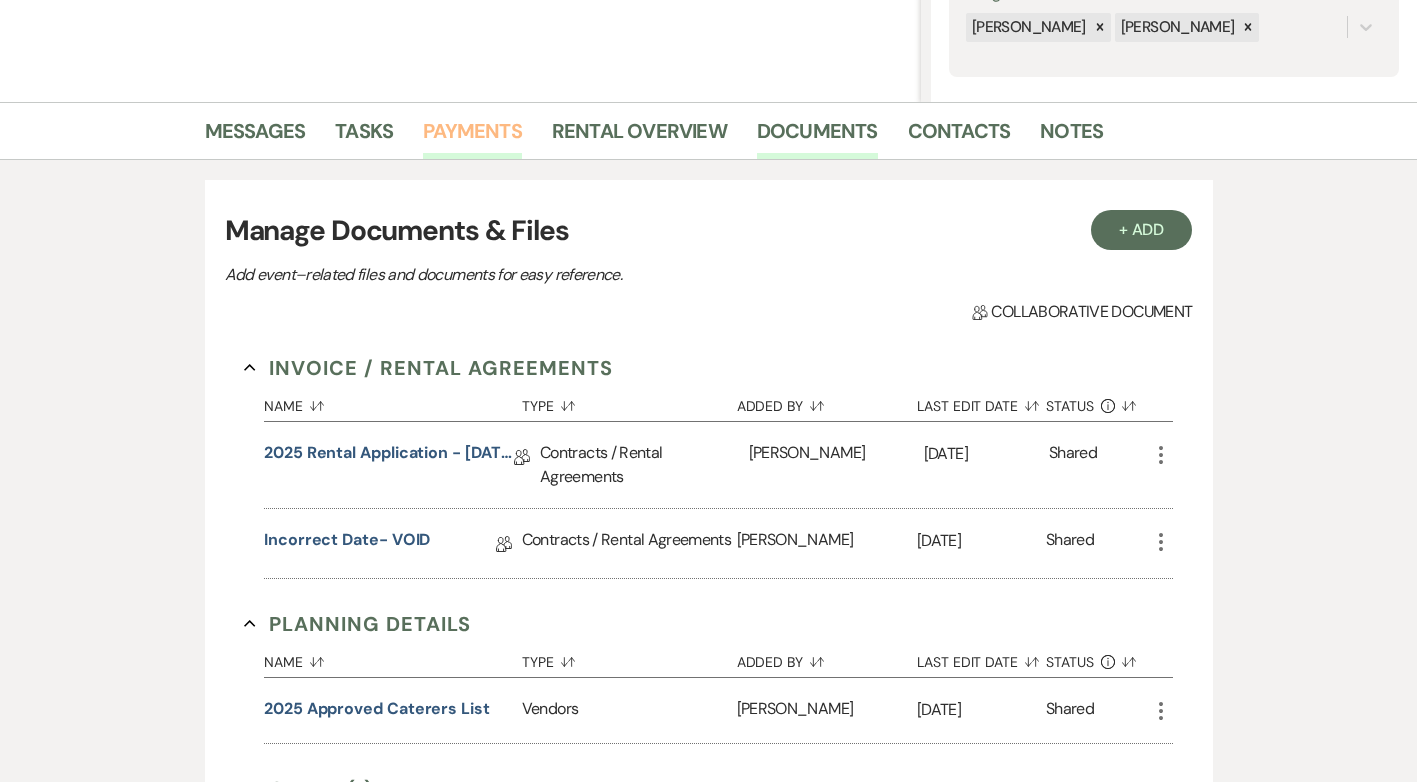 click on "Payments" at bounding box center (472, 137) 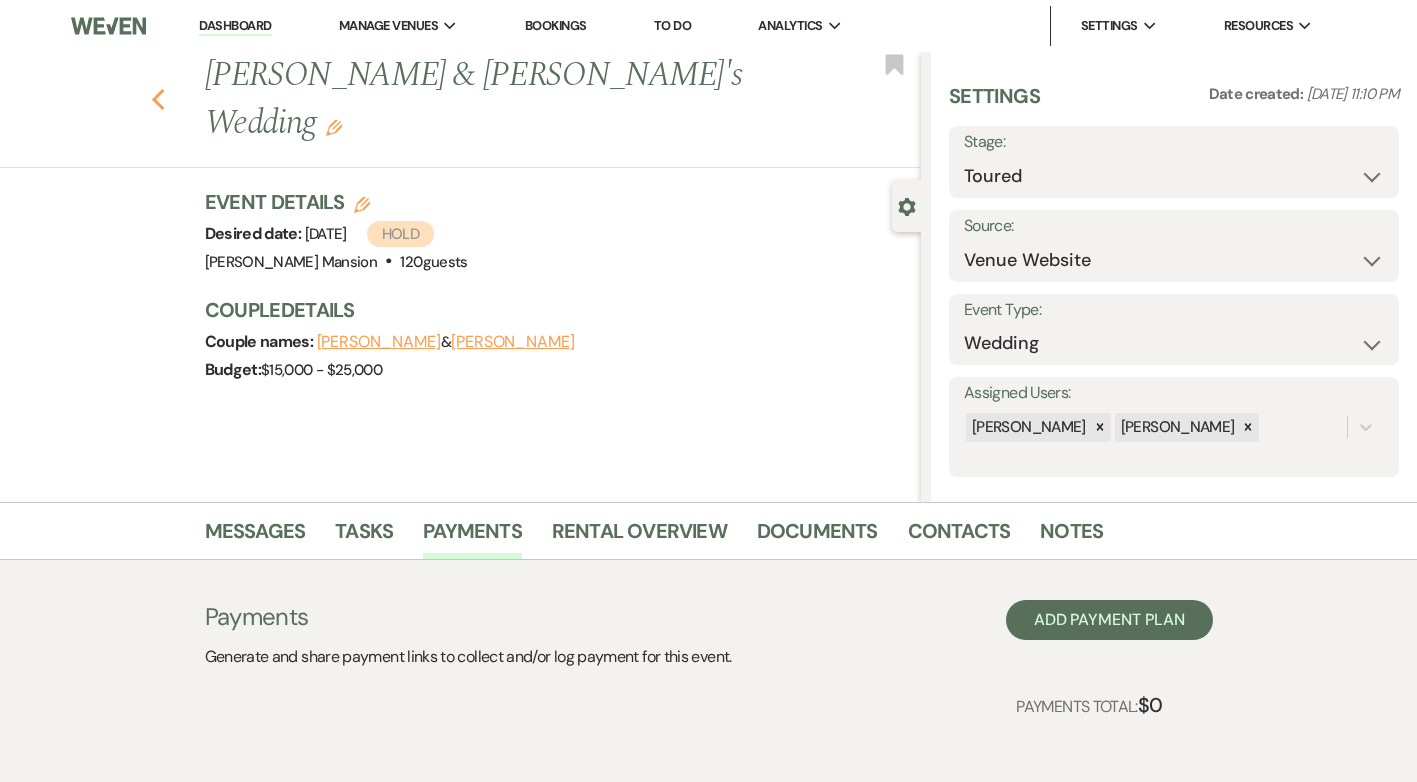 click on "Previous" 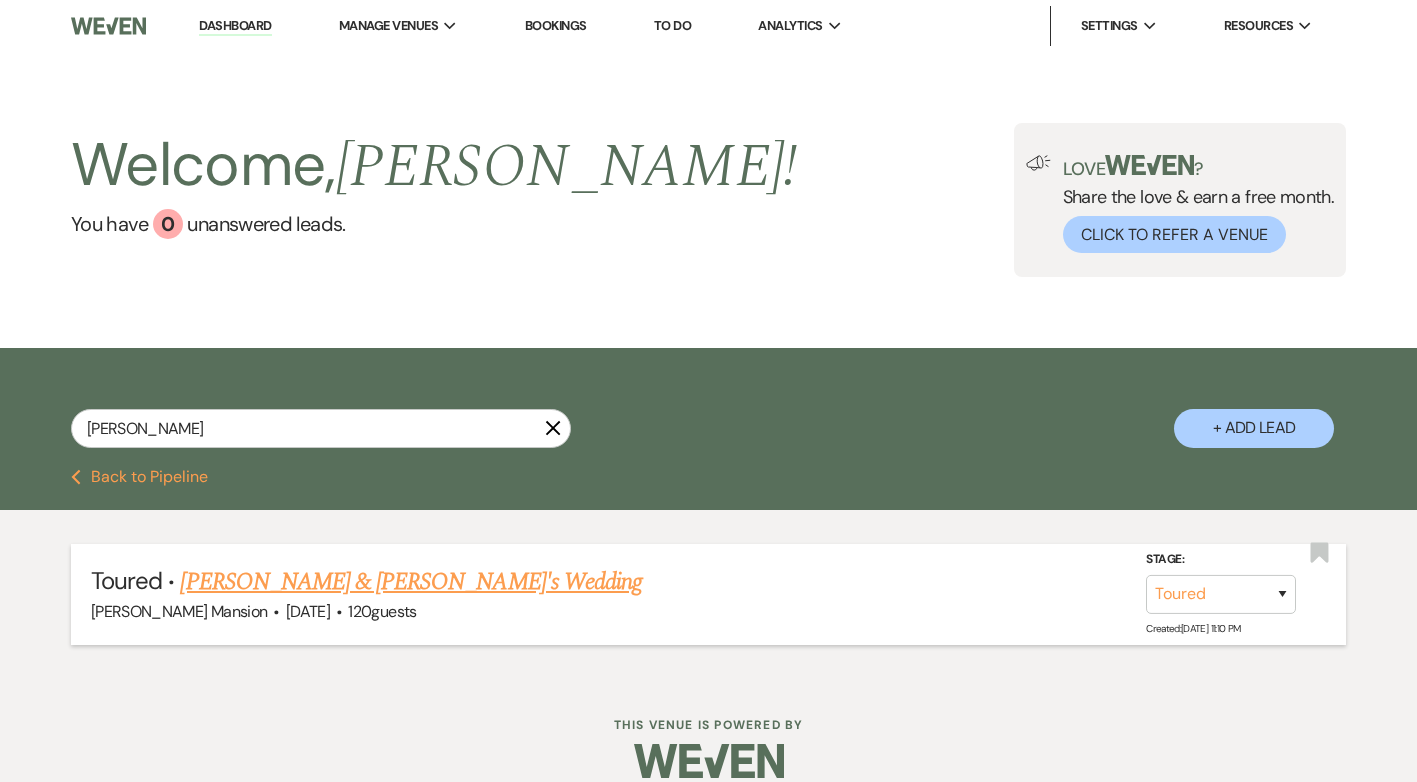 click on "Amyrah Arroyo & Brian's Wedding" at bounding box center [411, 582] 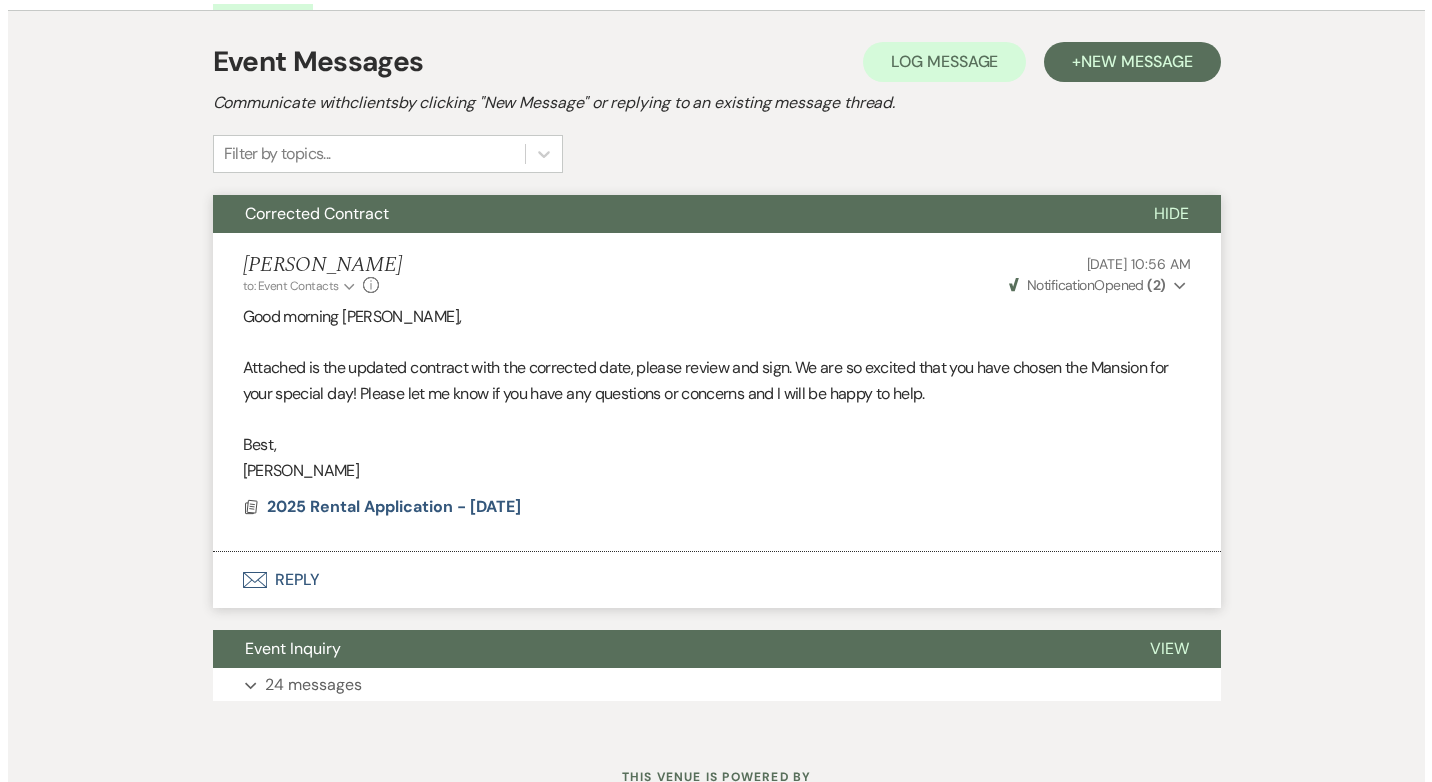 scroll, scrollTop: 600, scrollLeft: 0, axis: vertical 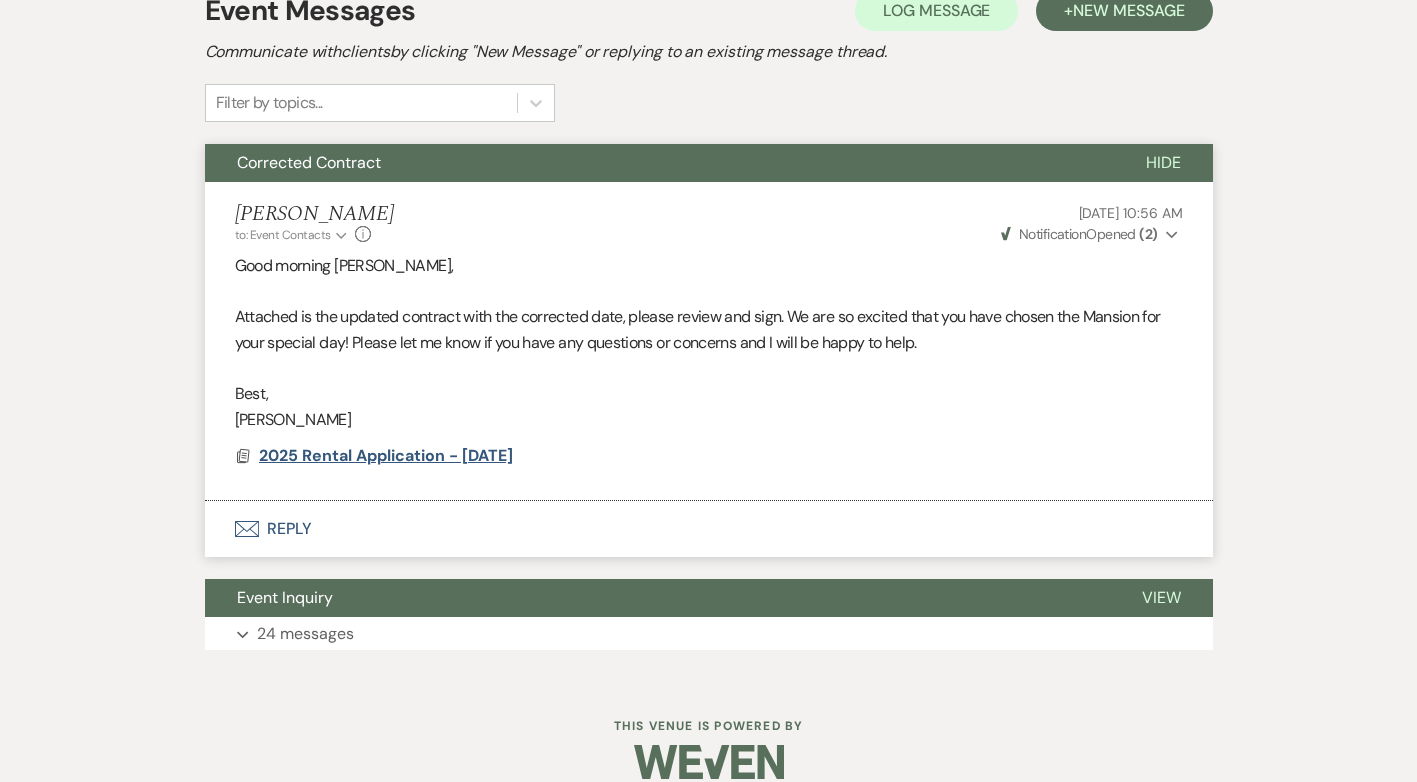 click on "2025 Rental Application - June 6" at bounding box center [386, 455] 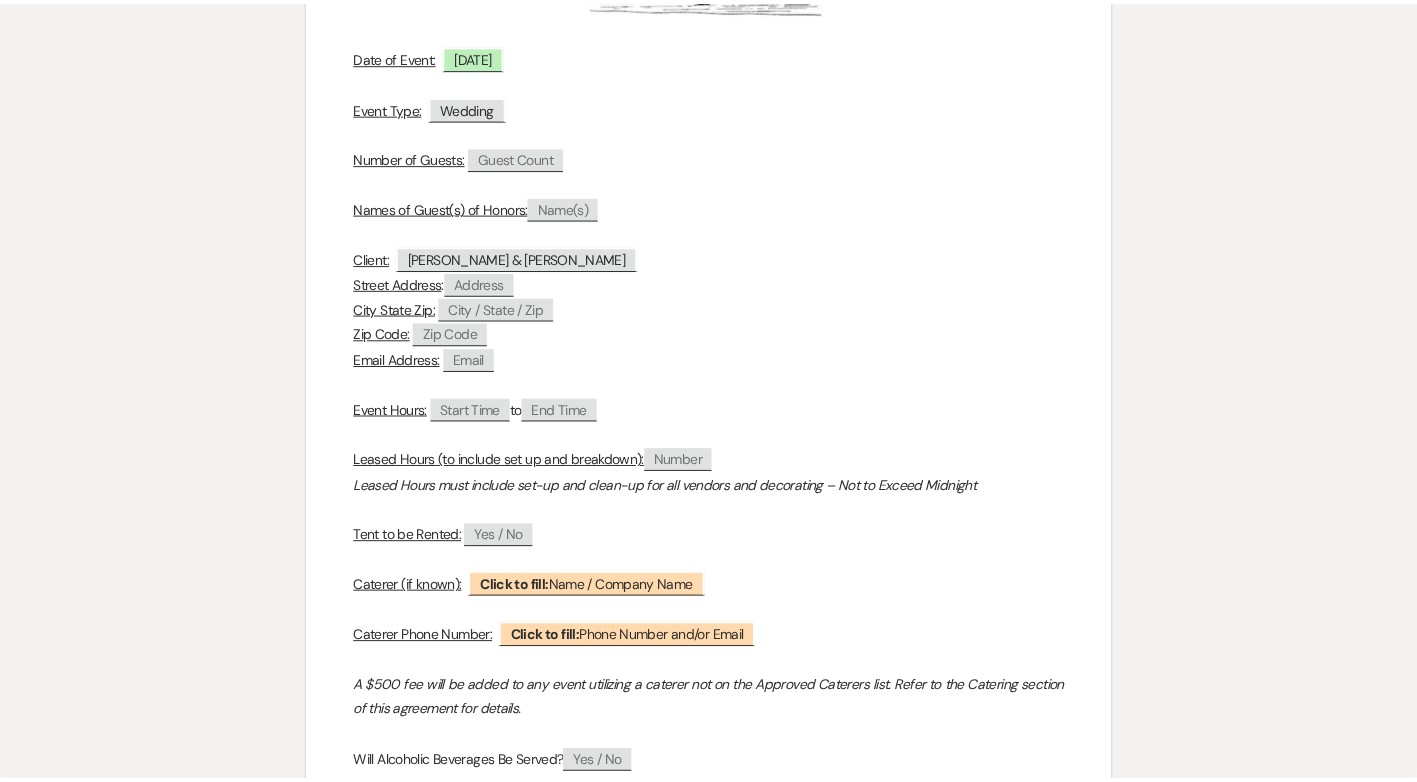 scroll, scrollTop: 0, scrollLeft: 0, axis: both 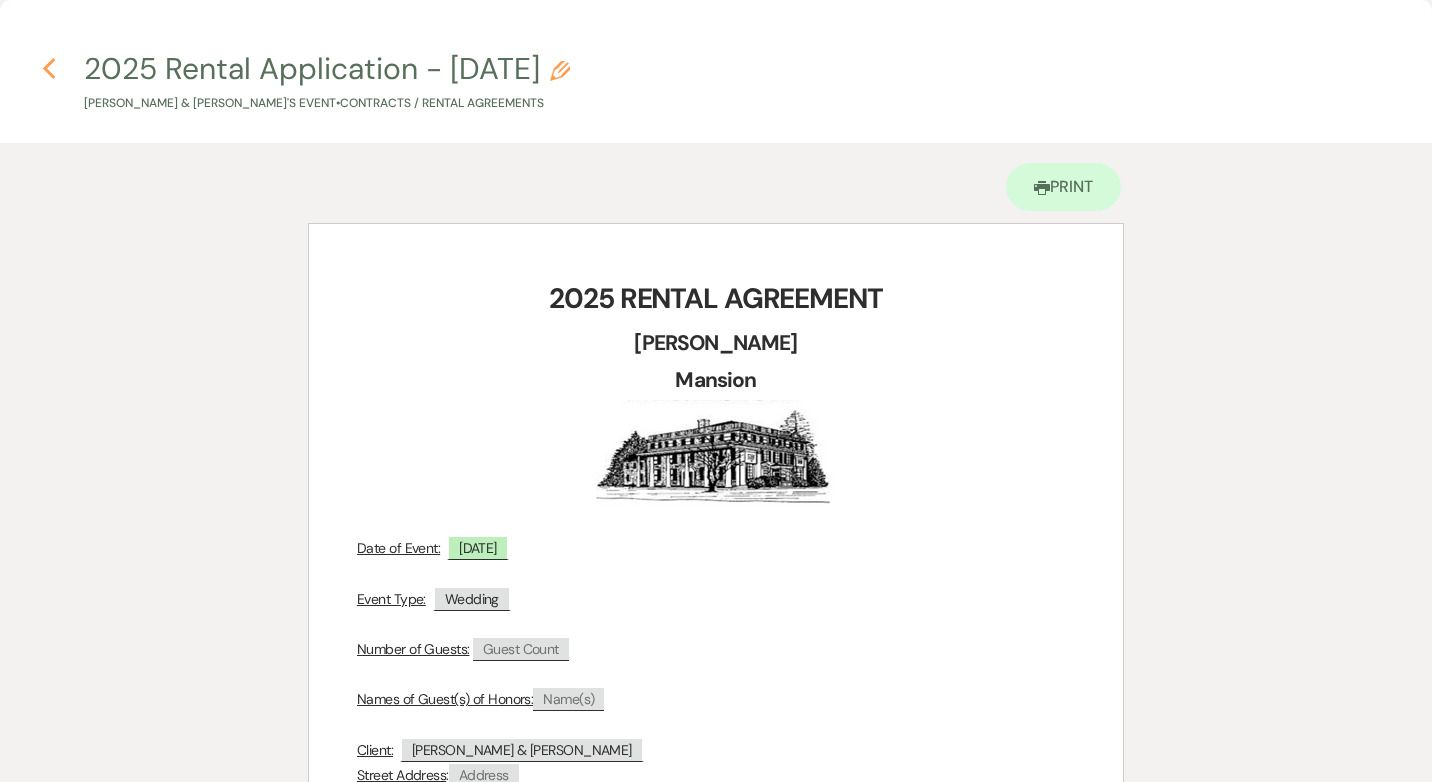 click on "Previous" 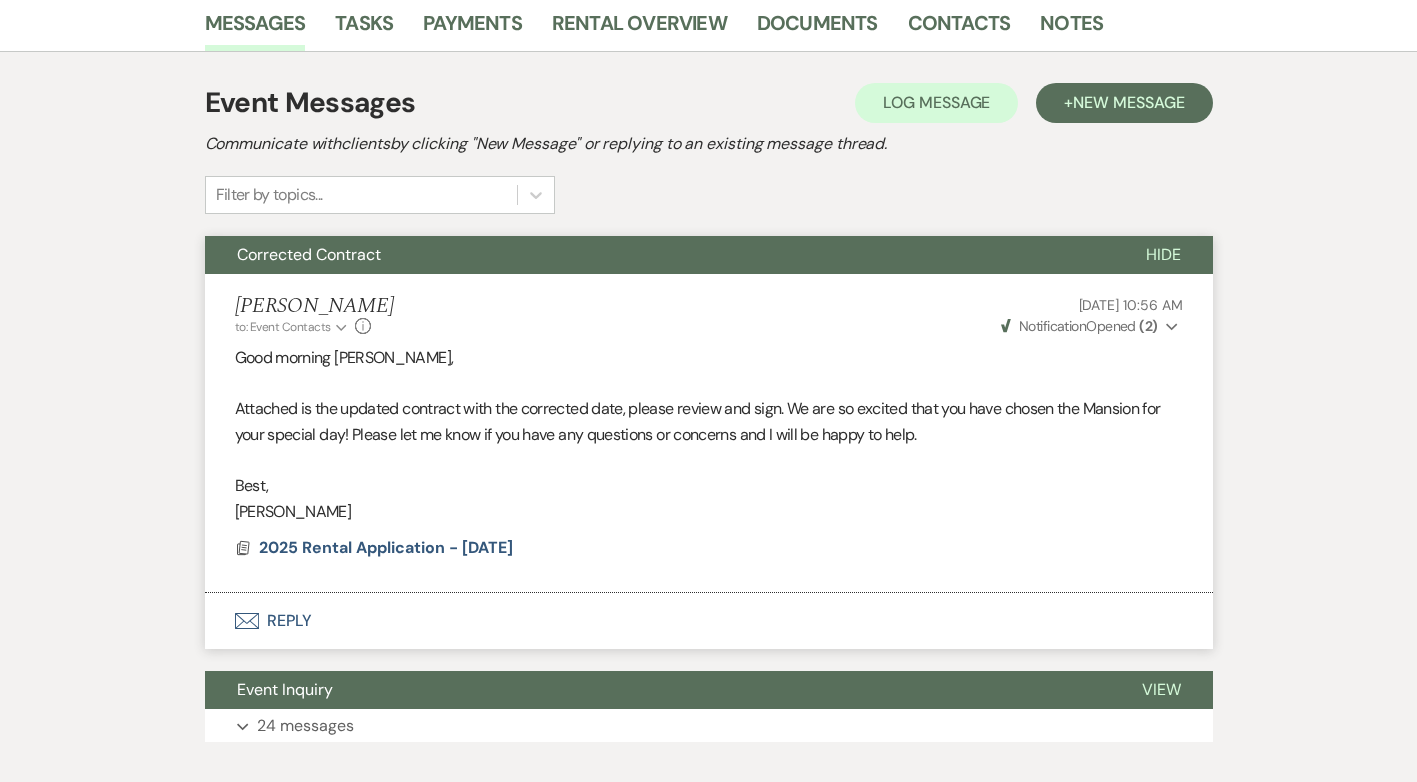 scroll, scrollTop: 0, scrollLeft: 0, axis: both 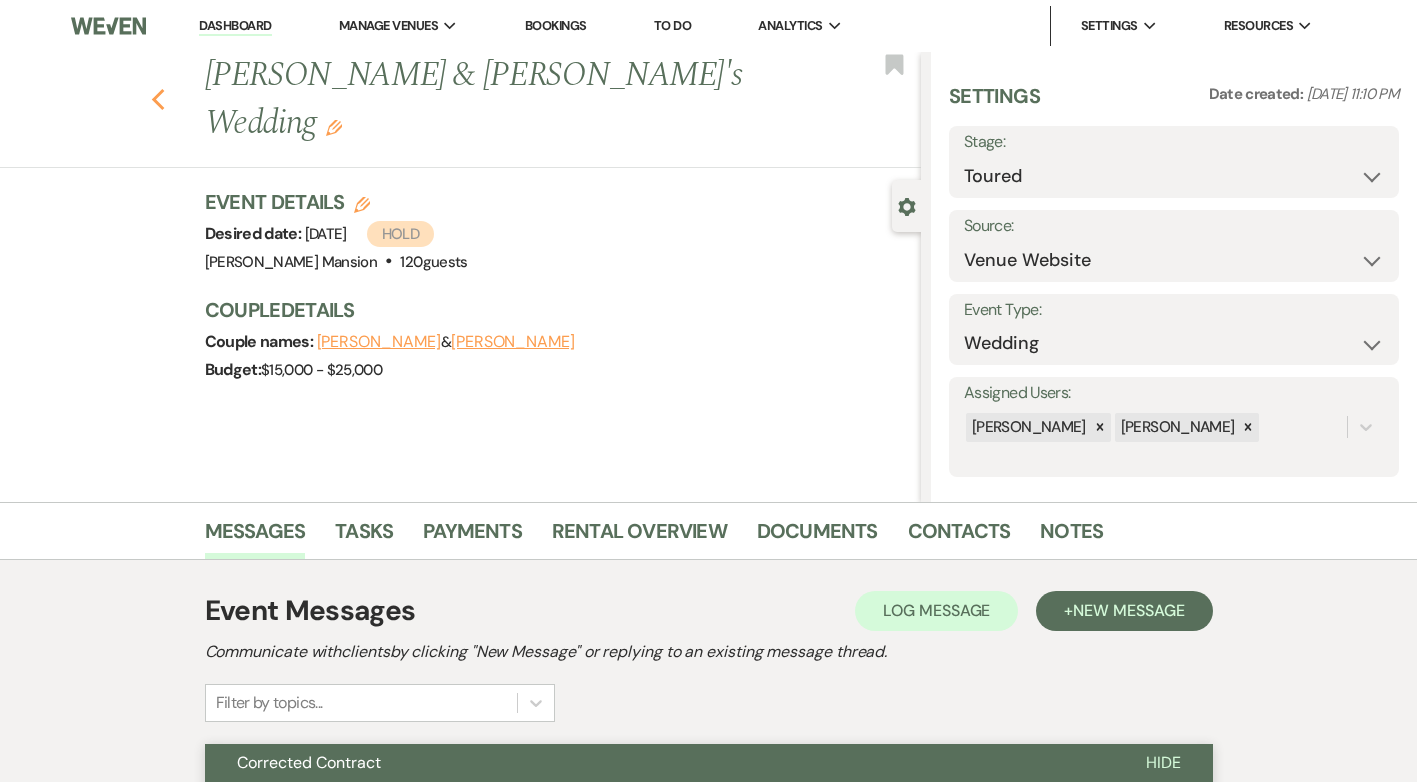 click on "Previous" 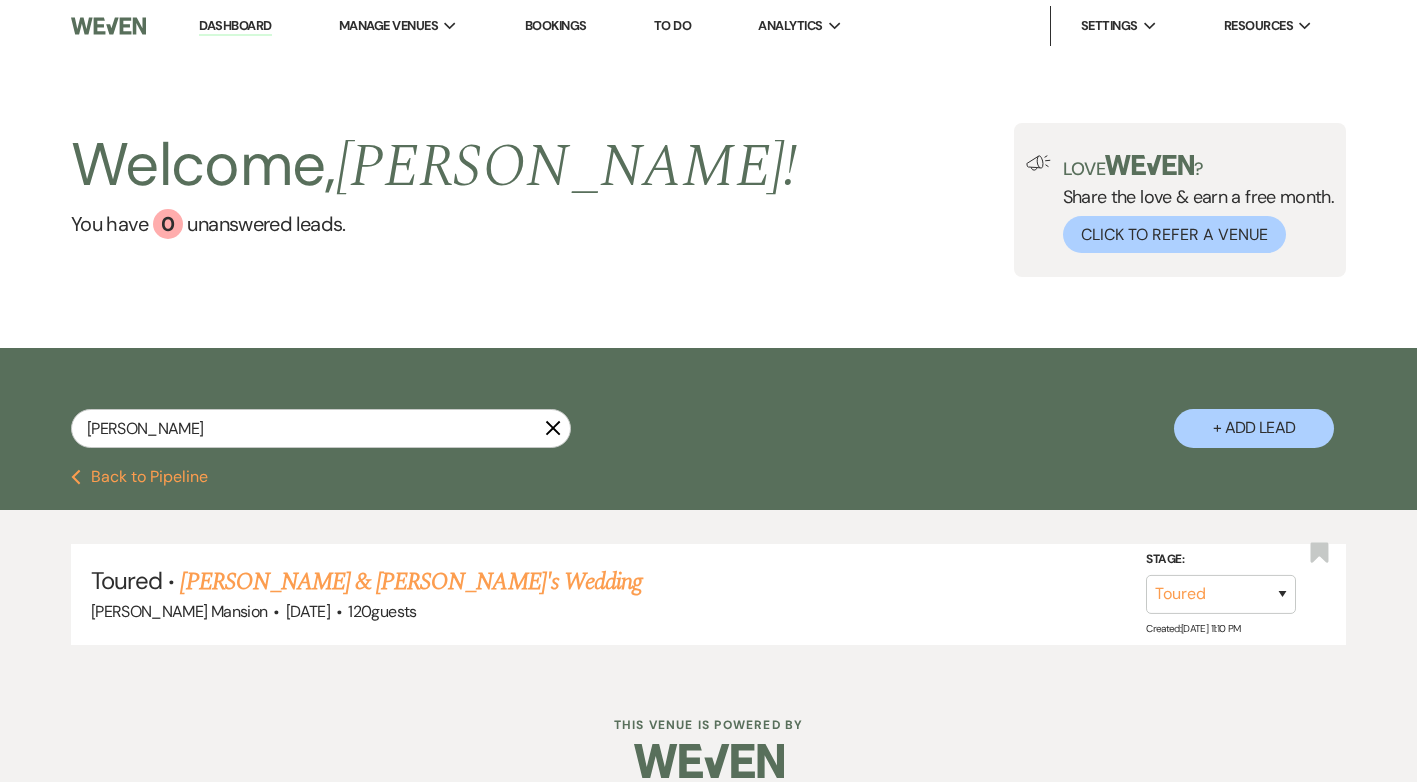 click on "Dashboard" at bounding box center (235, 26) 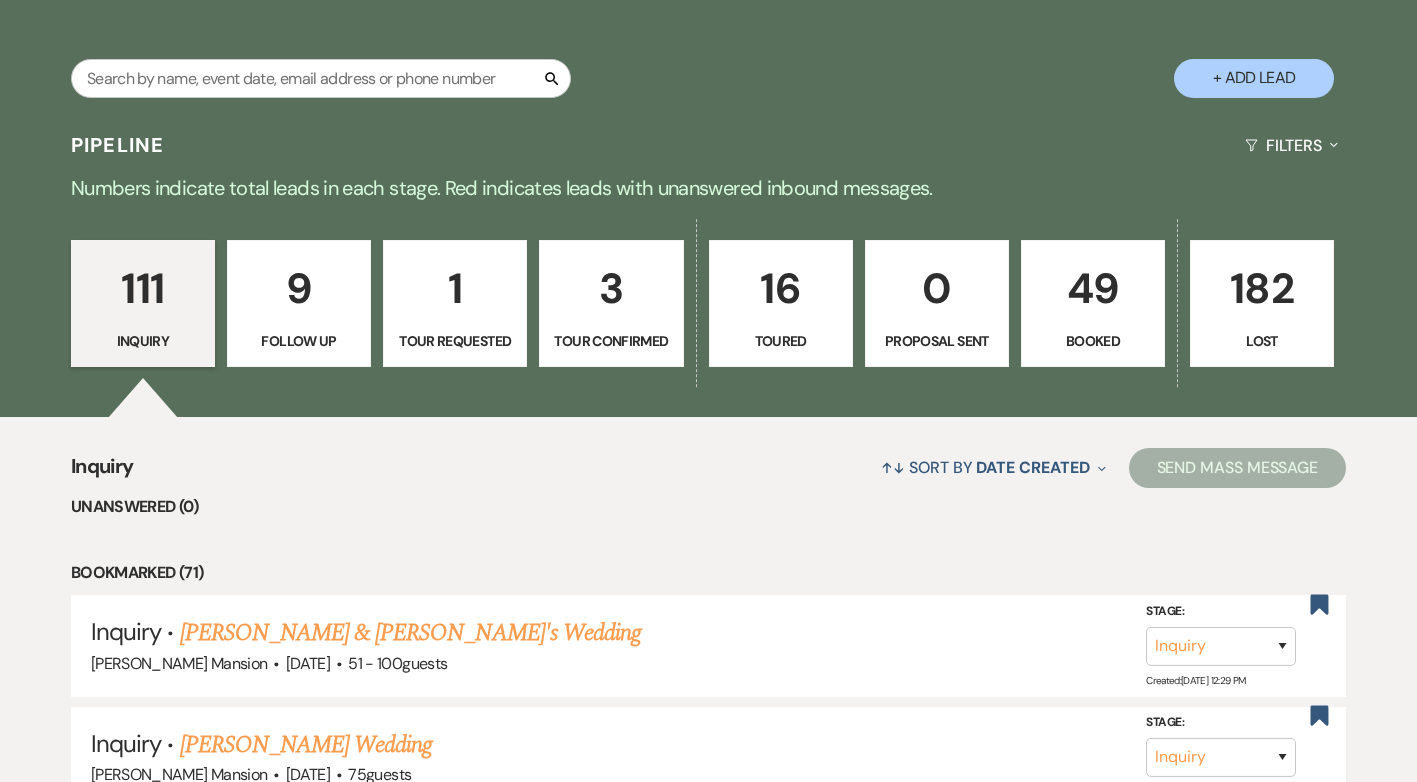 scroll, scrollTop: 400, scrollLeft: 0, axis: vertical 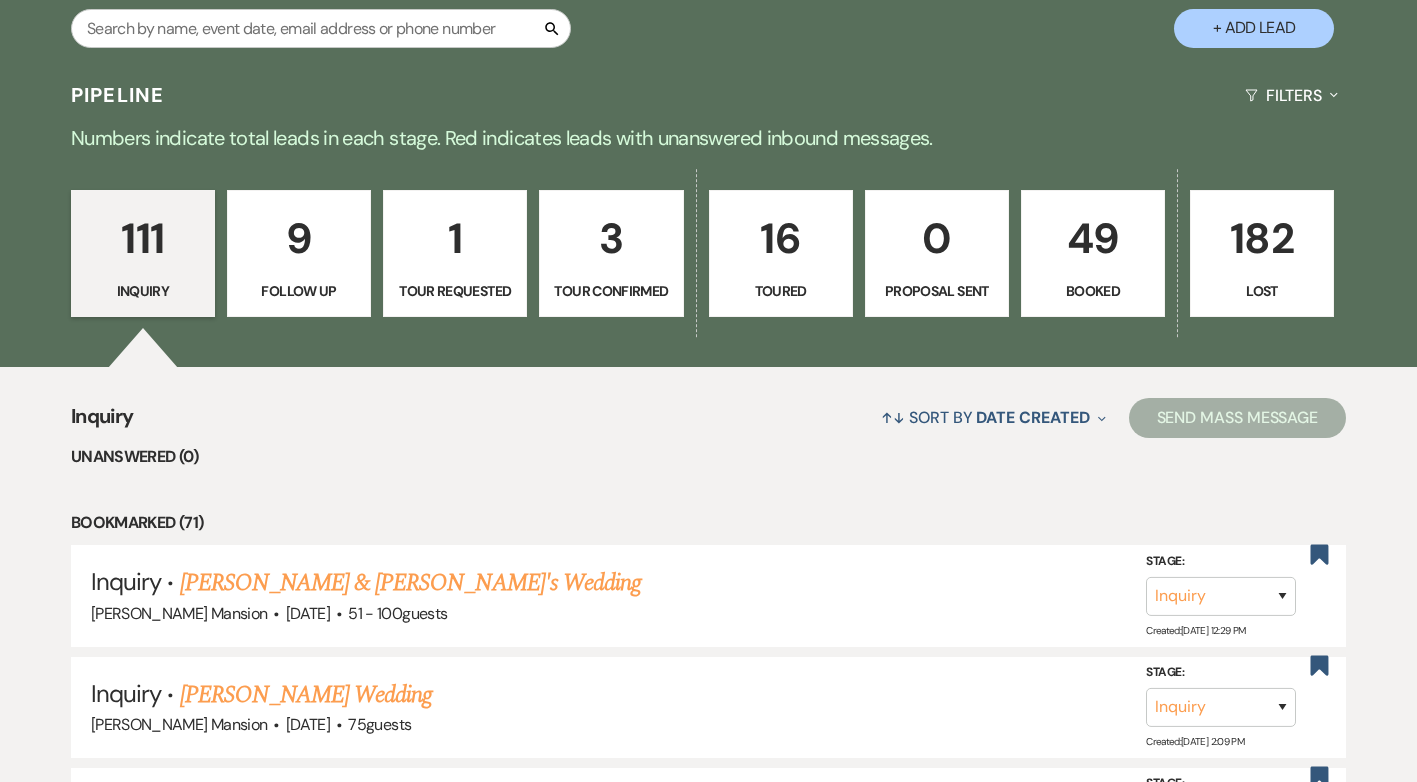 click on "49" at bounding box center [1093, 238] 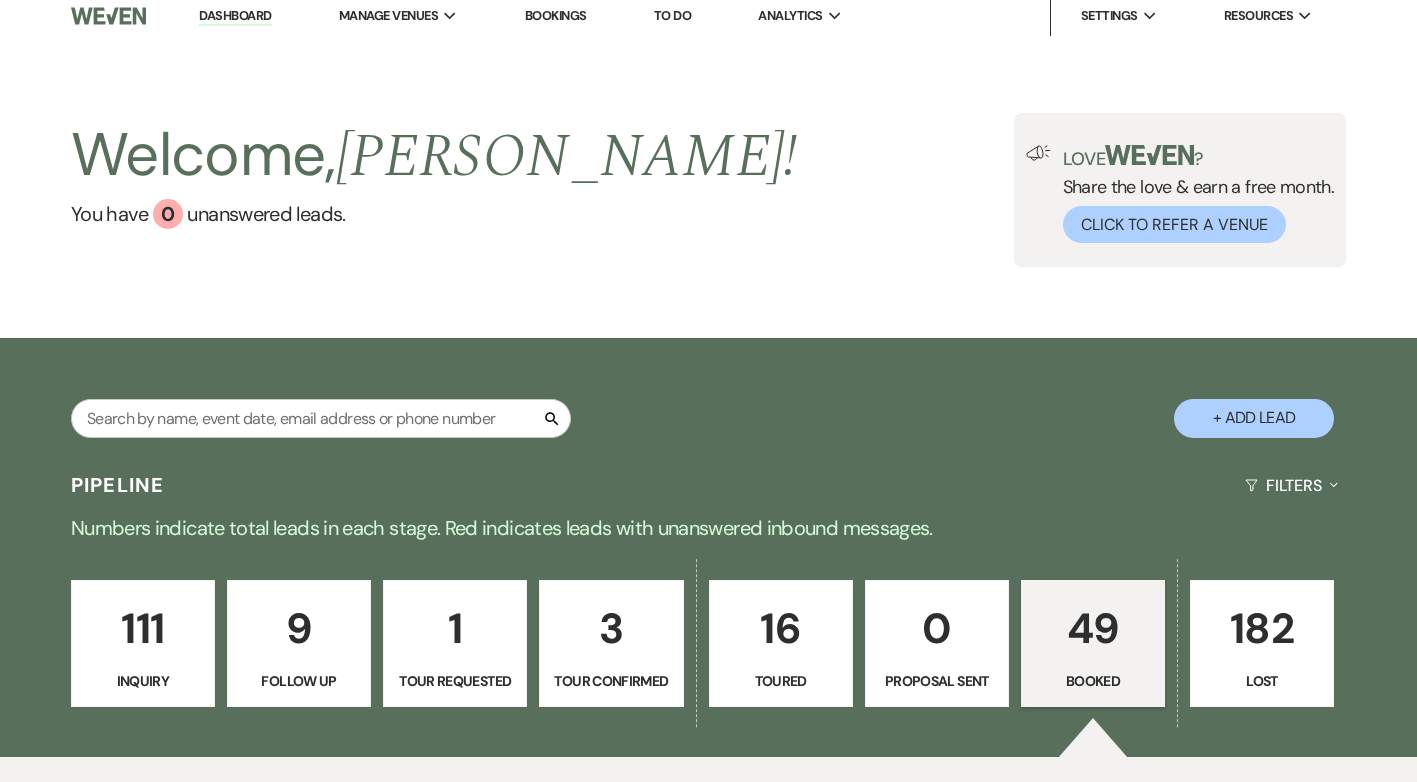 scroll, scrollTop: 0, scrollLeft: 0, axis: both 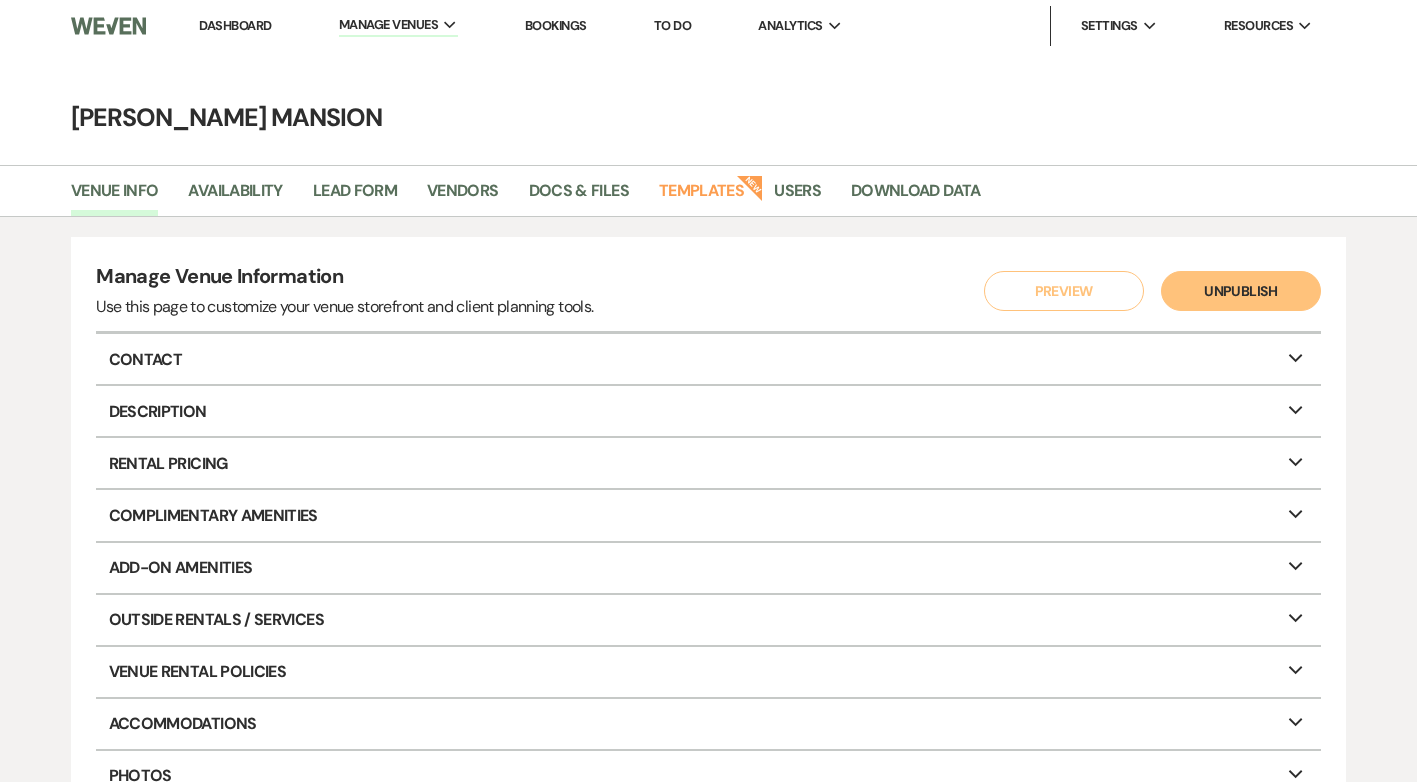 click on "Dashboard" at bounding box center (235, 25) 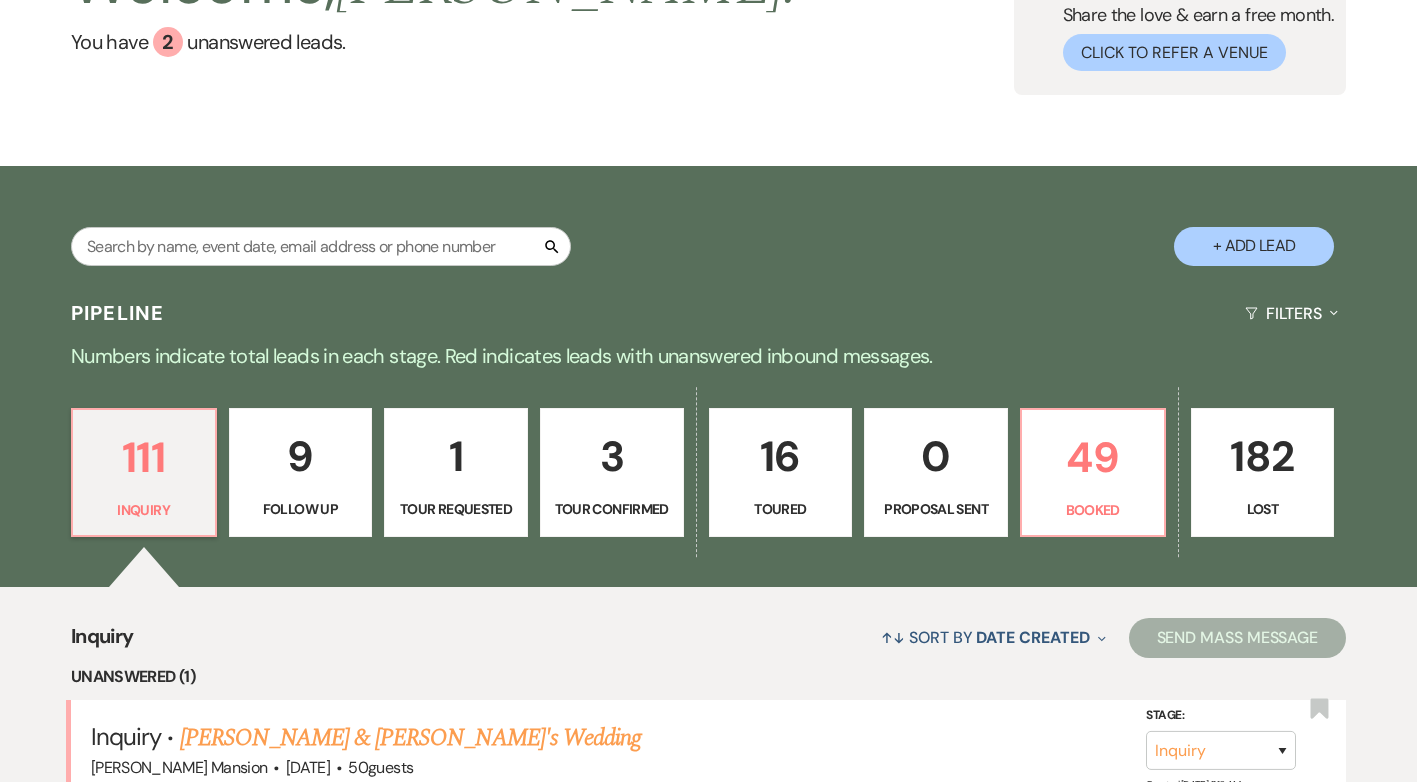 scroll, scrollTop: 0, scrollLeft: 0, axis: both 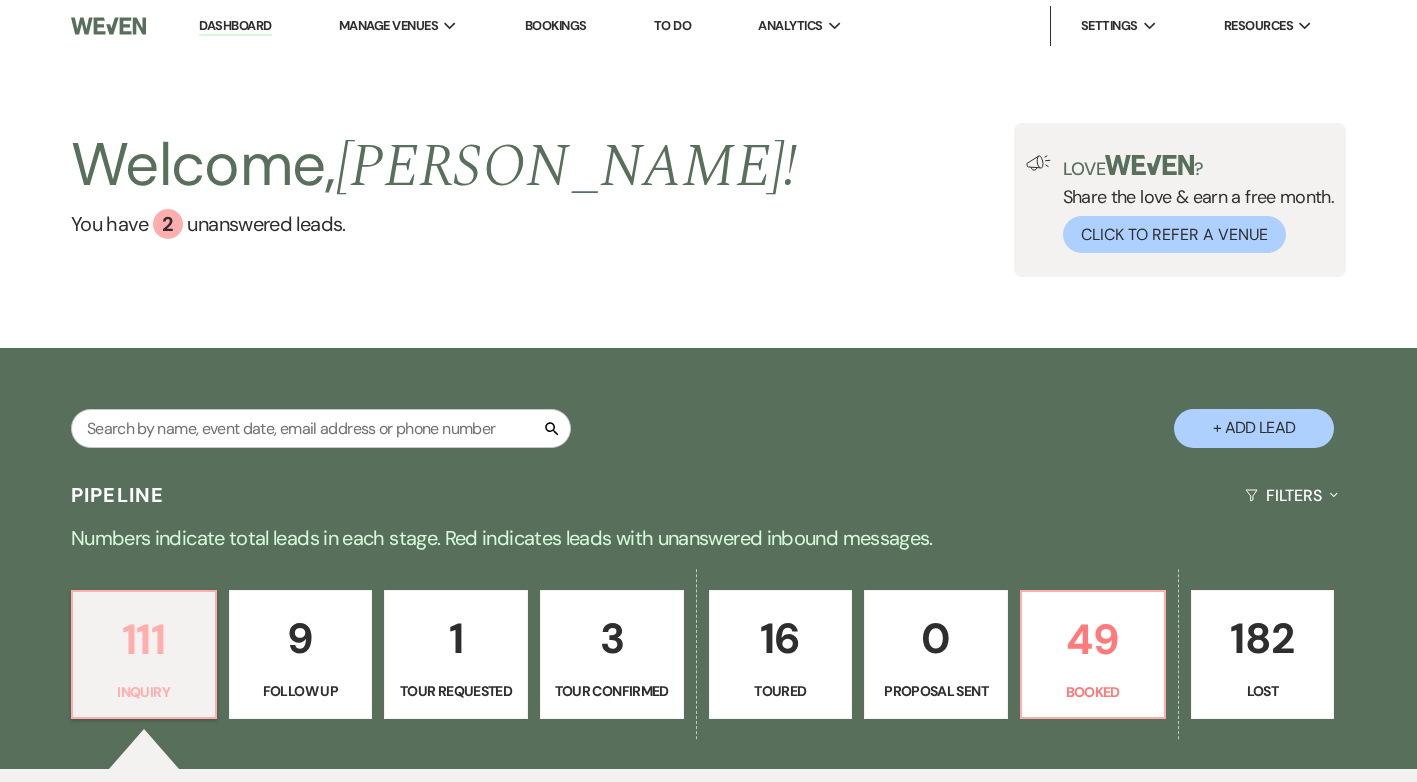 click on "111" at bounding box center (144, 639) 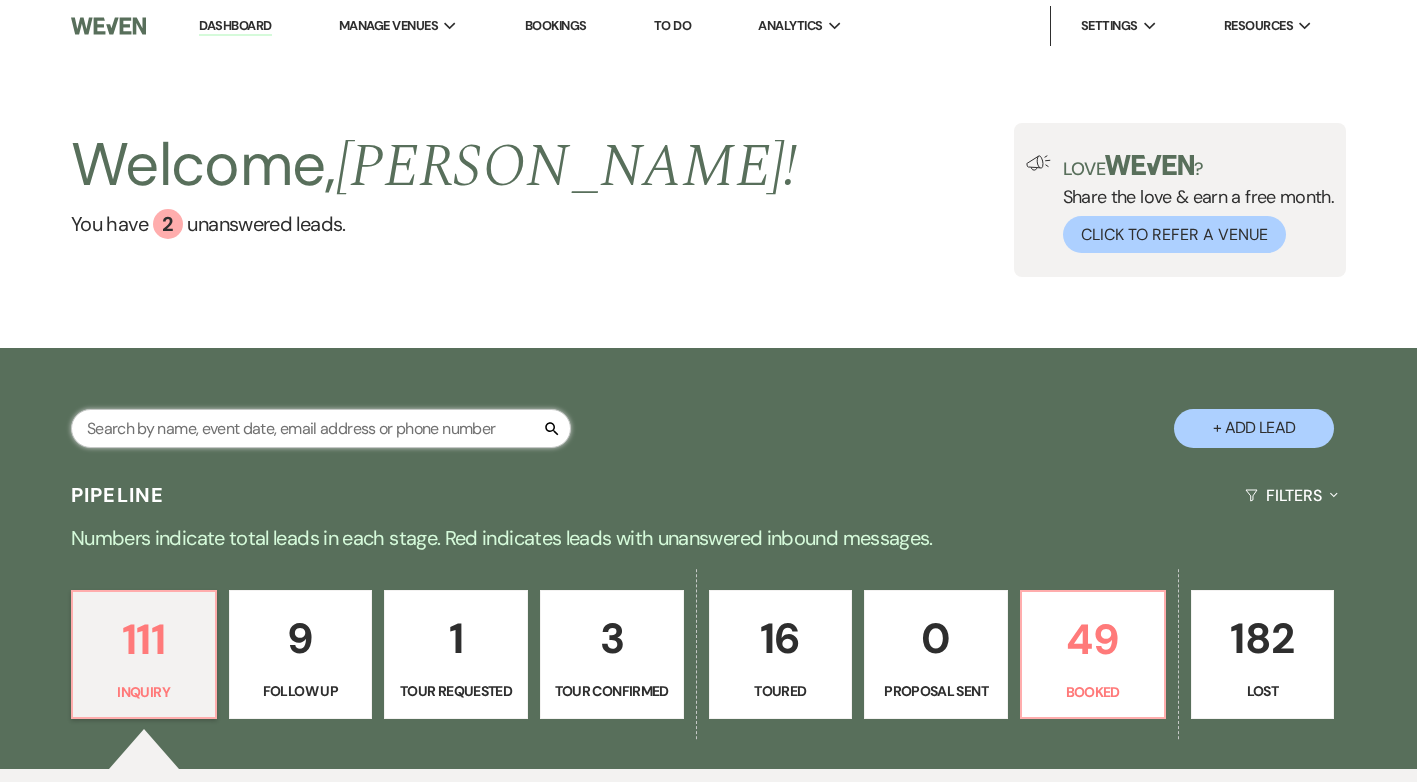 click at bounding box center [321, 428] 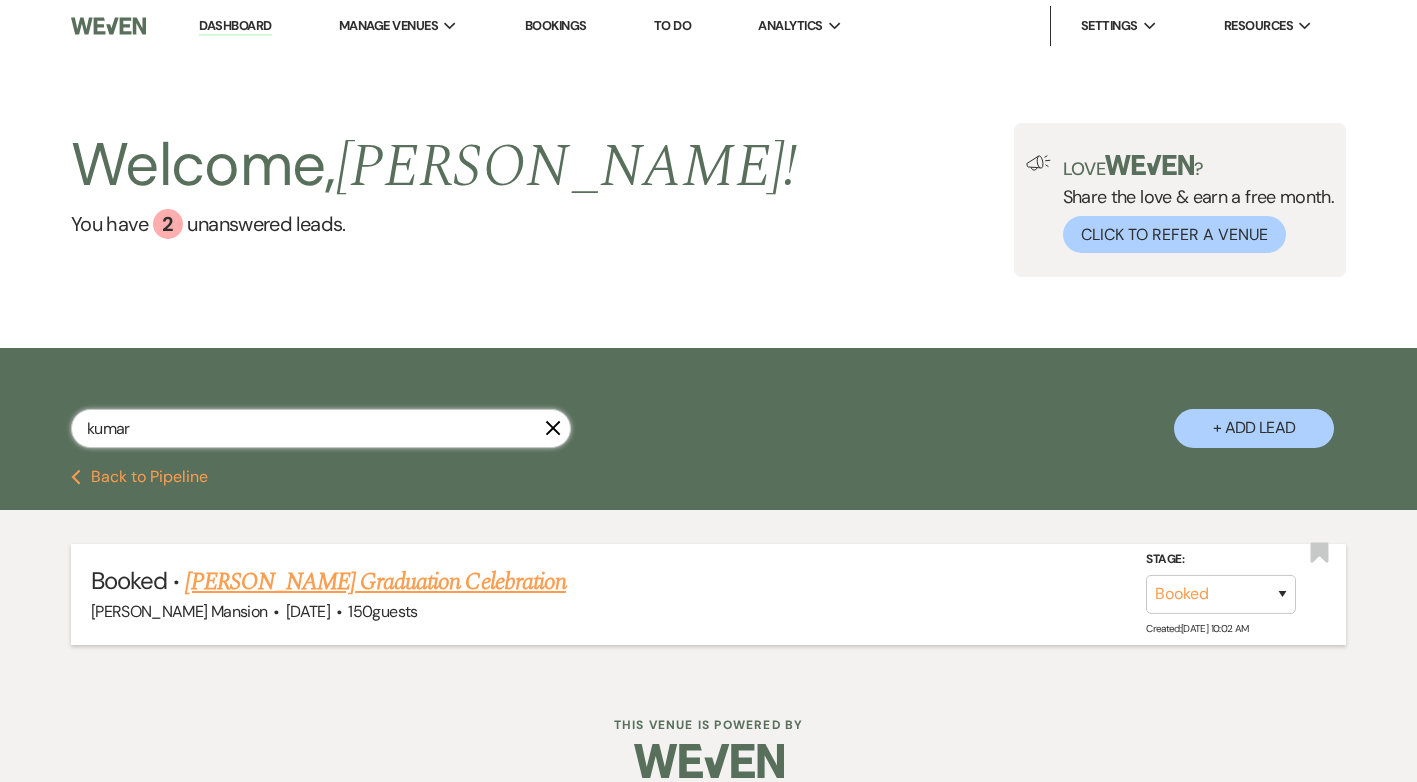 type on "kumar" 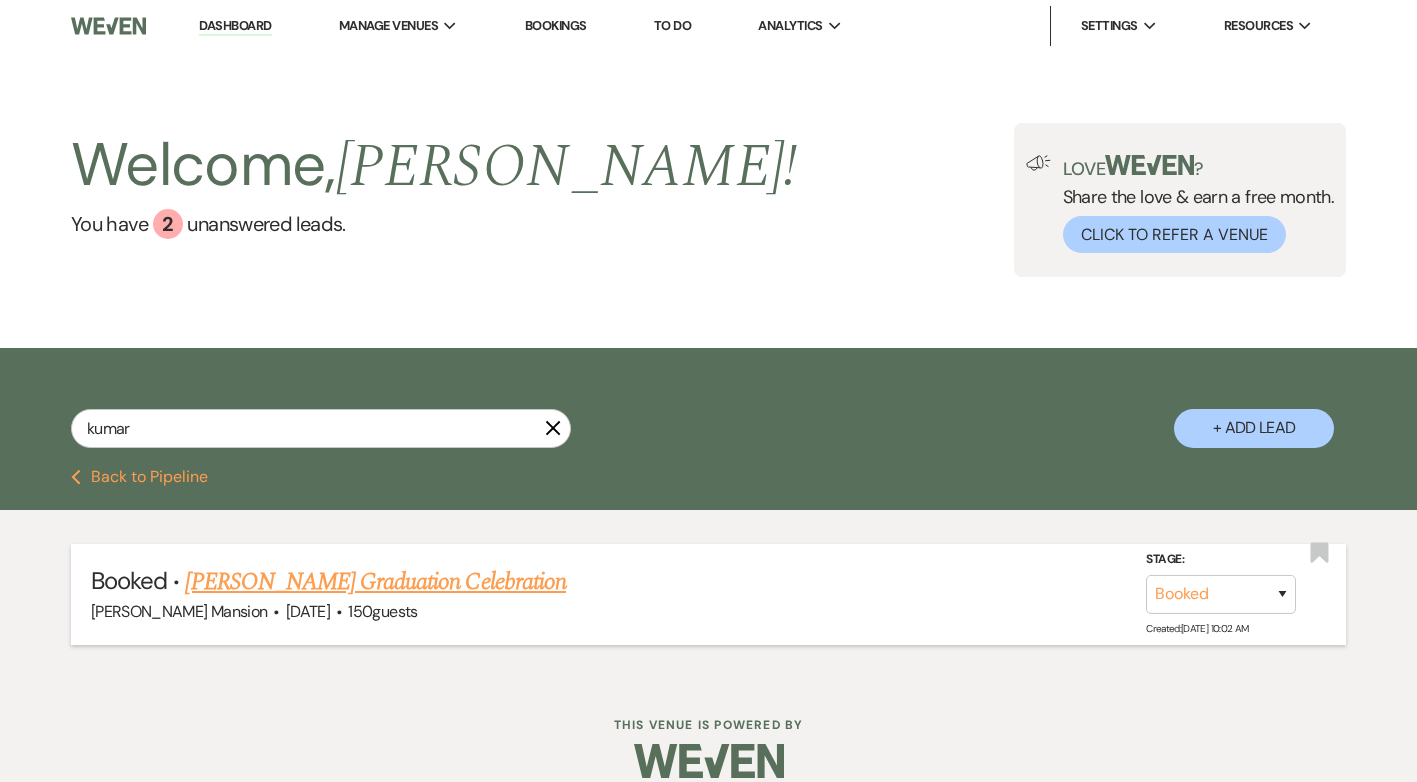 click on "Manisha Kumar's Graduation Celebration" at bounding box center (375, 582) 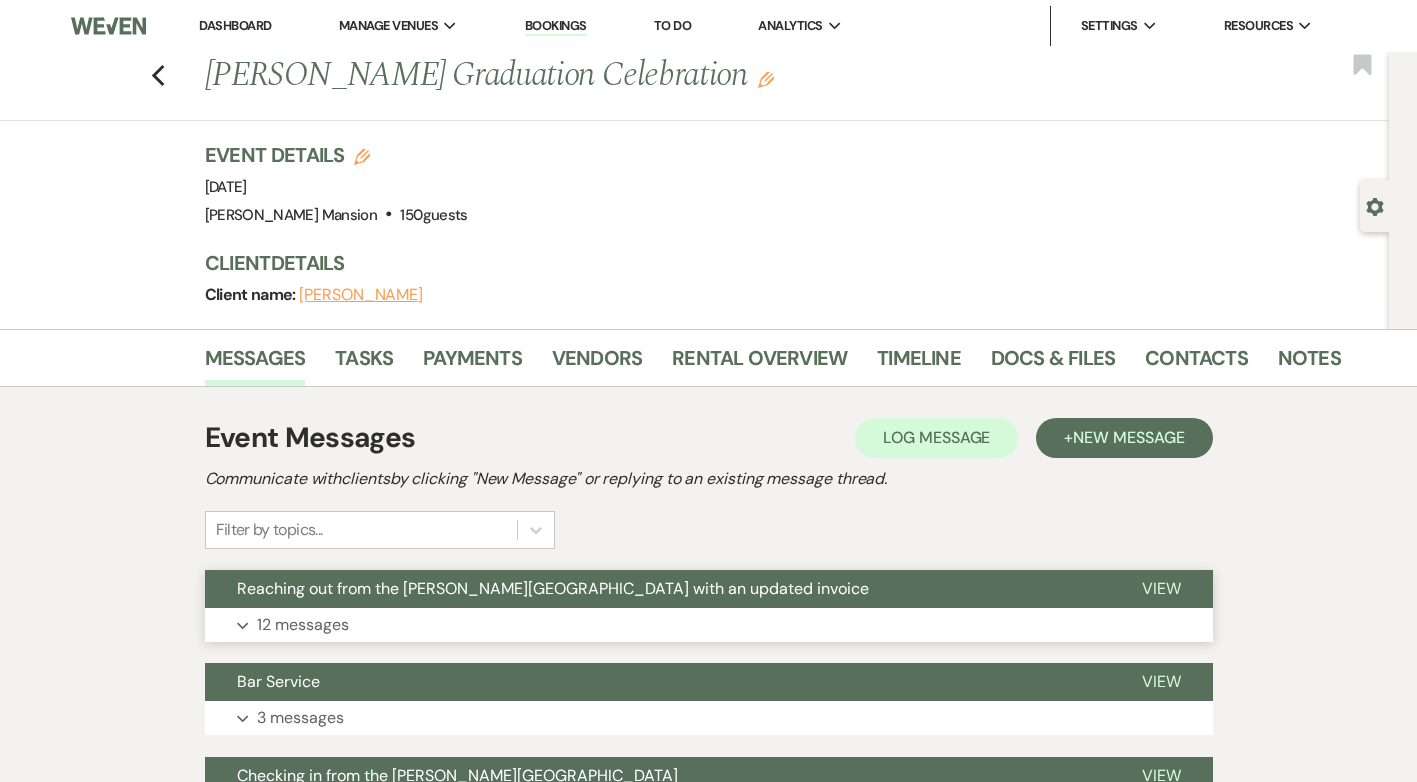 click on "12 messages" at bounding box center [303, 625] 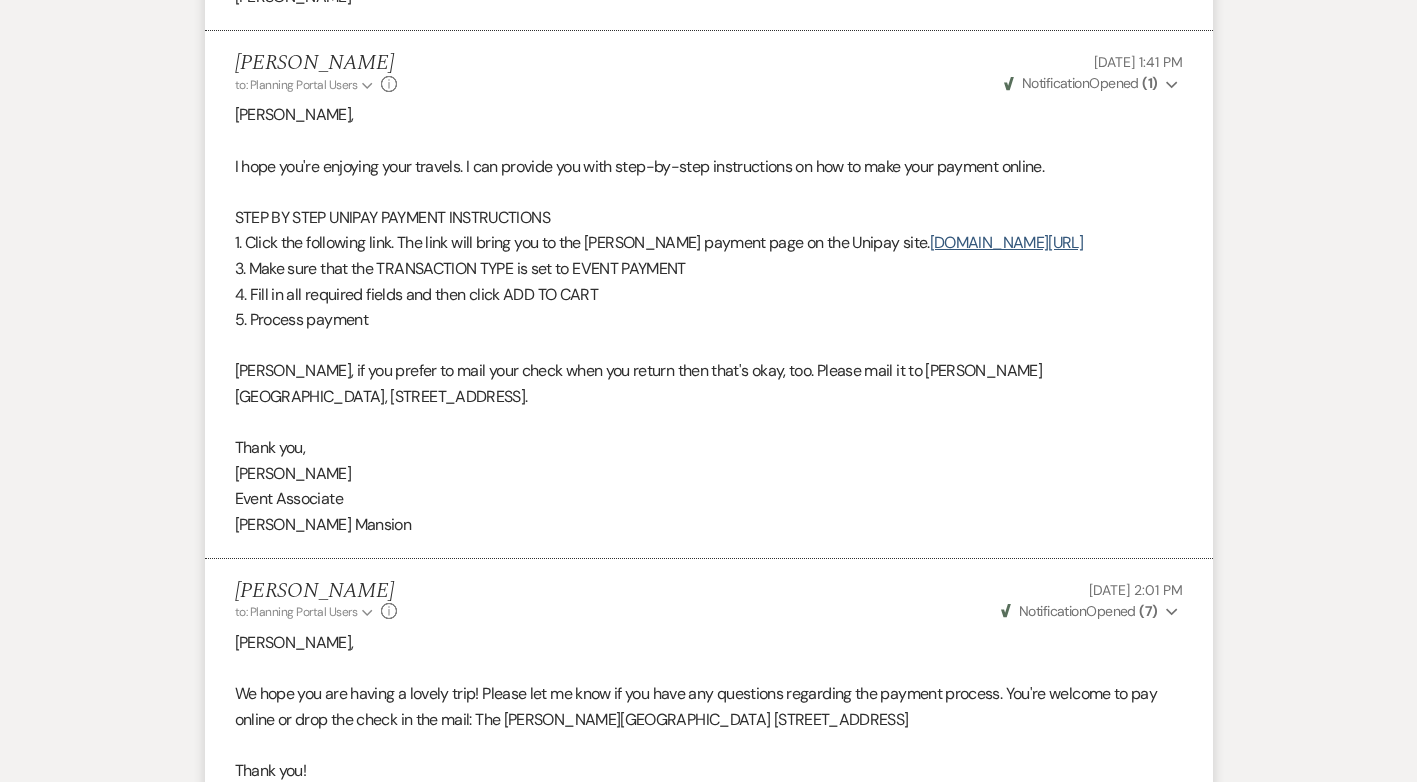 scroll, scrollTop: 3943, scrollLeft: 0, axis: vertical 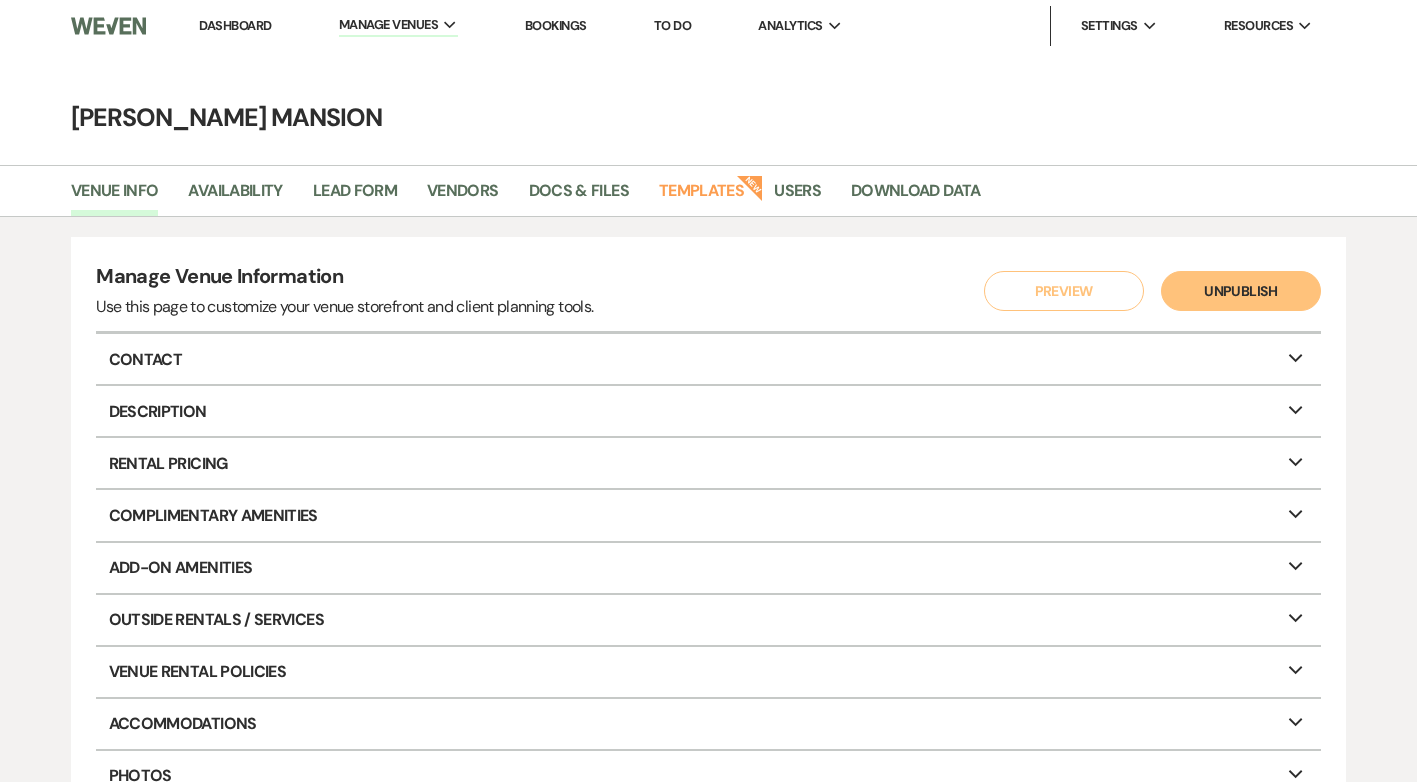 click on "Dashboard" at bounding box center (235, 25) 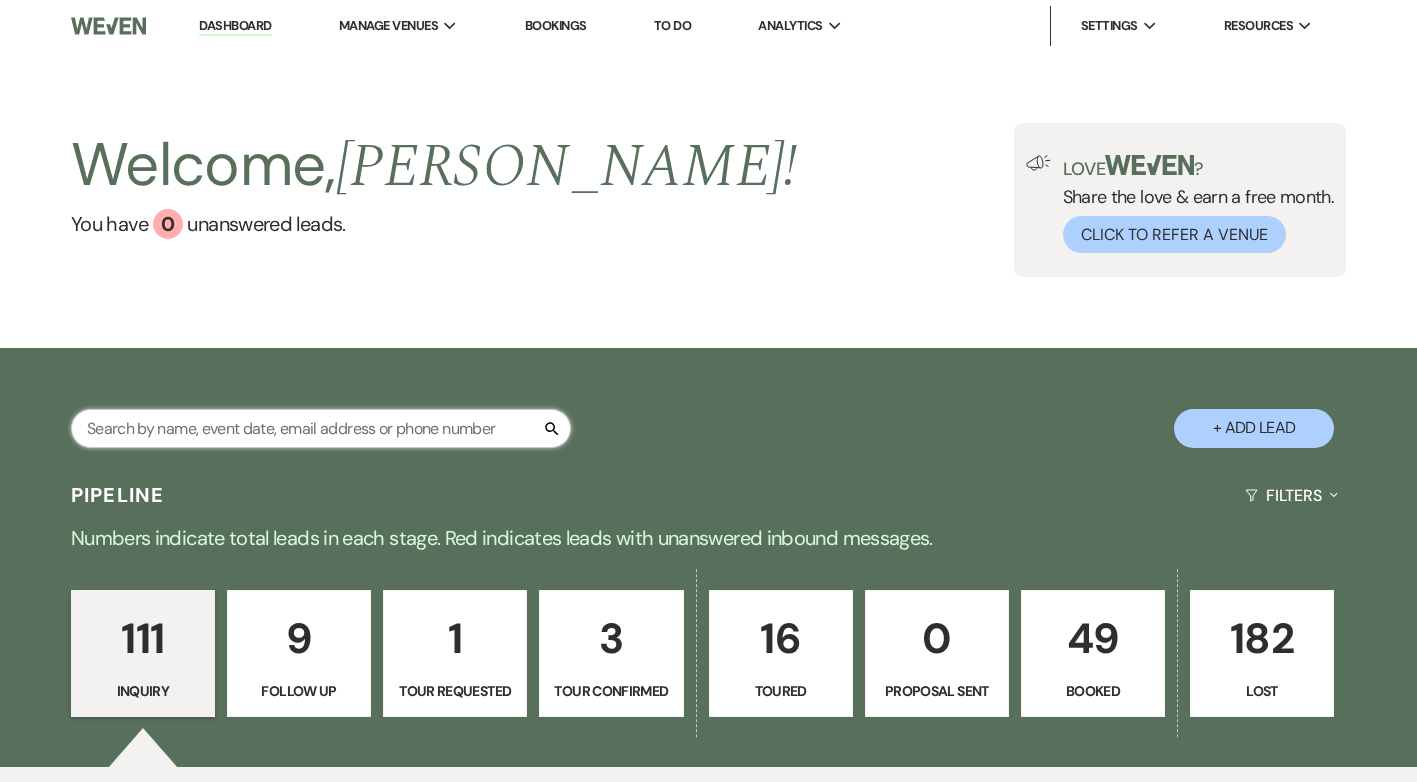 click at bounding box center [321, 428] 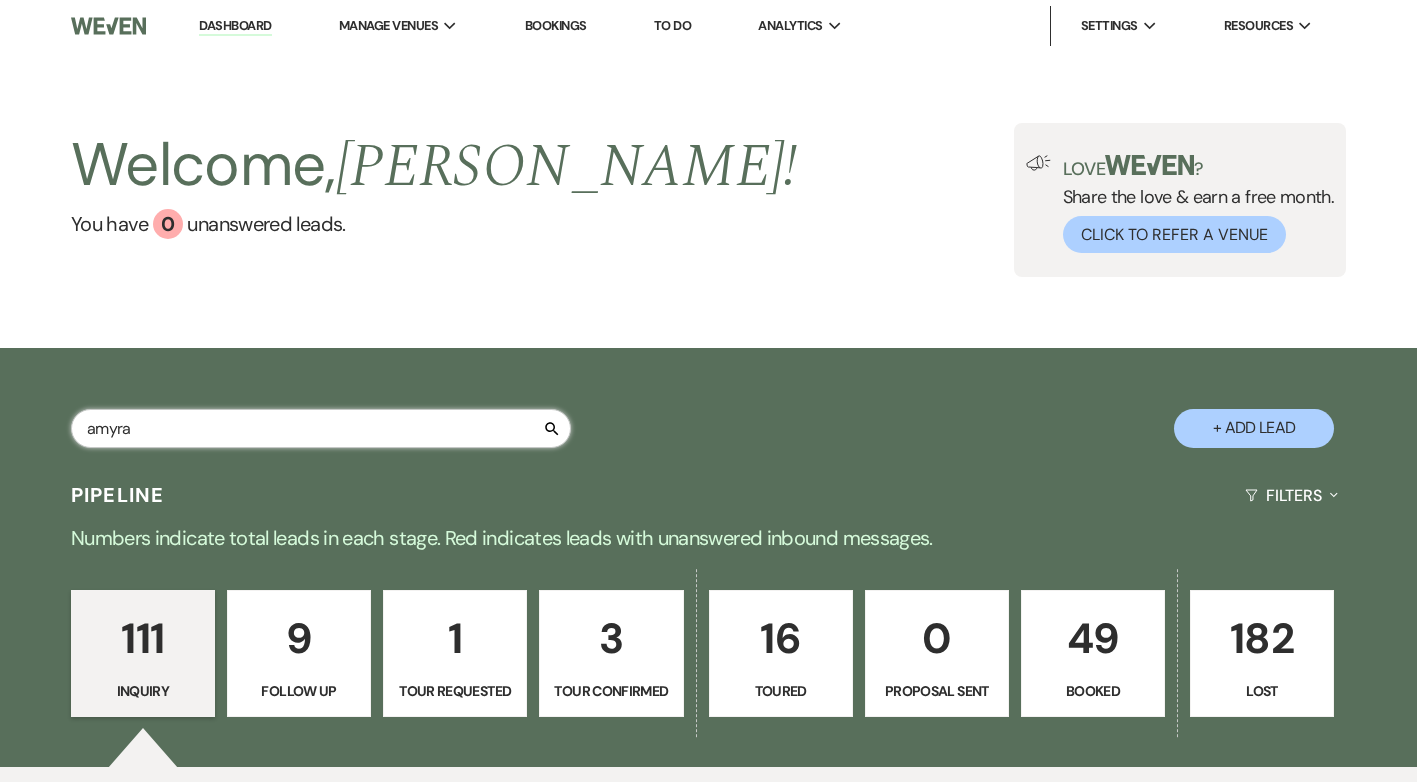 type on "amyrah" 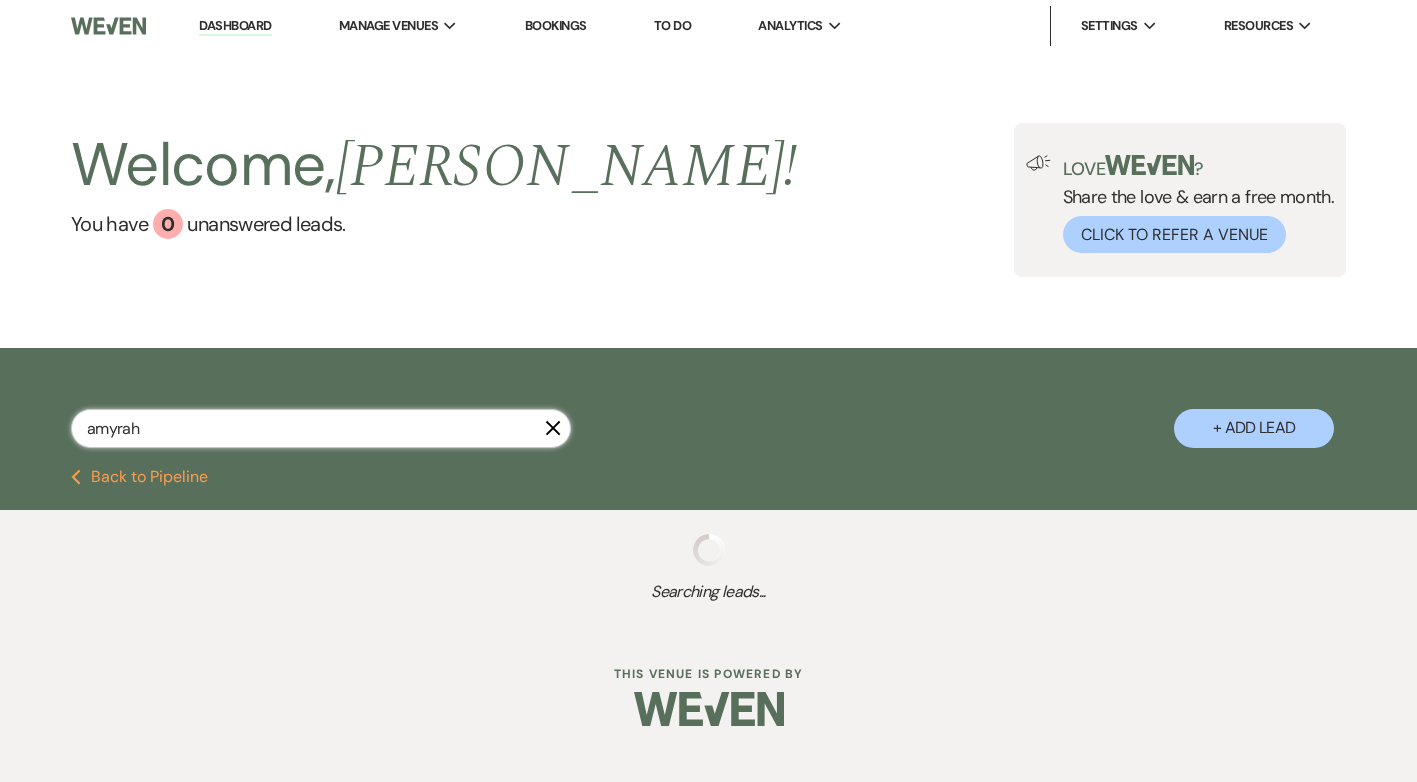 select on "5" 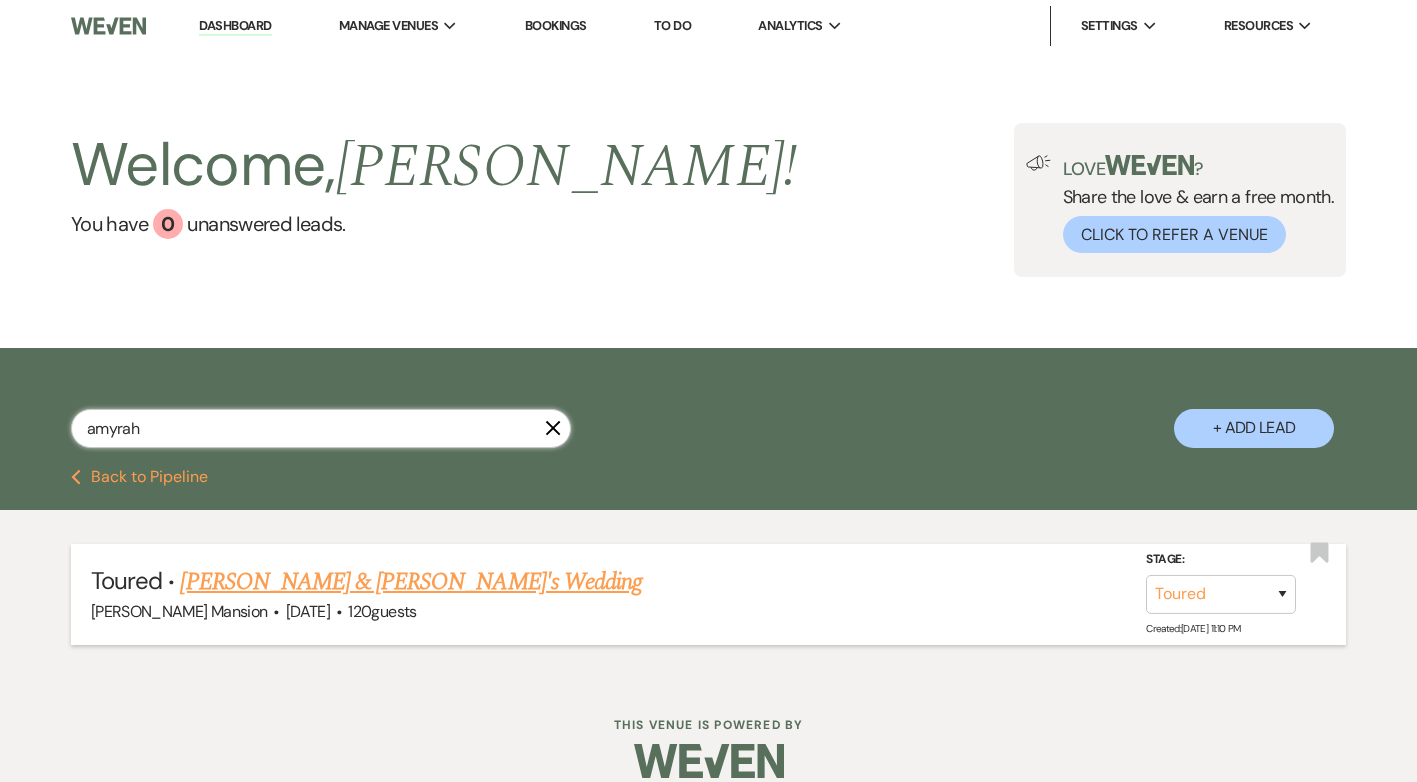 type on "amyrah" 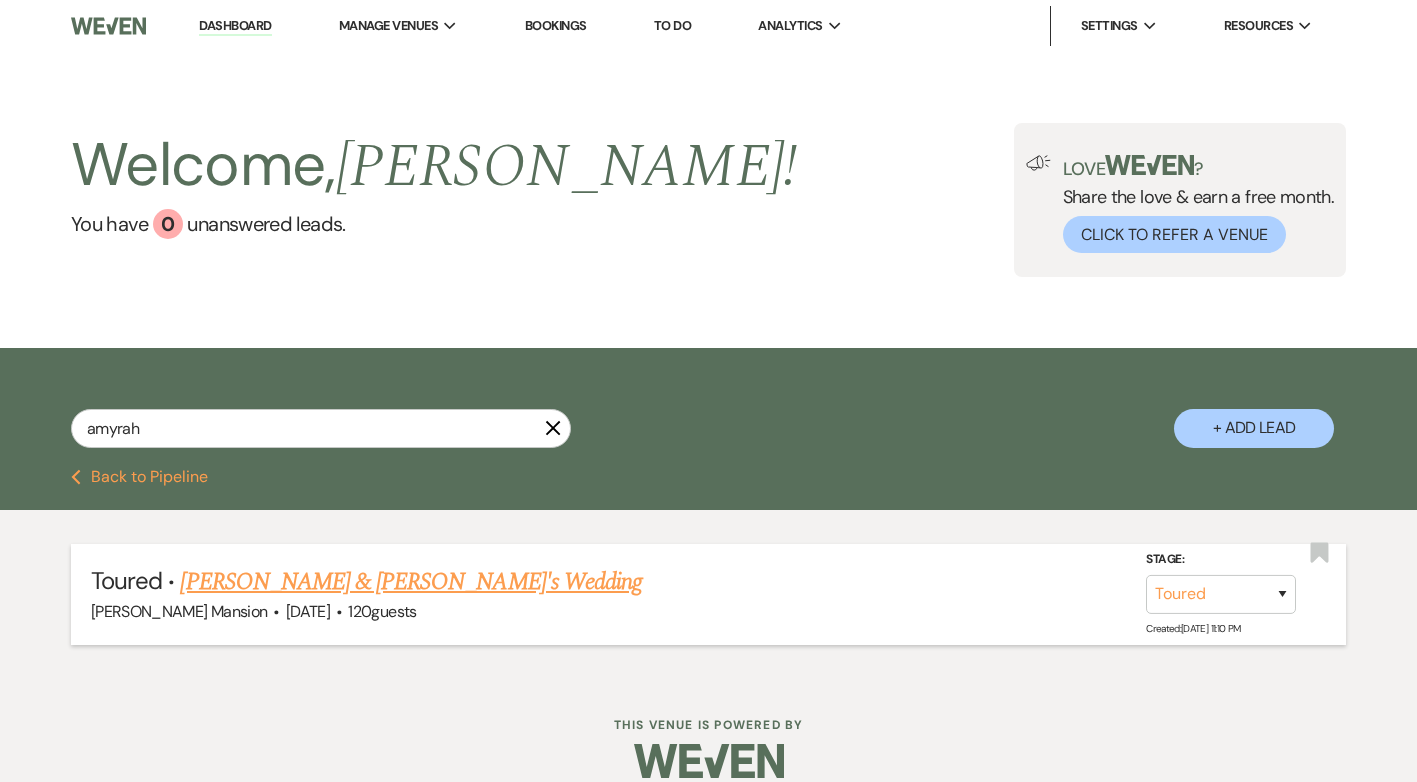 click on "Amyrah Arroyo & Brian's Wedding" at bounding box center (411, 582) 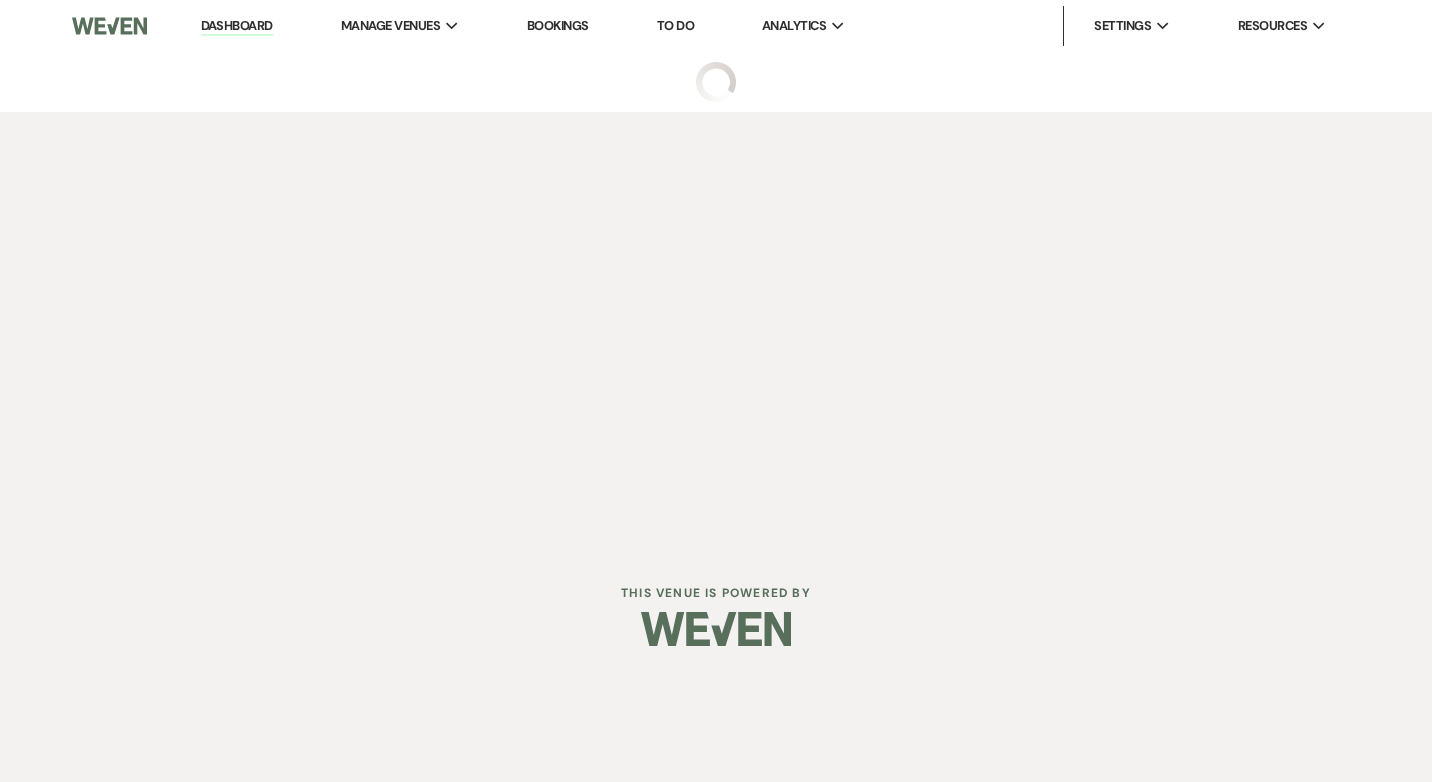 select on "5" 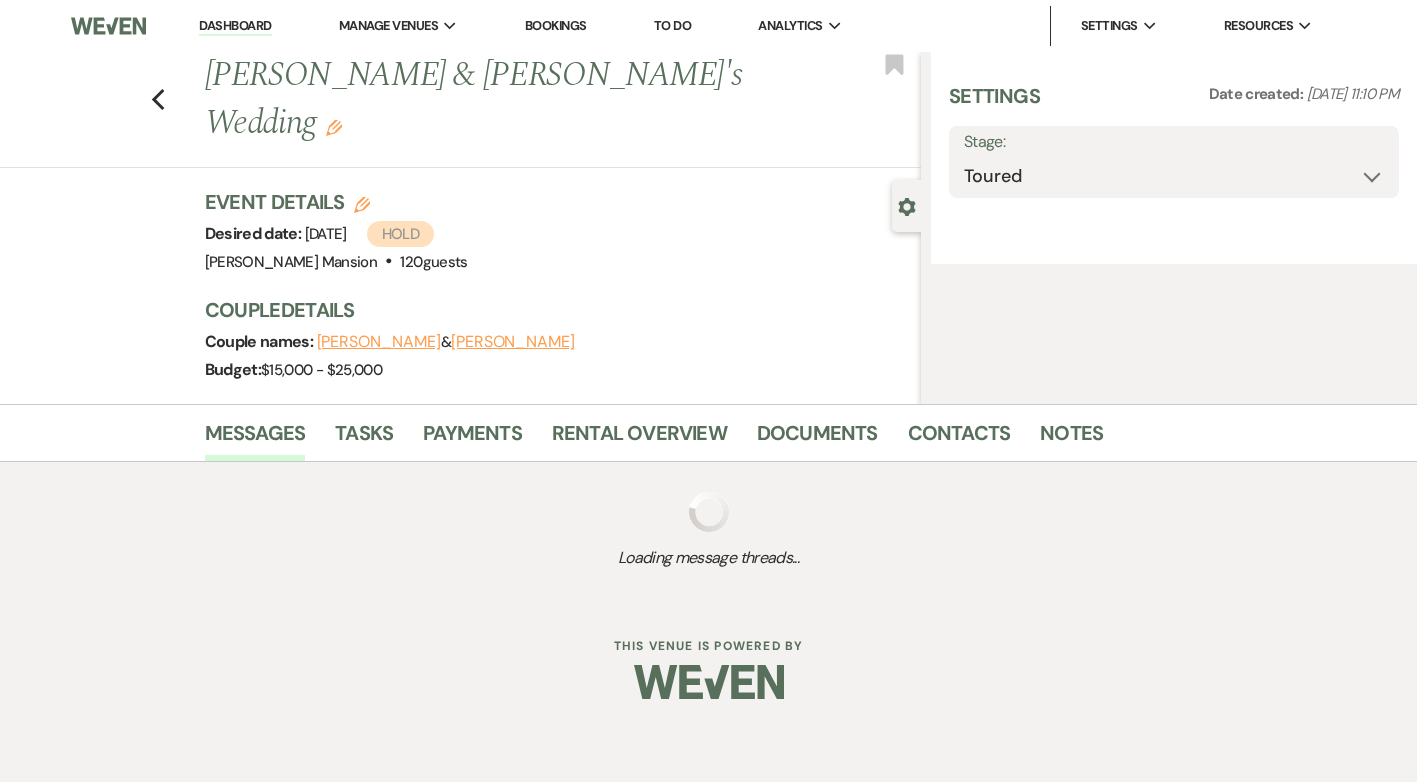 select on "5" 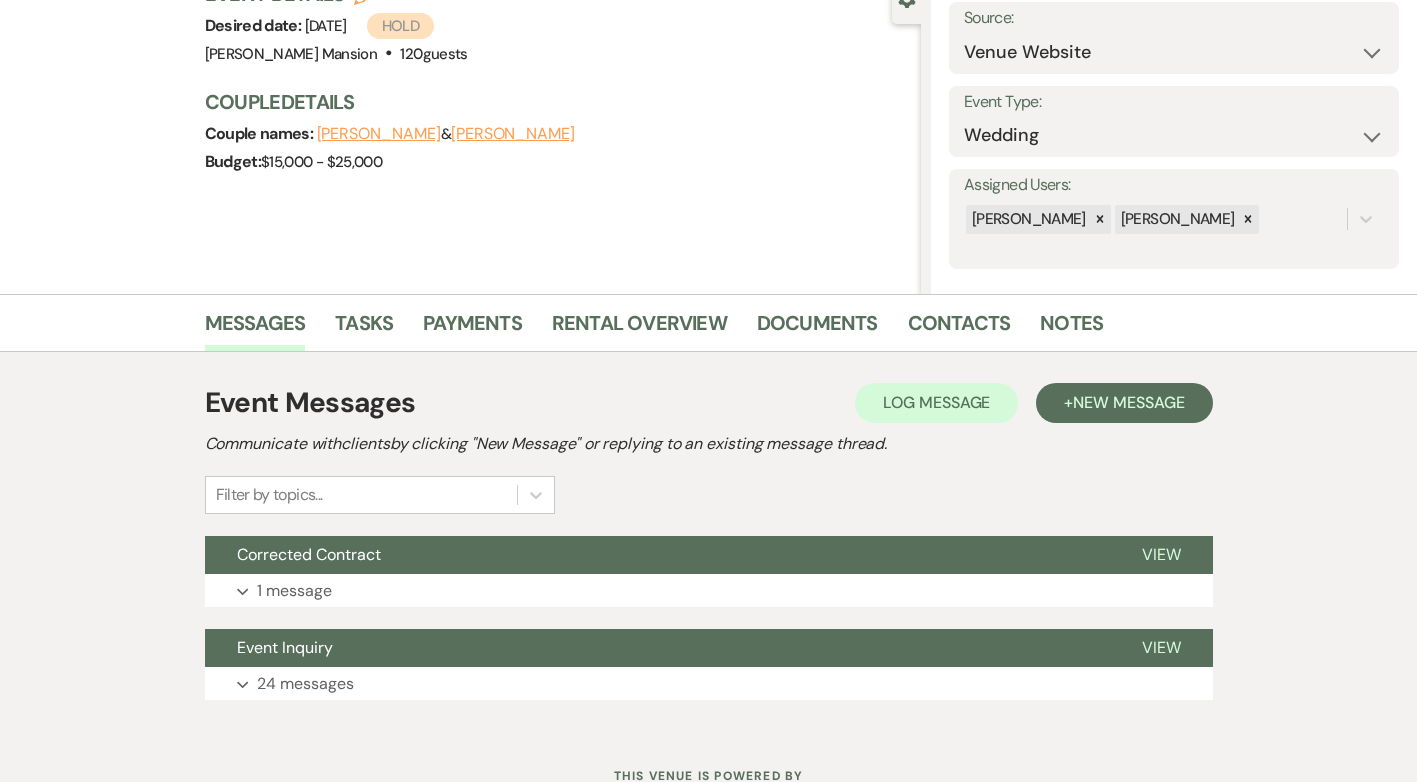 scroll, scrollTop: 285, scrollLeft: 0, axis: vertical 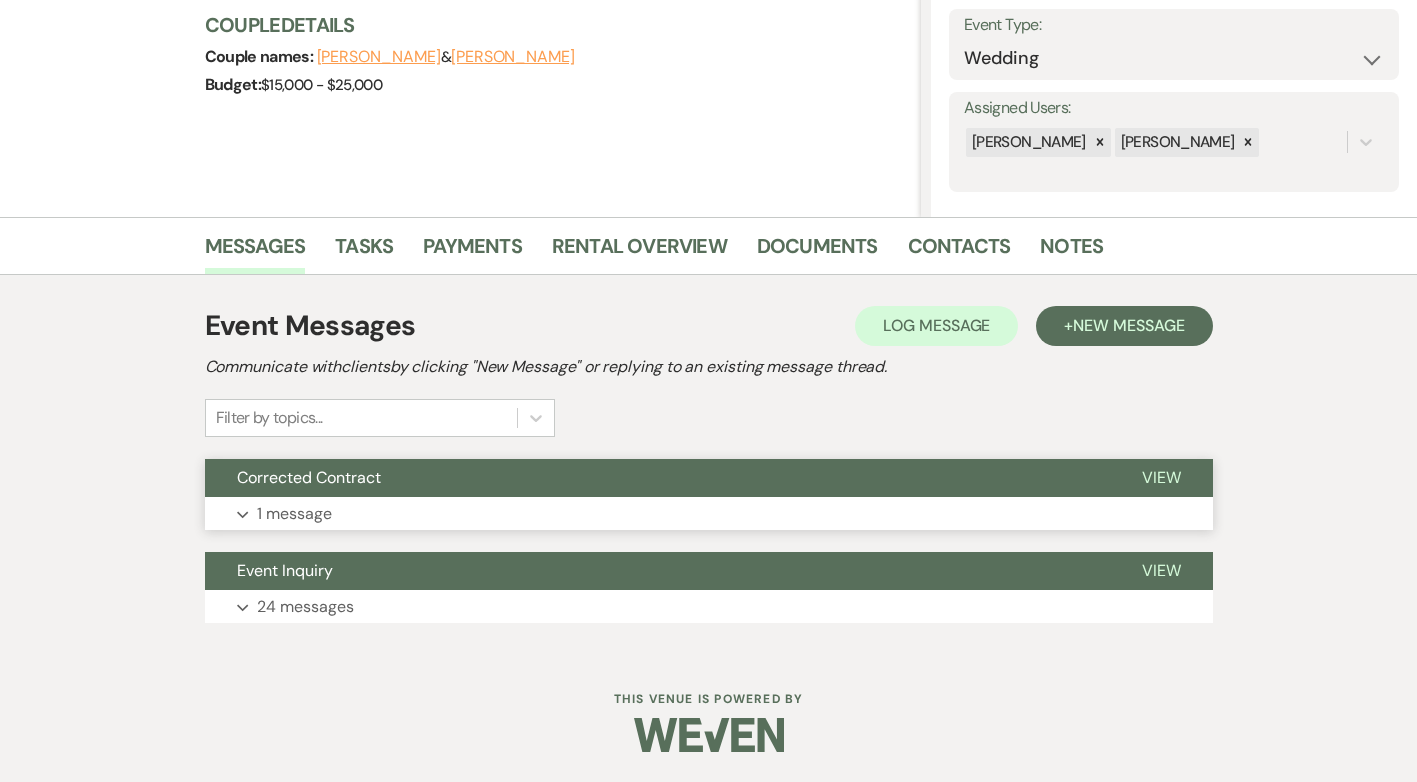 click on "1 message" at bounding box center [294, 514] 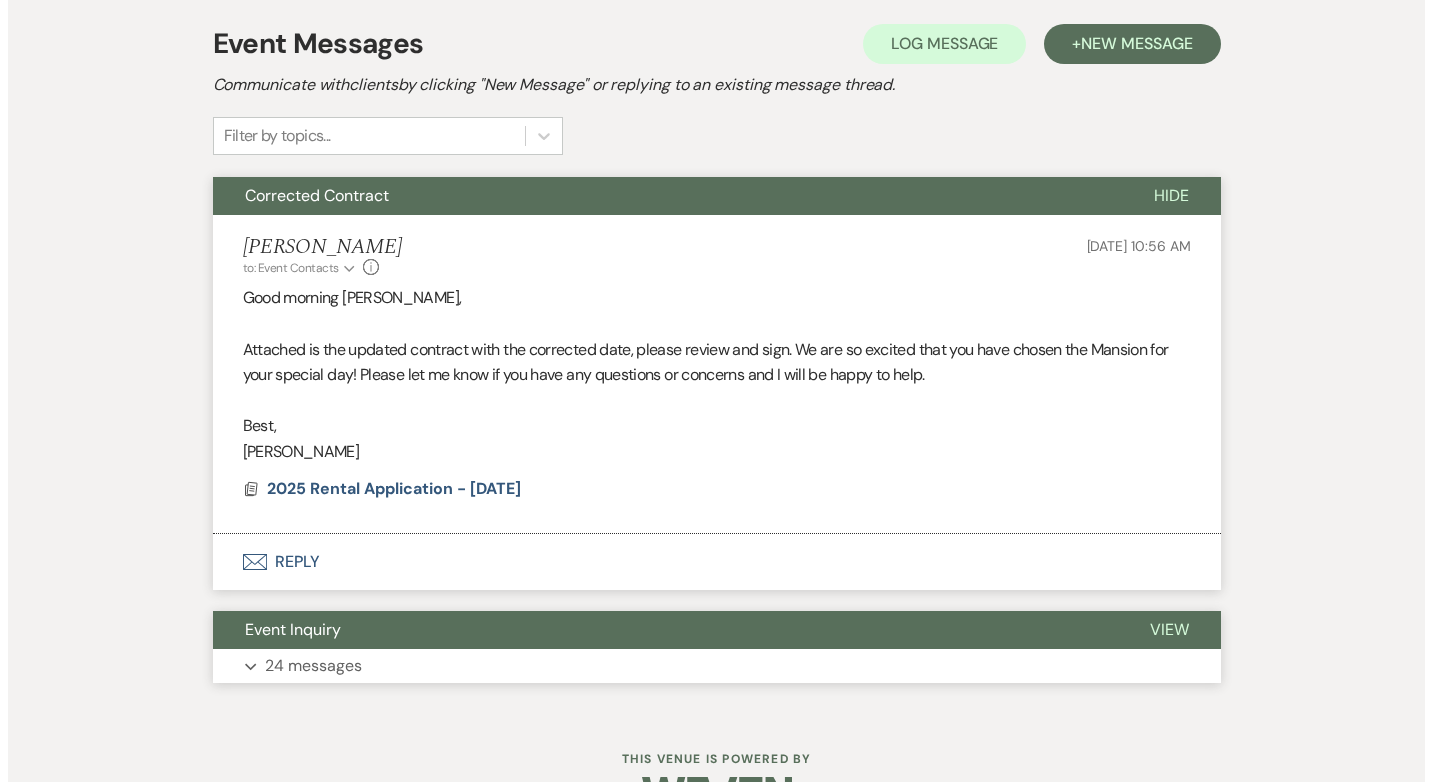 scroll, scrollTop: 585, scrollLeft: 0, axis: vertical 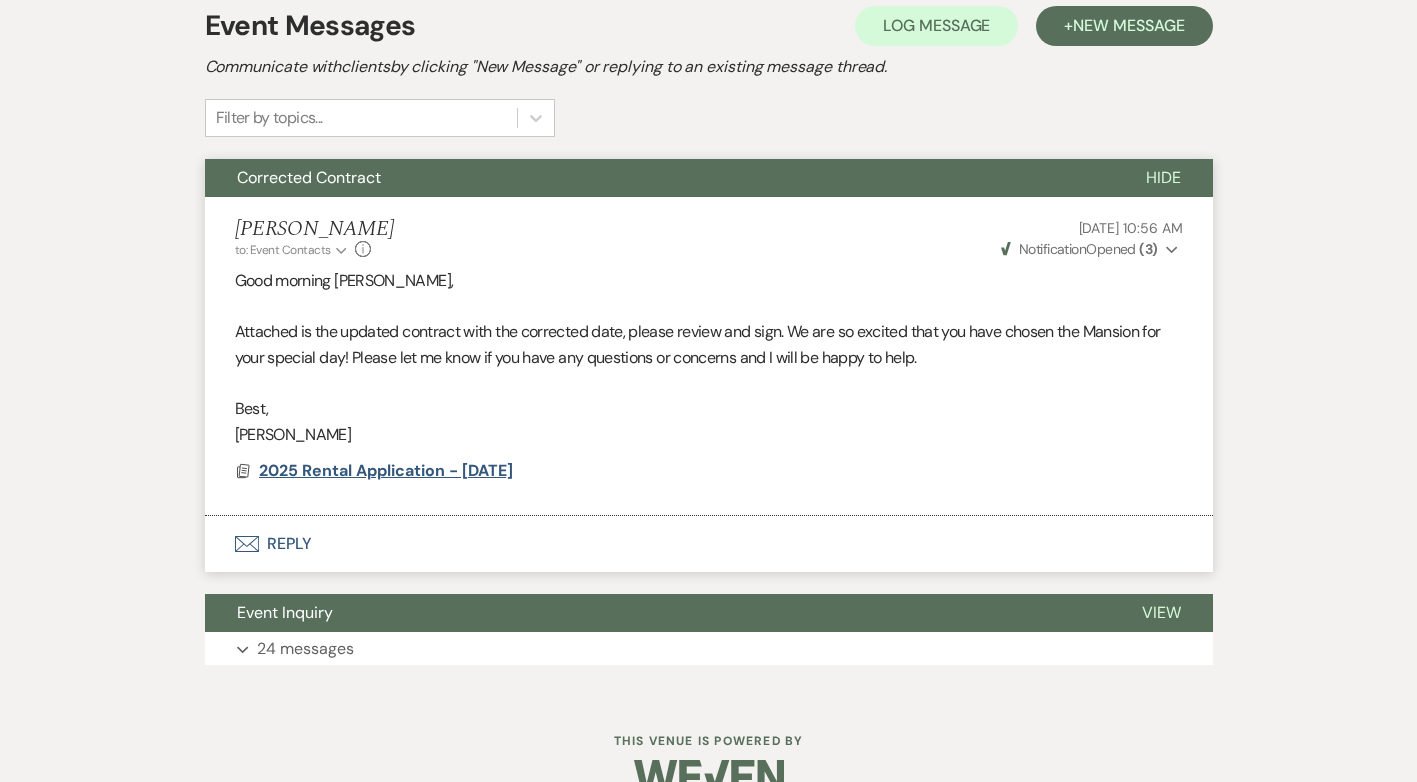 click on "2025 Rental Application - June 6" at bounding box center [386, 470] 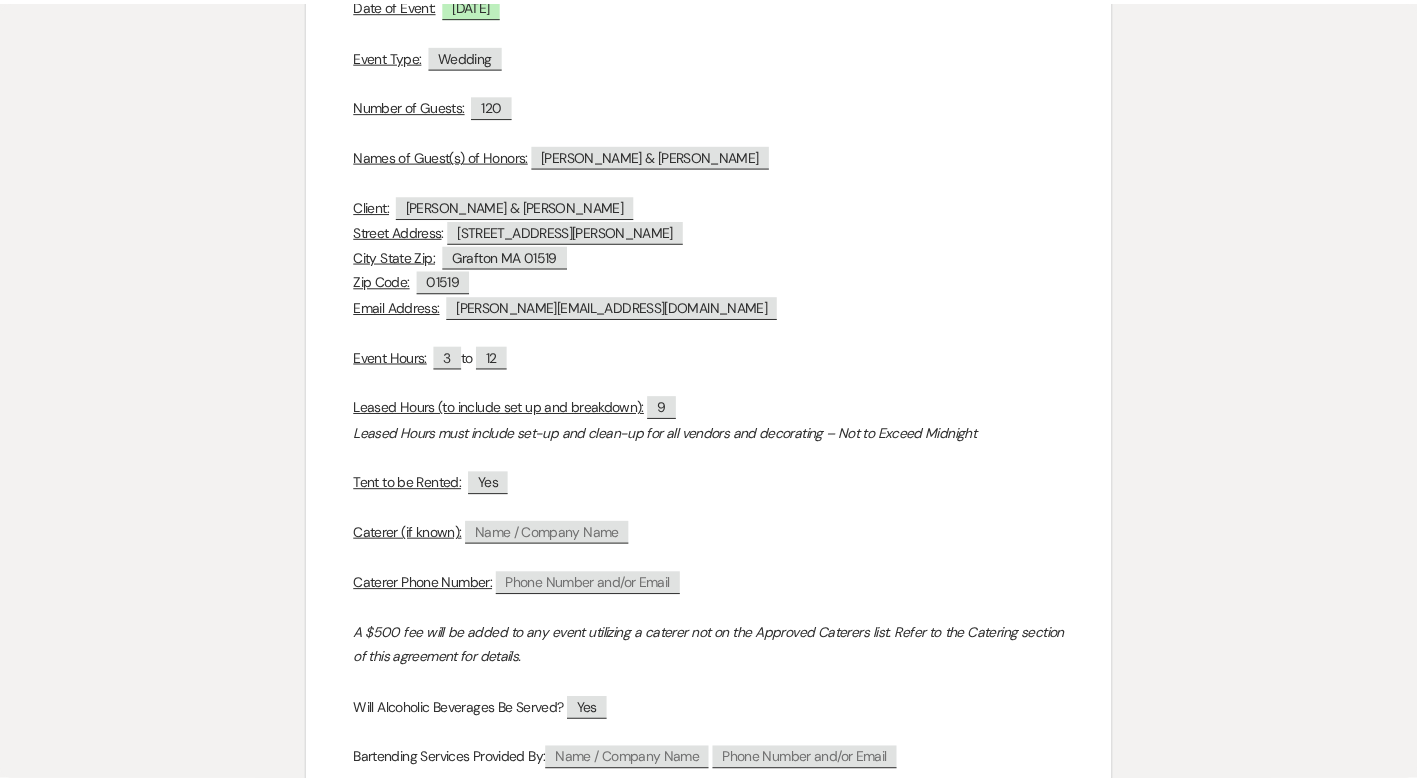 scroll, scrollTop: 0, scrollLeft: 0, axis: both 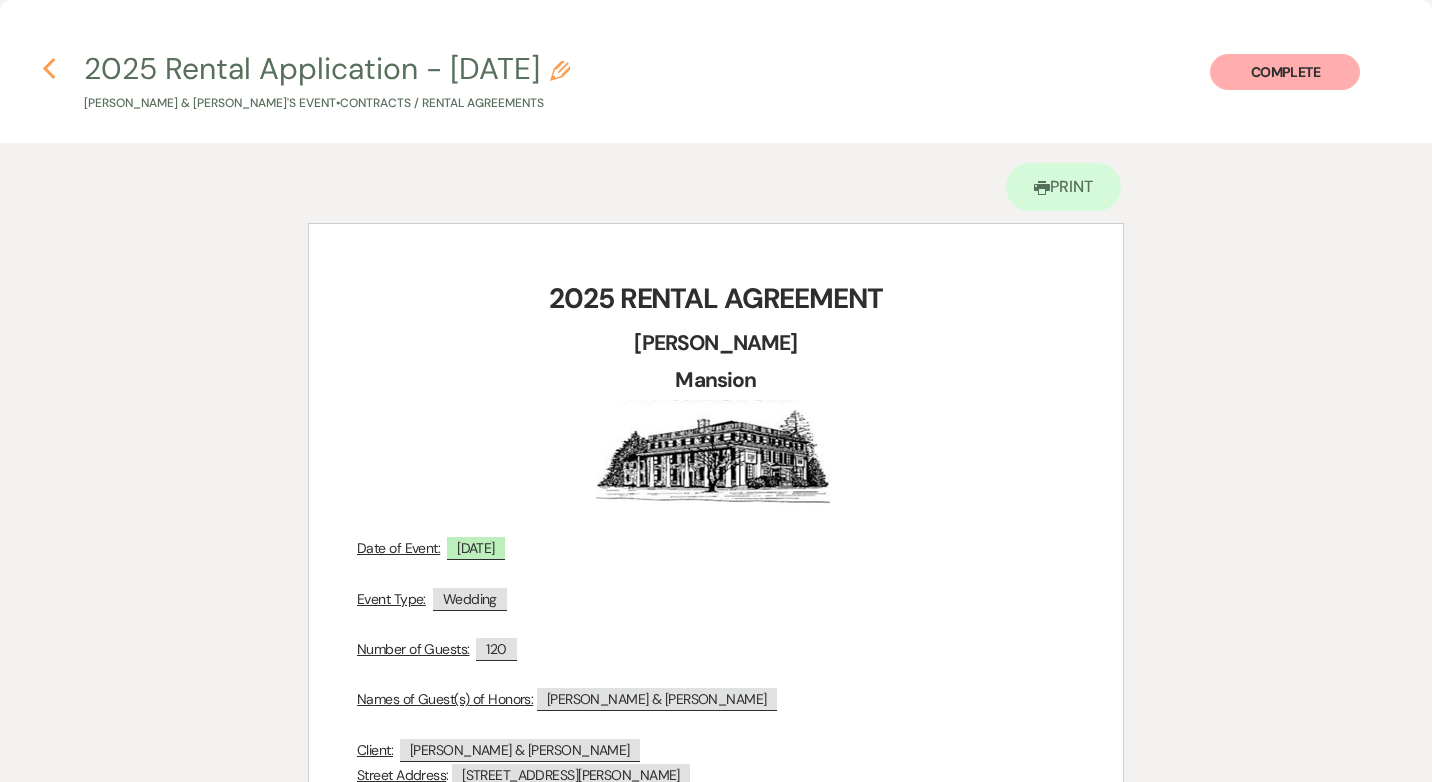 click 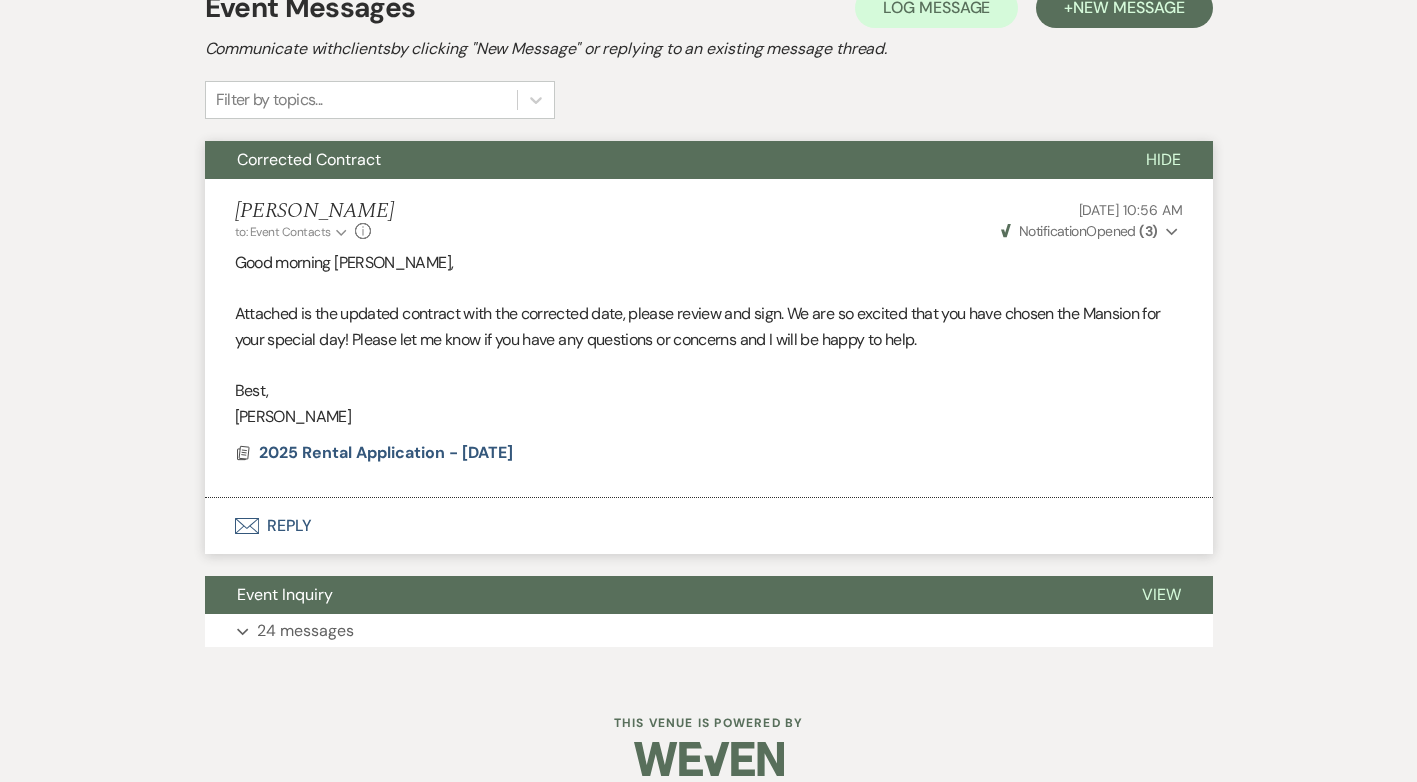 scroll, scrollTop: 627, scrollLeft: 0, axis: vertical 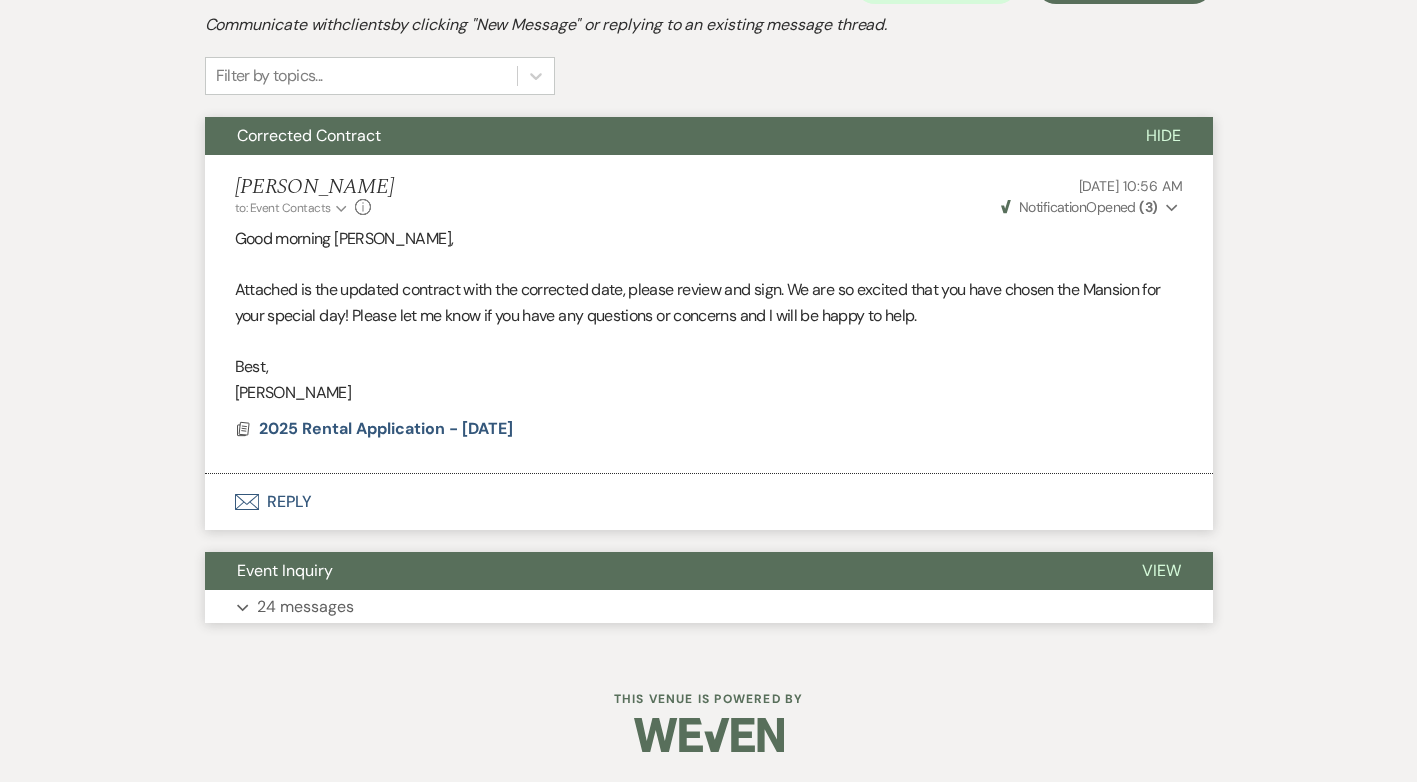 click on "24 messages" at bounding box center [305, 607] 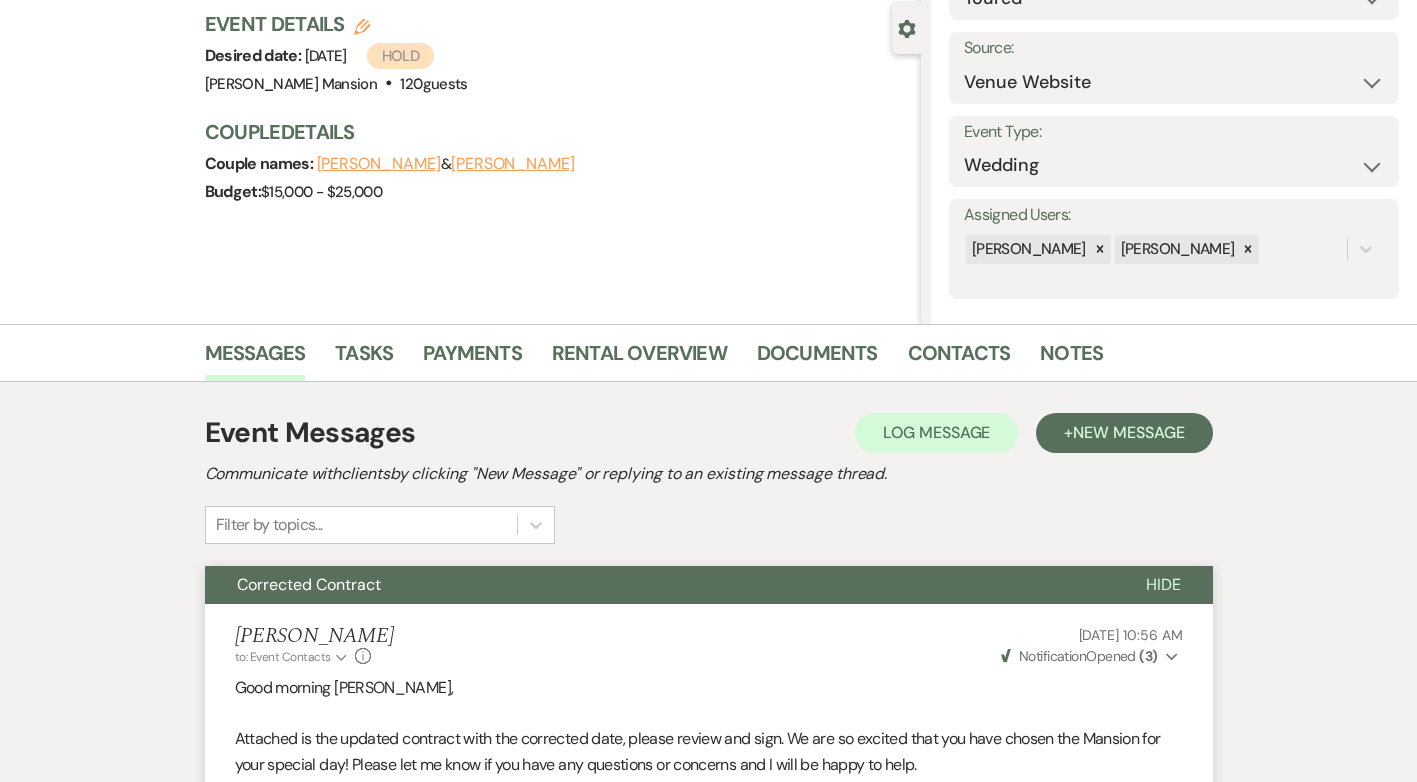 scroll, scrollTop: 0, scrollLeft: 0, axis: both 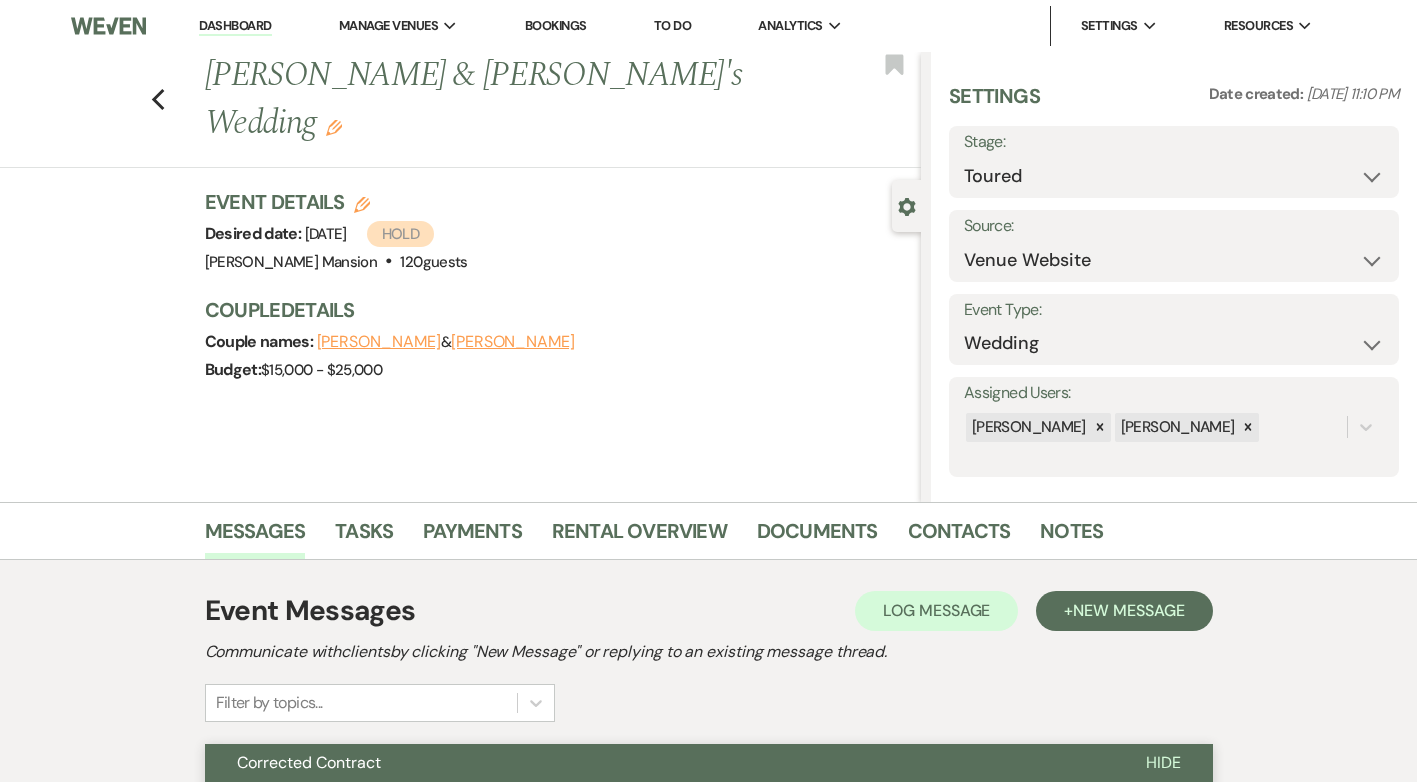 click on "Gear" 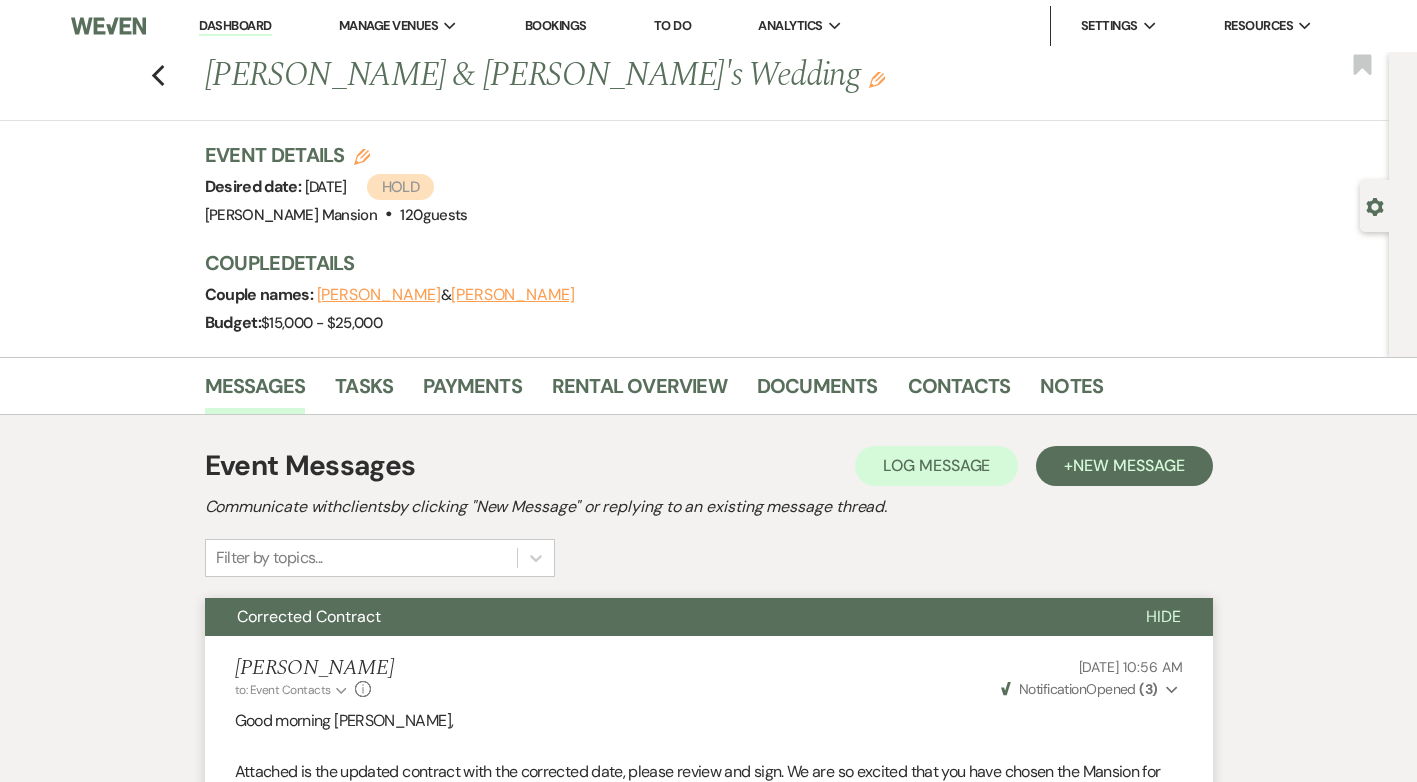 click on "Gear" 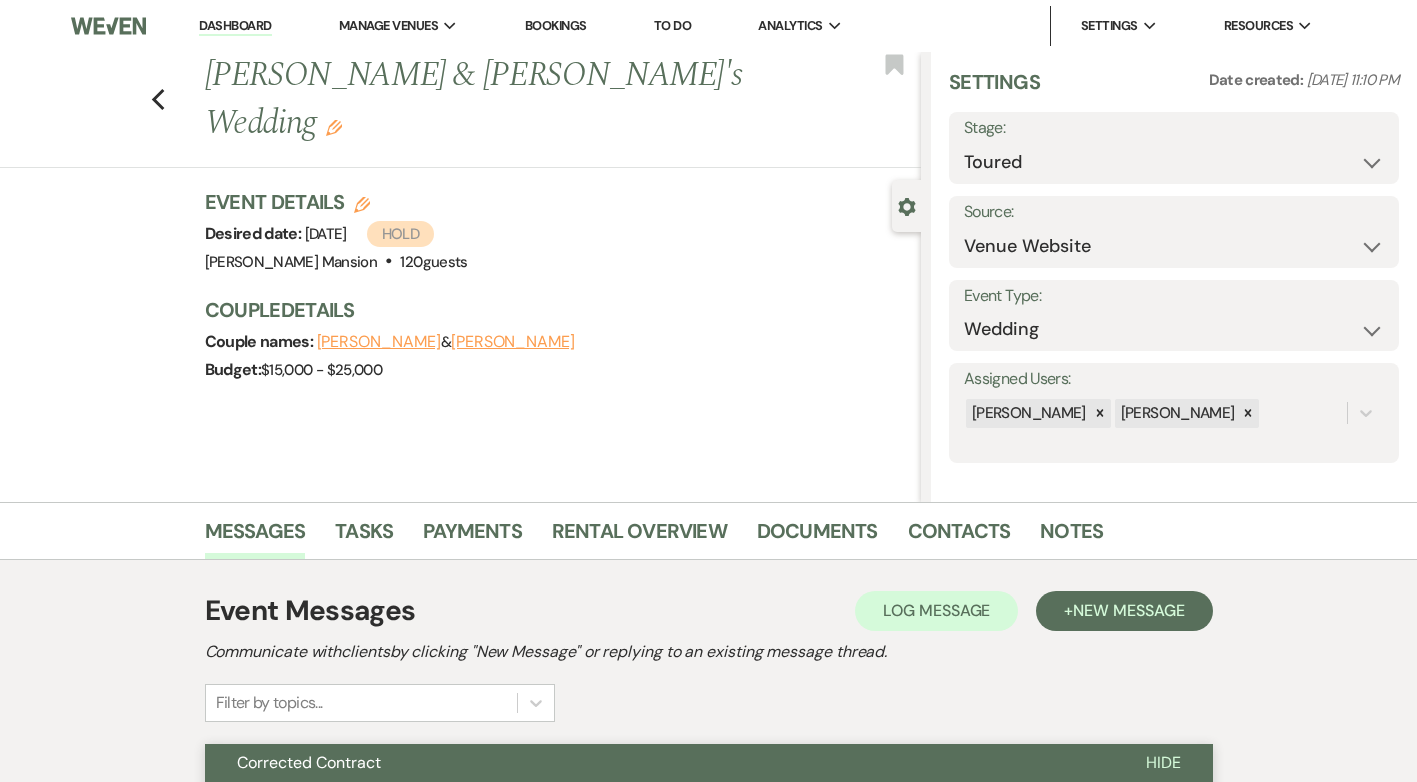 scroll, scrollTop: 17, scrollLeft: 0, axis: vertical 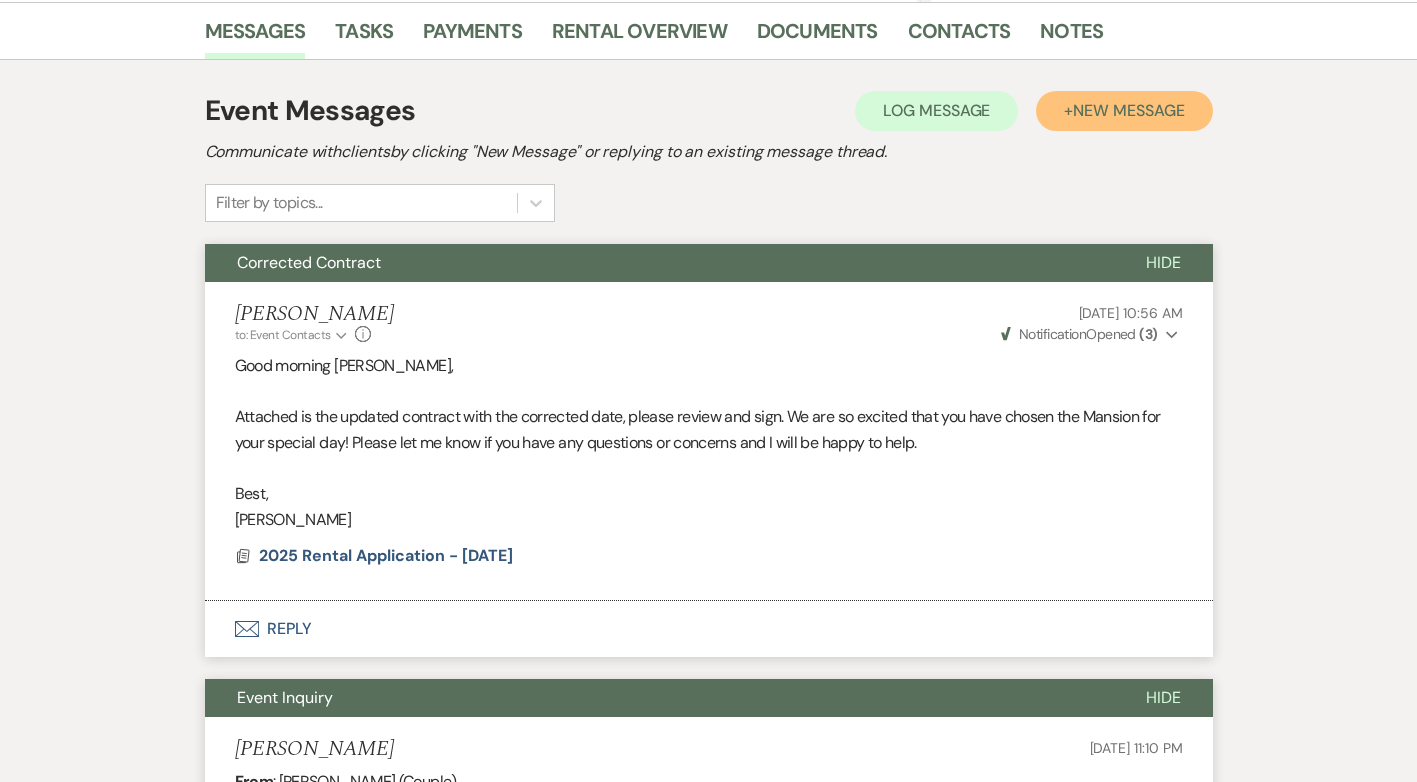 click on "New Message" at bounding box center [1128, 110] 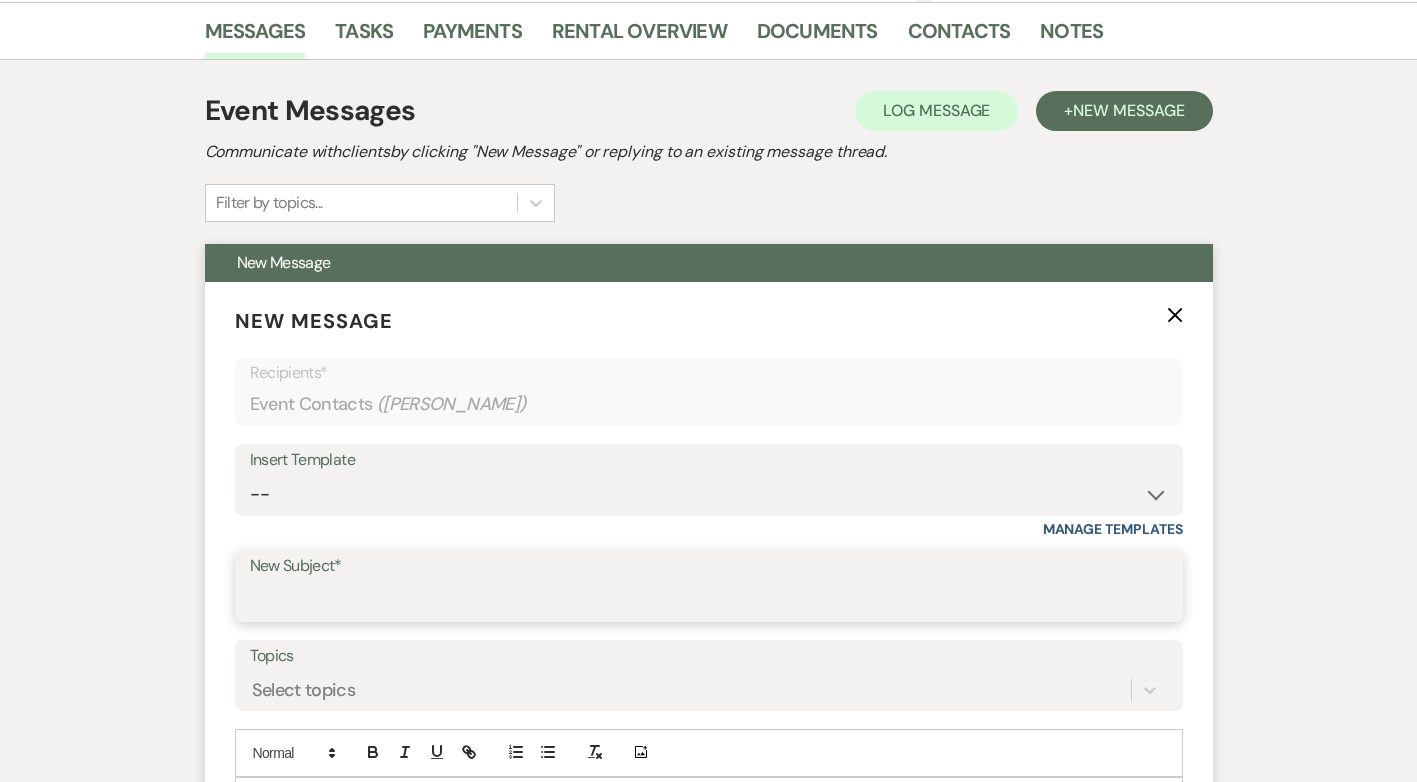 click on "New Subject*" at bounding box center (709, 600) 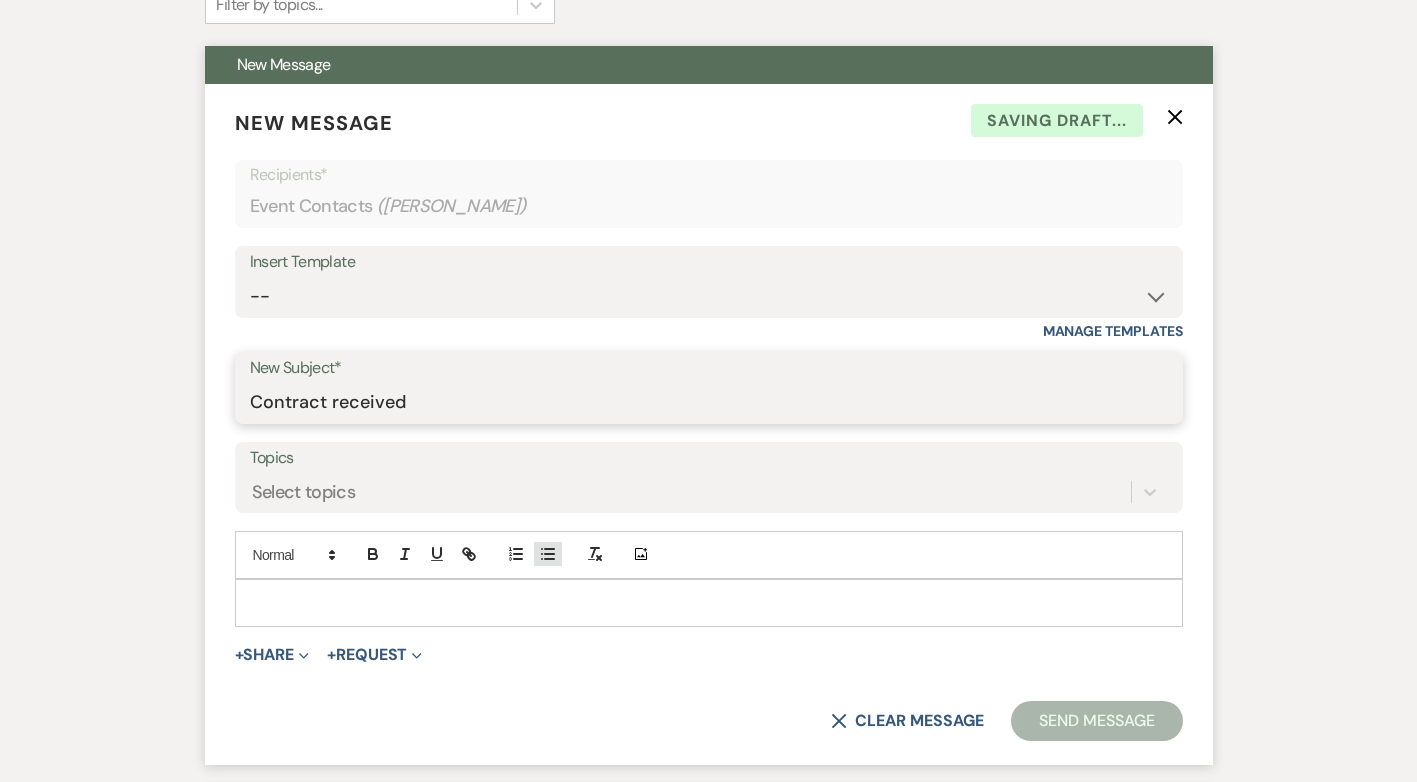 scroll, scrollTop: 700, scrollLeft: 0, axis: vertical 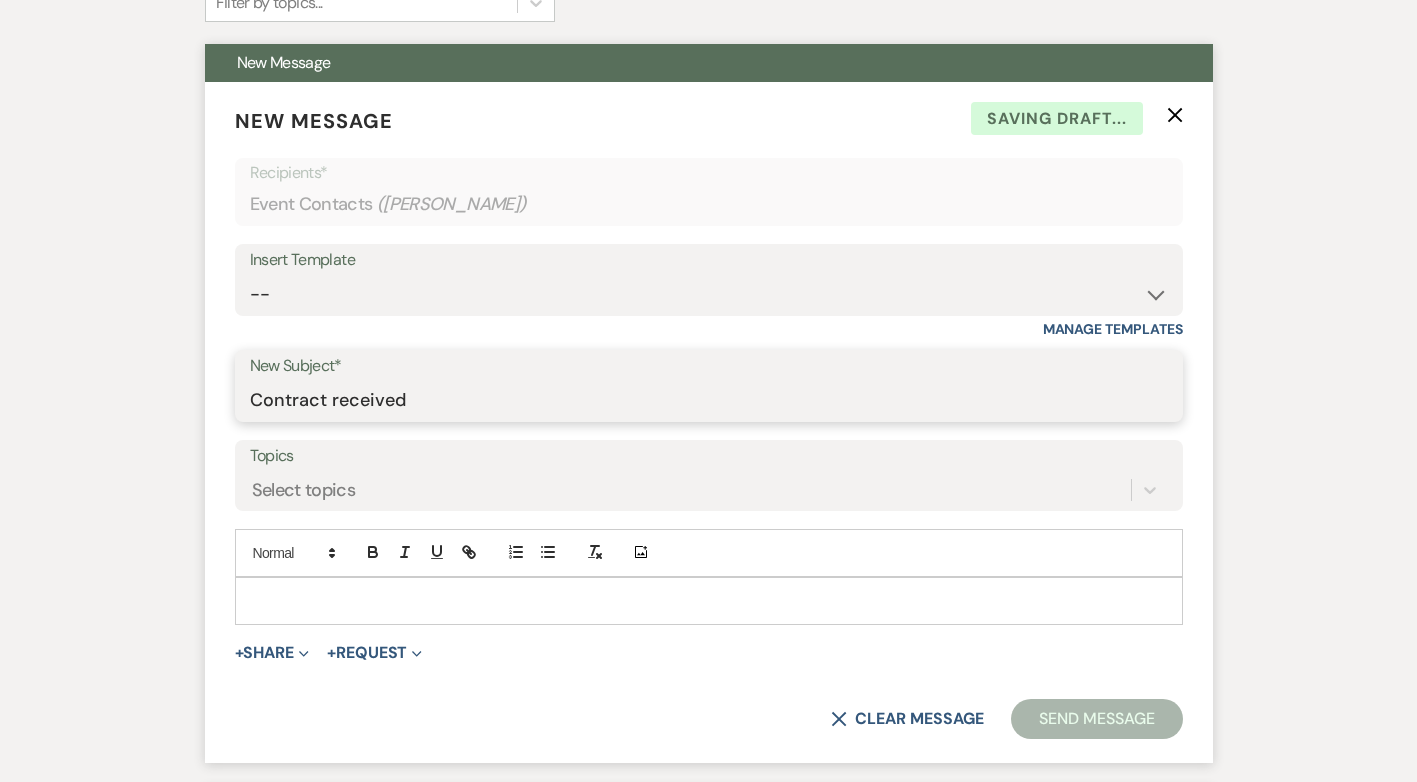 type on "Contract received" 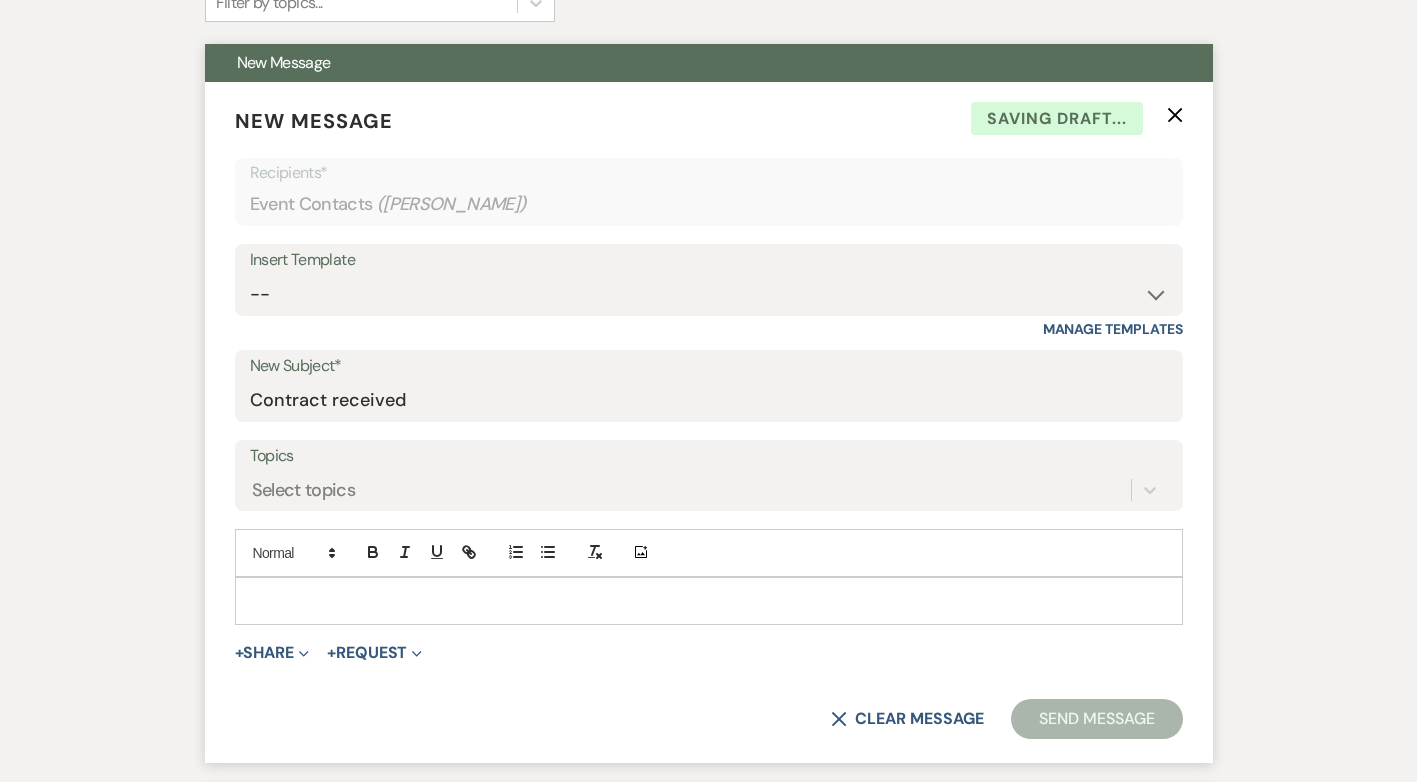 click at bounding box center [709, 601] 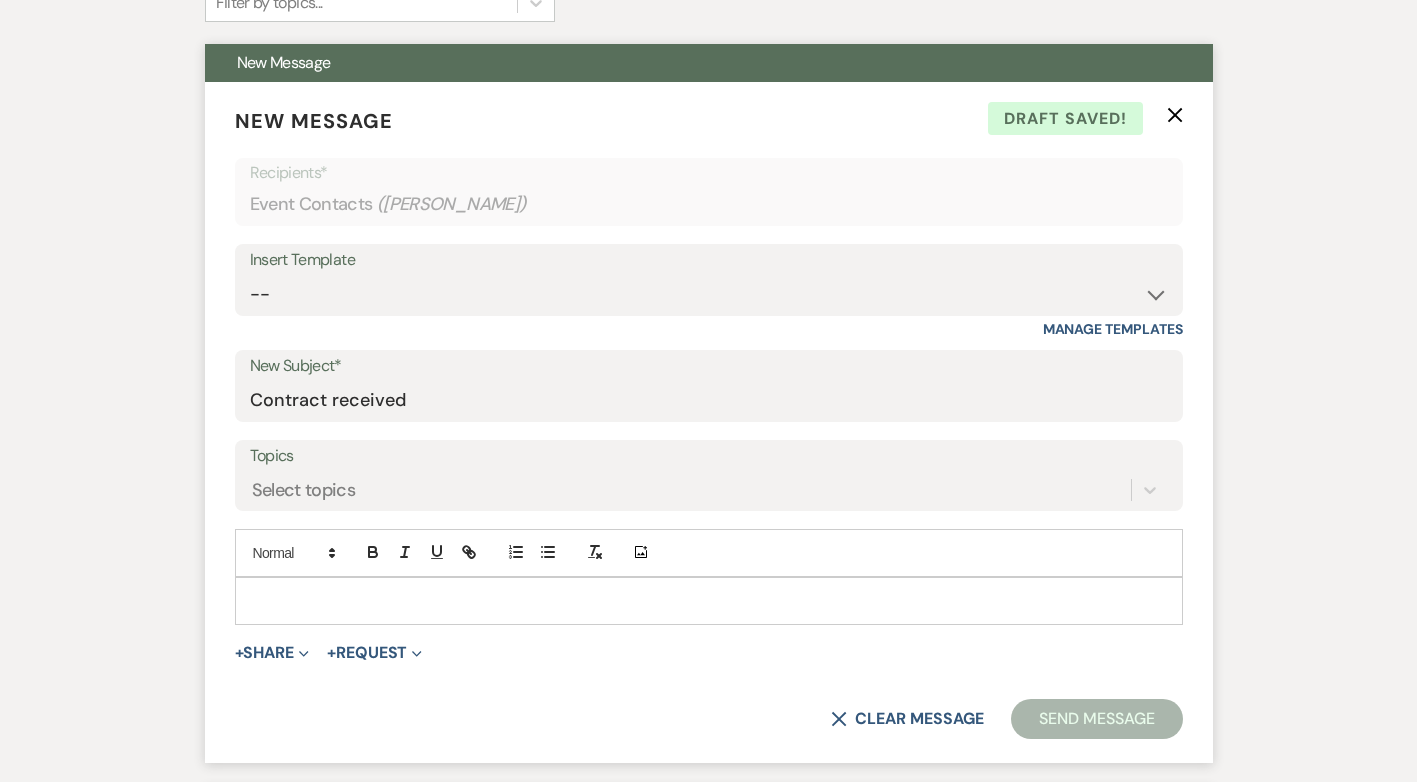type 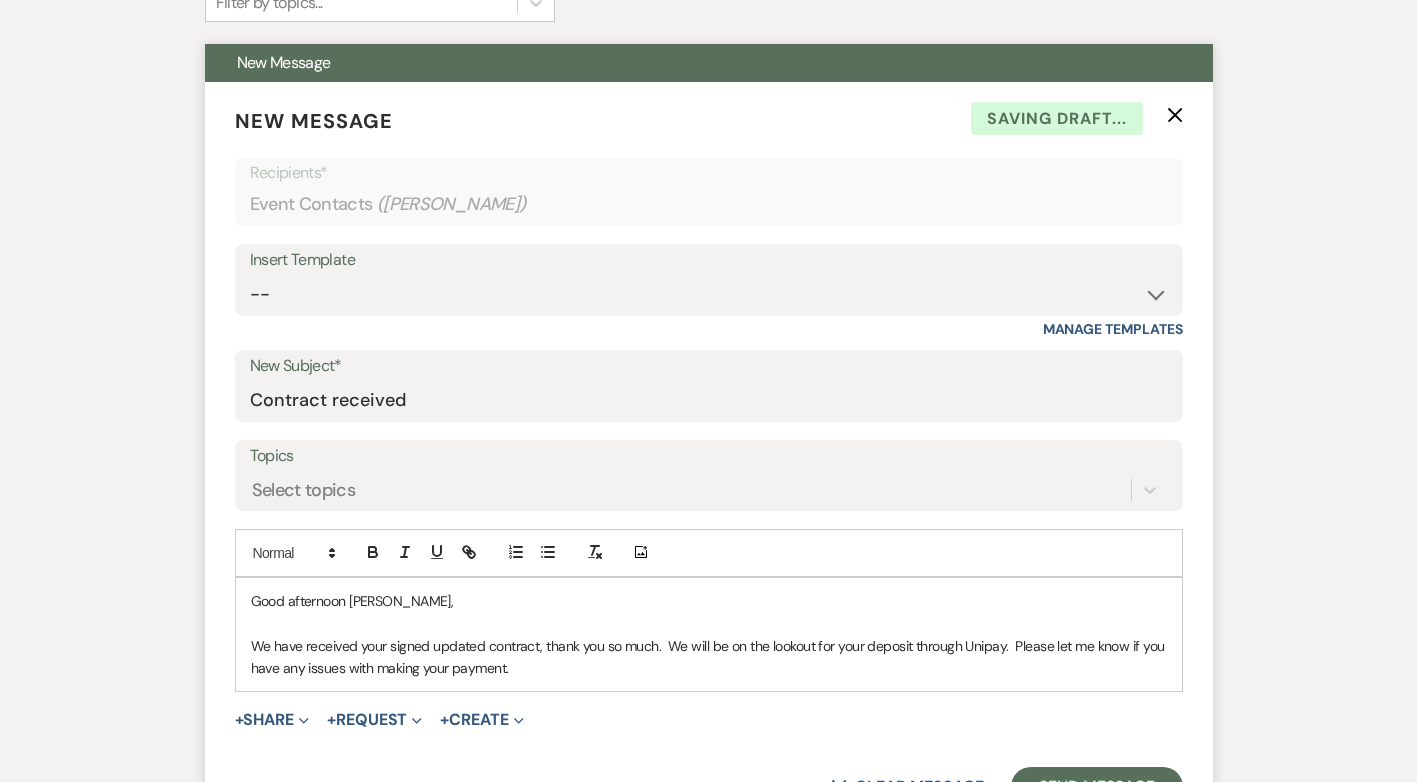 click on "We have received your signed updated contract, thank you so much.  We will be on the lookout for your deposit through Unipay.  Please let me know if you have any issues with making your payment." at bounding box center (709, 657) 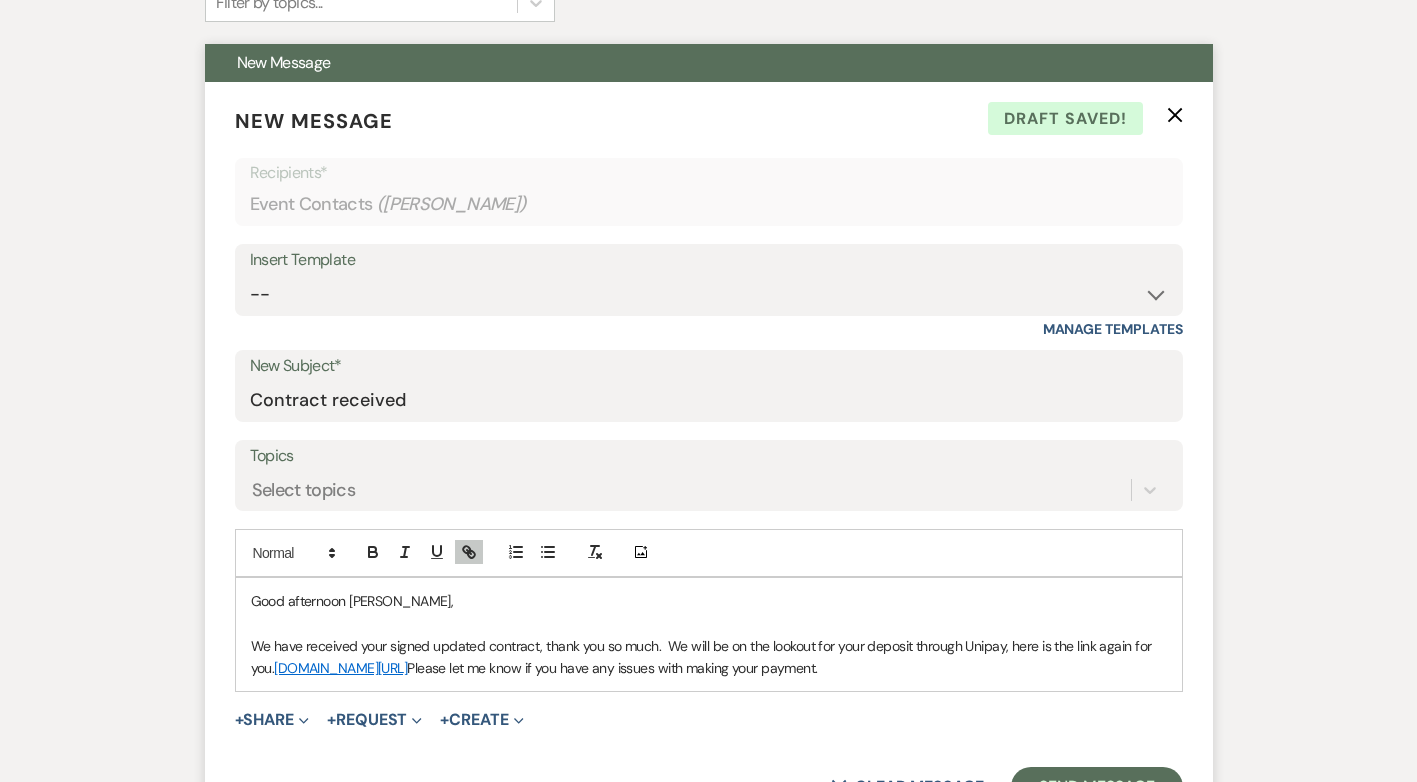 click on "unipaygold.unibank.com/transactioninfo.aspx?TID=23503" at bounding box center [340, 668] 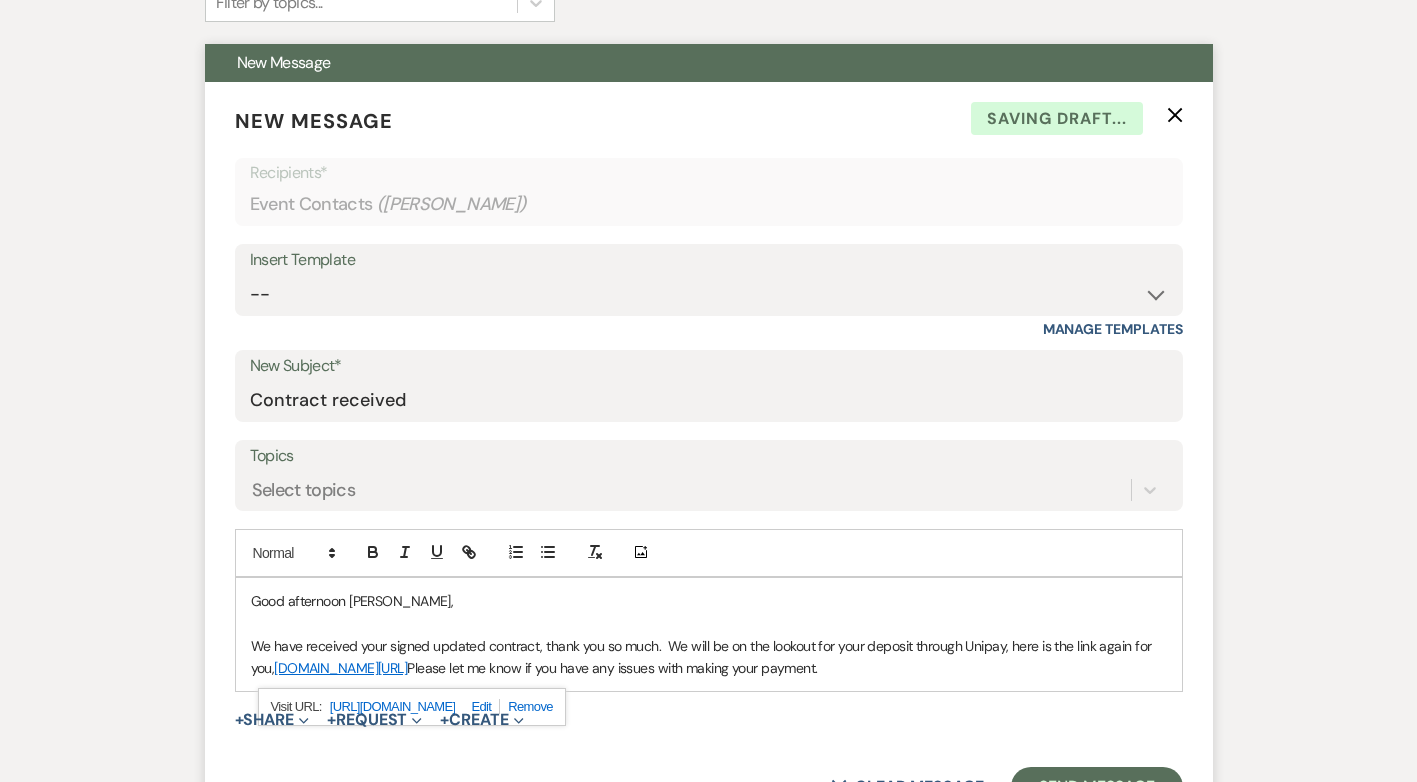 click on "We have received your signed updated contract, thank you so much.  We will be on the lookout for your deposit through Unipay, here is the link again for you,  unipaygold.unibank.com/transactioninfo.aspx?TID=23503    Please let me know if you have any issues with making your payment." at bounding box center [709, 657] 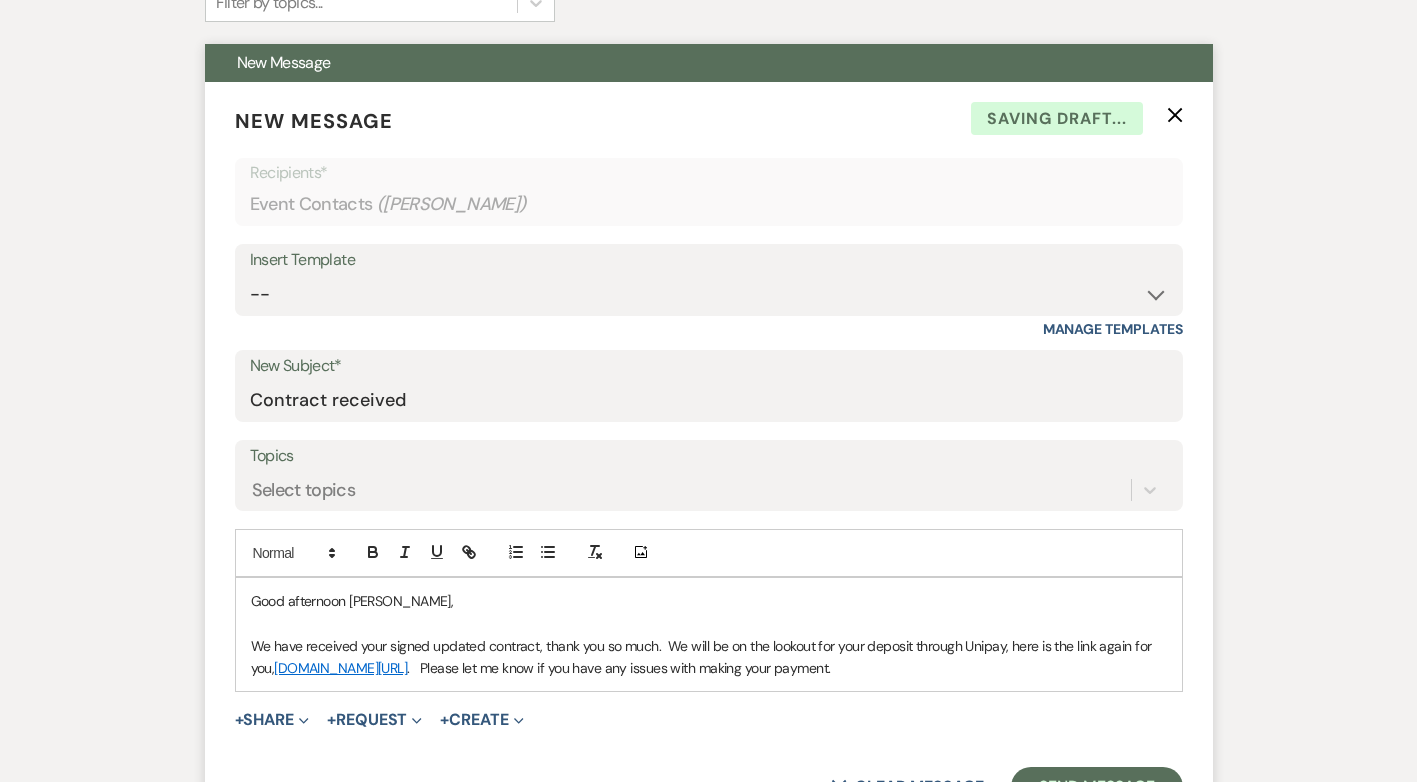 click on "We have received your signed updated contract, thank you so much.  We will be on the lookout for your deposit through Unipay, here is the link again for you,  unipaygold.unibank.com/transactioninfo.aspx?TID=23503  .   Please let me know if you have any issues with making your payment." at bounding box center (709, 657) 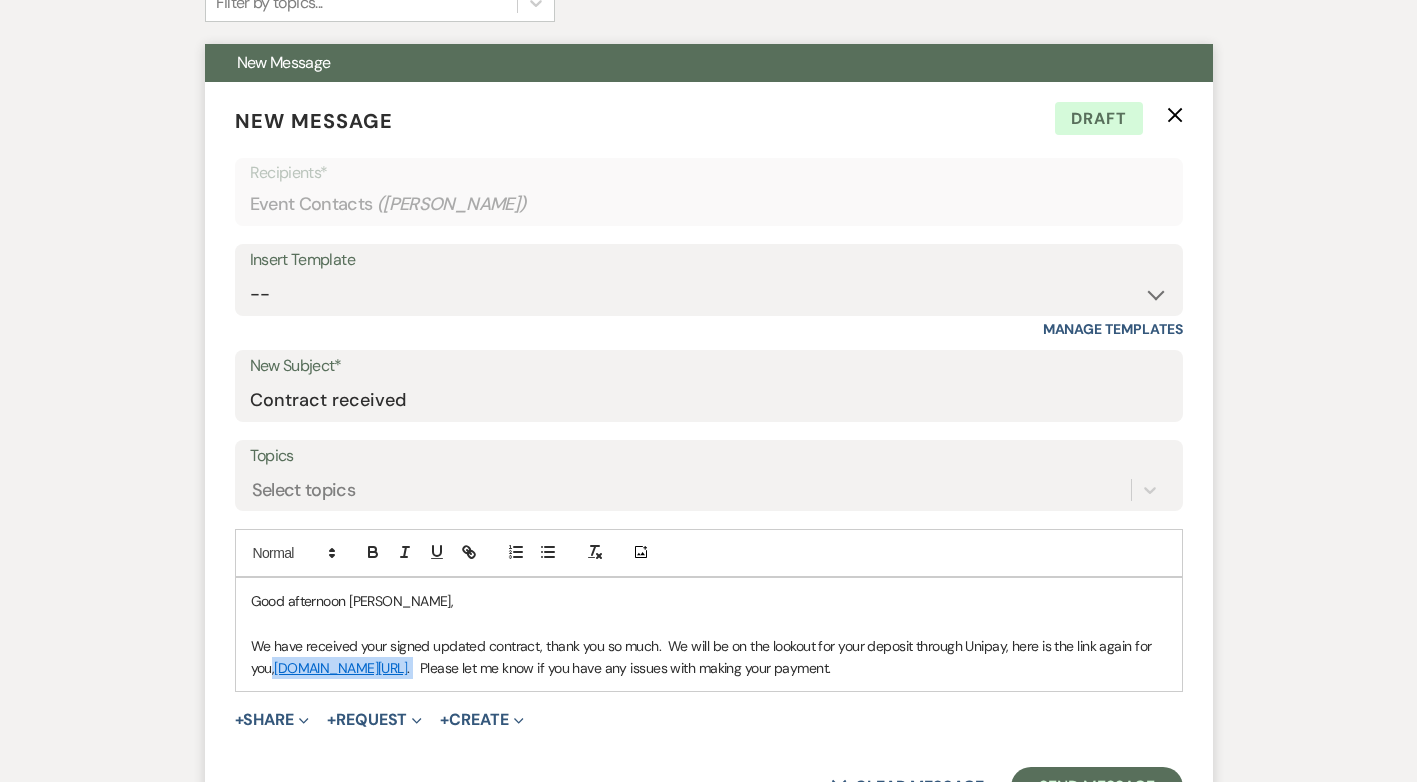 drag, startPoint x: 625, startPoint y: 673, endPoint x: 272, endPoint y: 680, distance: 353.0694 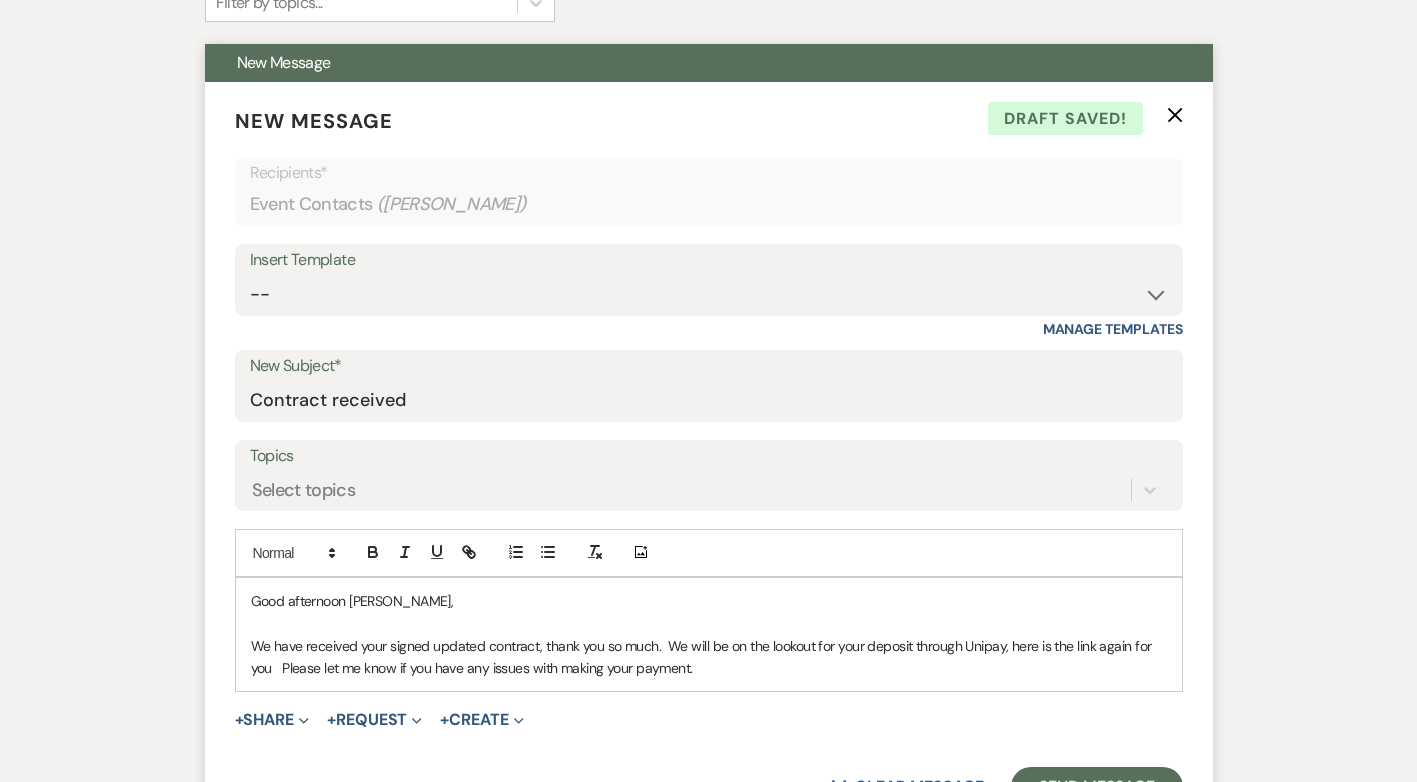 click on "We have received your signed updated contract, thank you so much.  We will be on the lookout for your deposit through Unipay, here is the link again for you   Please let me know if you have any issues with making your payment." at bounding box center [709, 657] 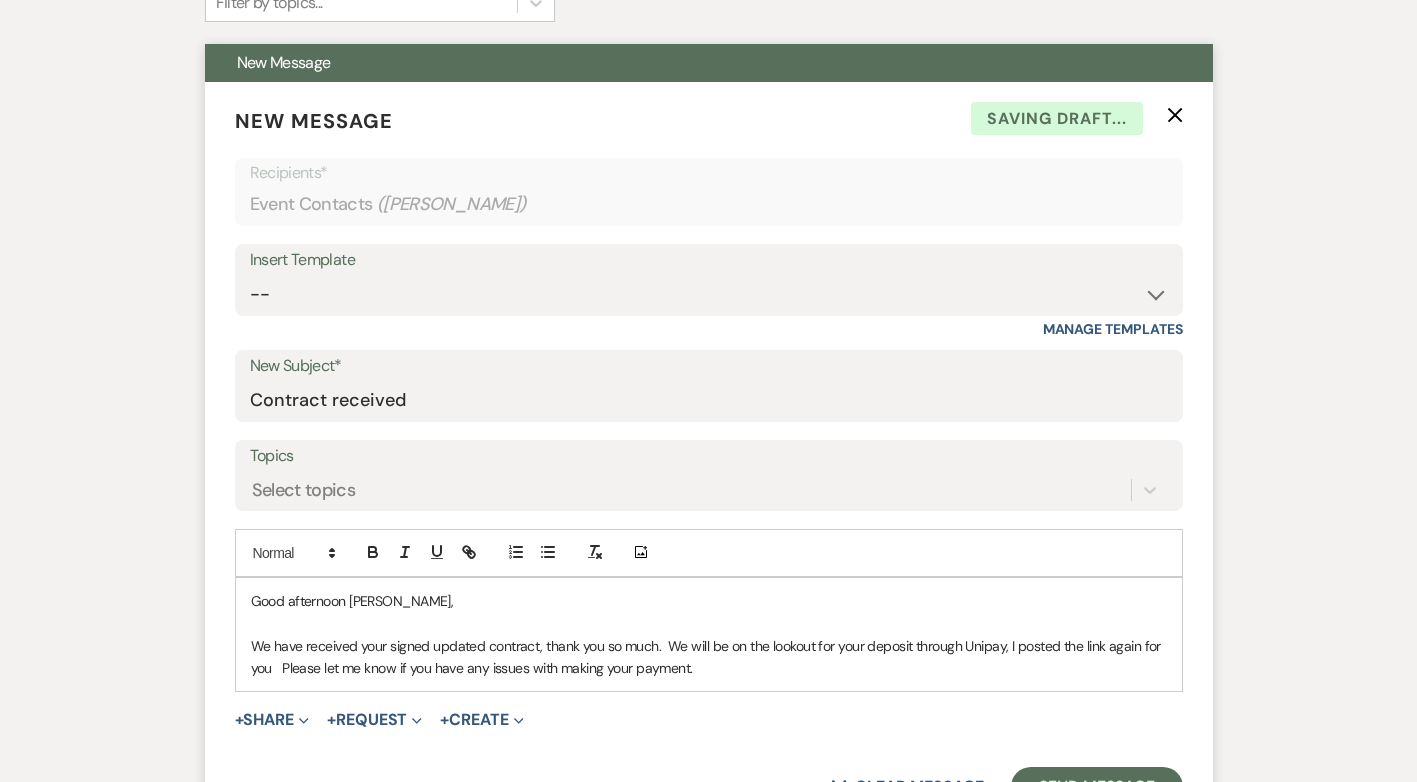 click on "We have received your signed updated contract, thank you so much.  We will be on the lookout for your deposit through Unipay, I posted the link again for you   Please let me know if you have any issues with making your payment." at bounding box center [709, 657] 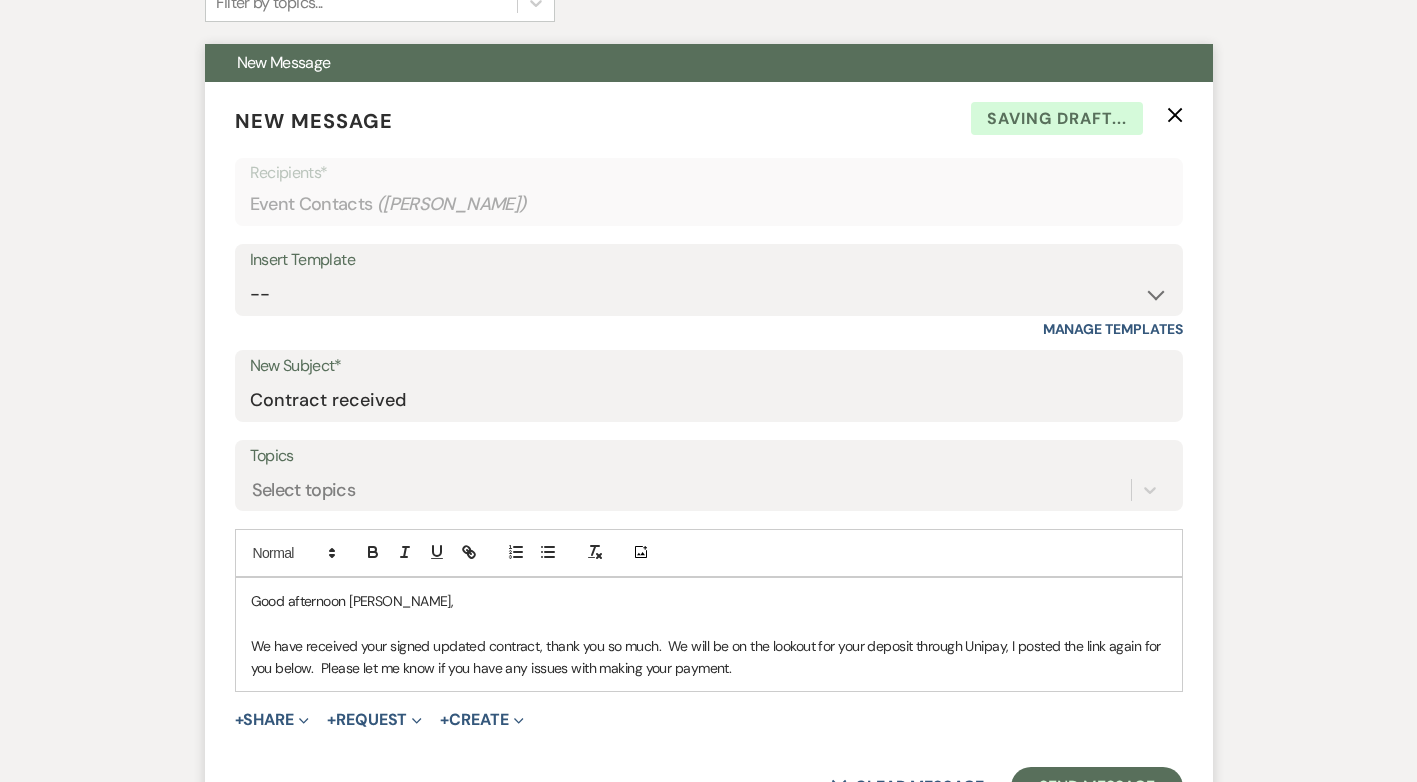 click on "We have received your signed updated contract, thank you so much.  We will be on the lookout for your deposit through Unipay, I posted the link again for you below.  Please let me know if you have any issues with making your payment." at bounding box center (709, 657) 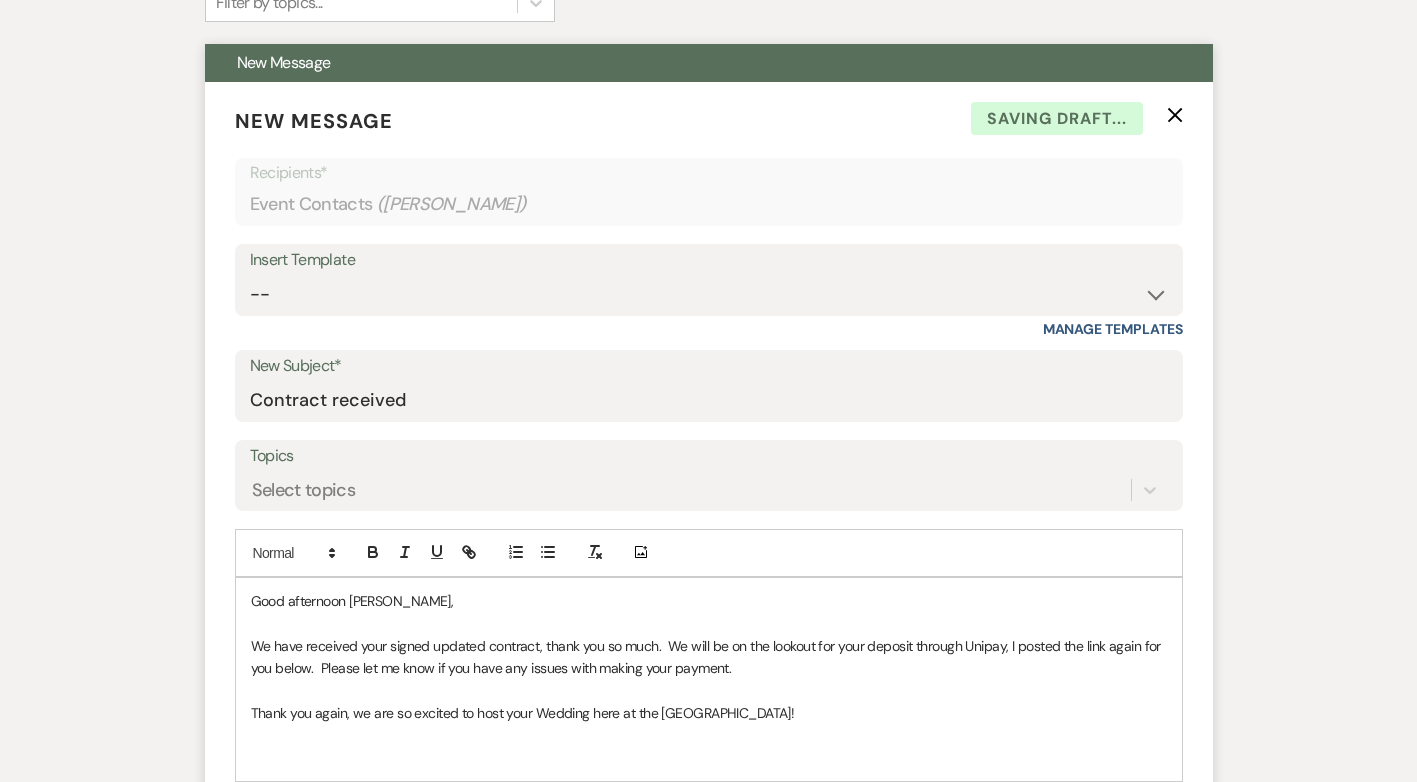 click on "We have received your signed updated contract, thank you so much.  We will be on the lookout for your deposit through Unipay, I posted the link again for you below.  Please let me know if you have any issues with making your payment." at bounding box center [709, 657] 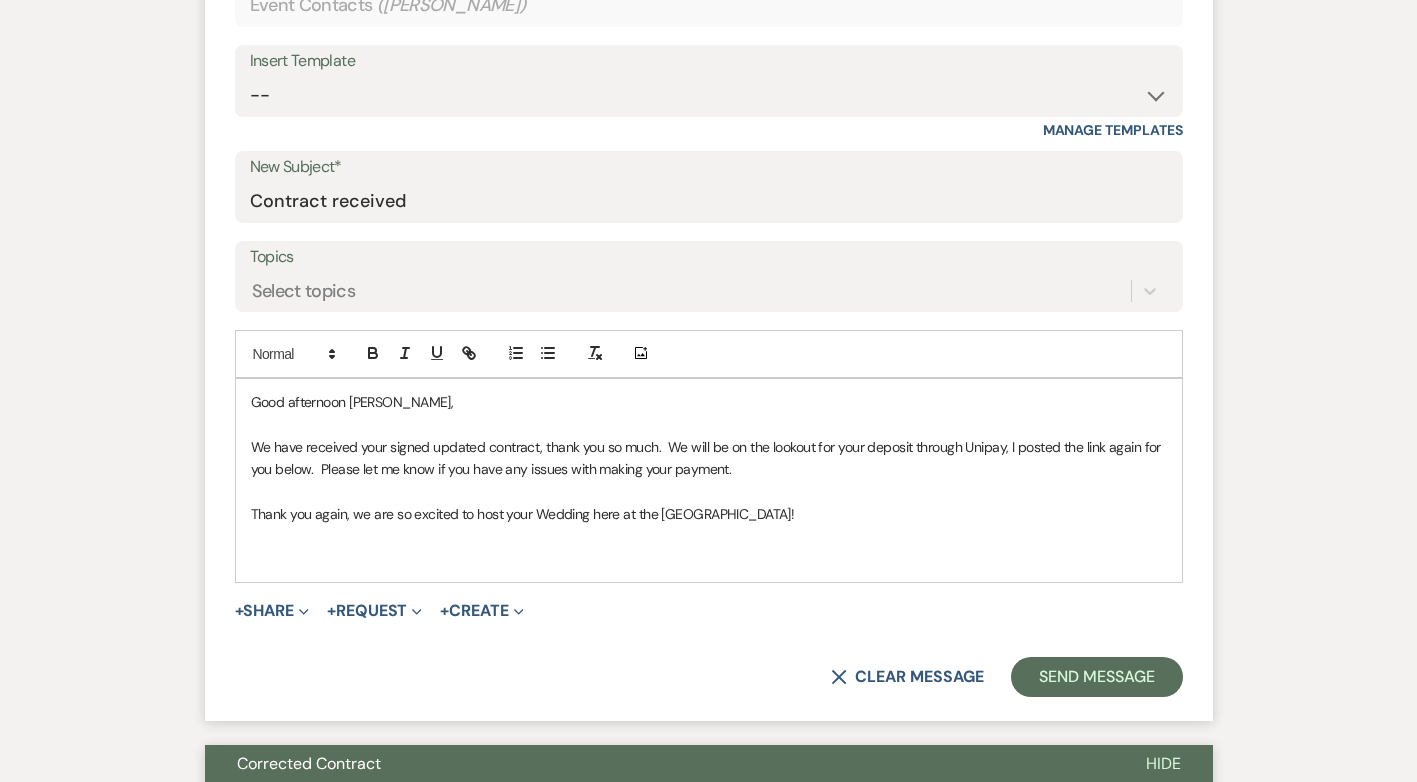 scroll, scrollTop: 900, scrollLeft: 0, axis: vertical 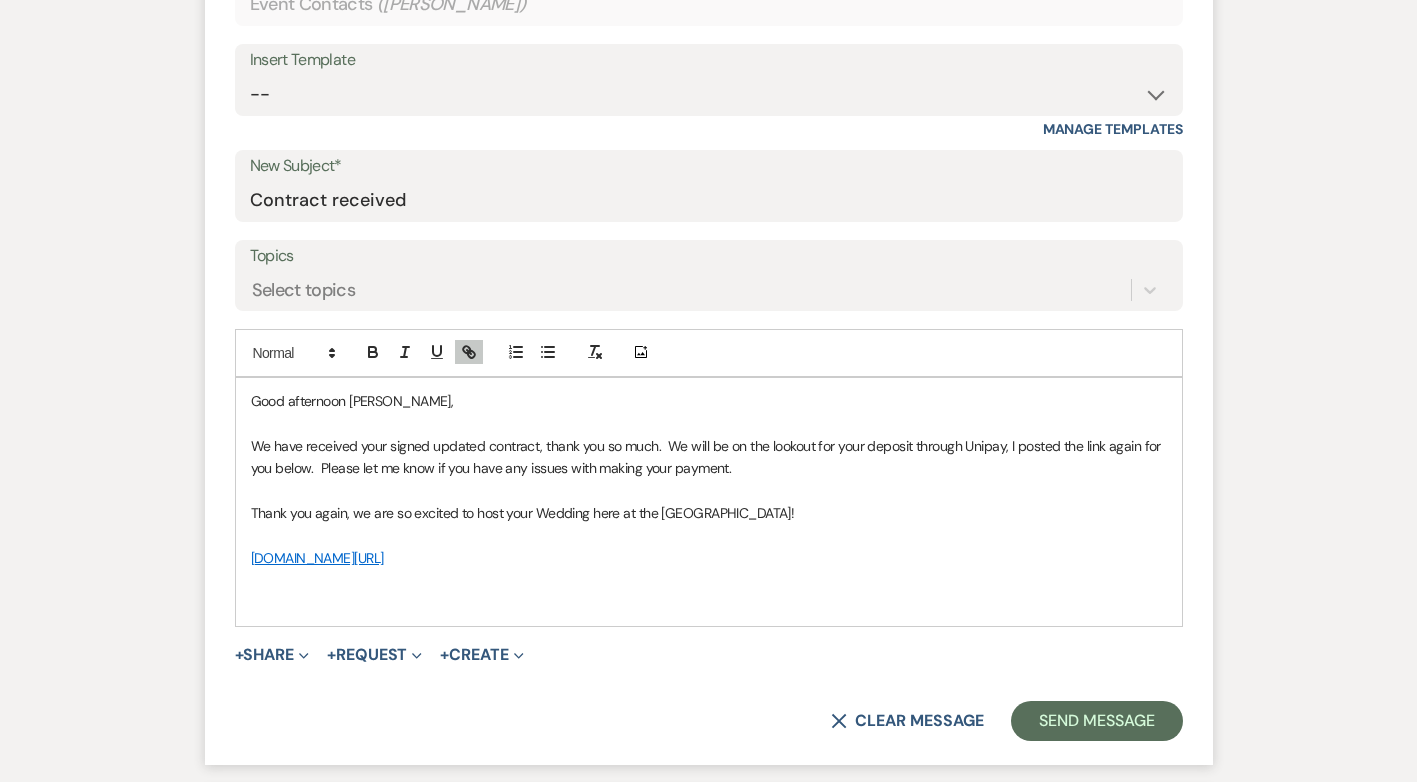 click on "unipaygold.unibank.com/transactioninfo.aspx?TID=23503" at bounding box center (709, 558) 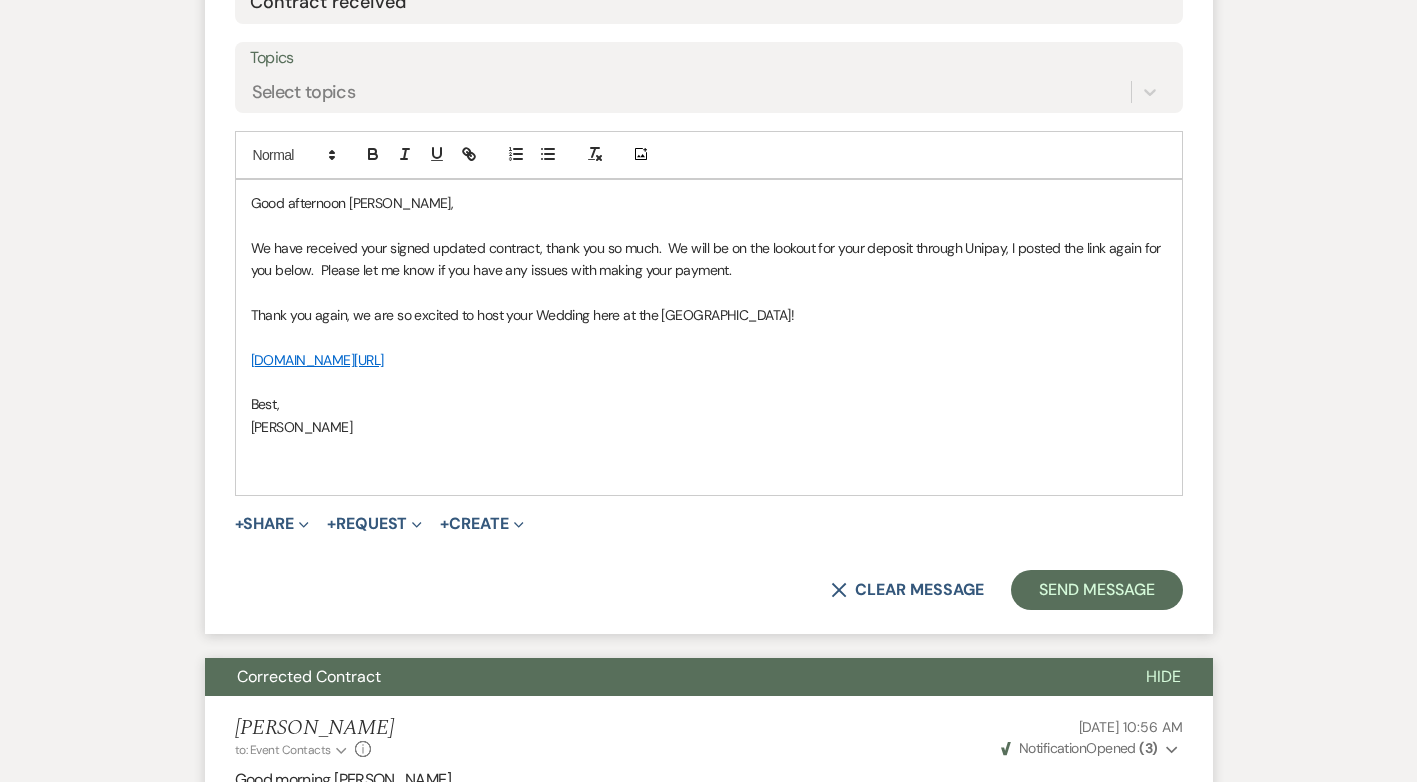 scroll, scrollTop: 1100, scrollLeft: 0, axis: vertical 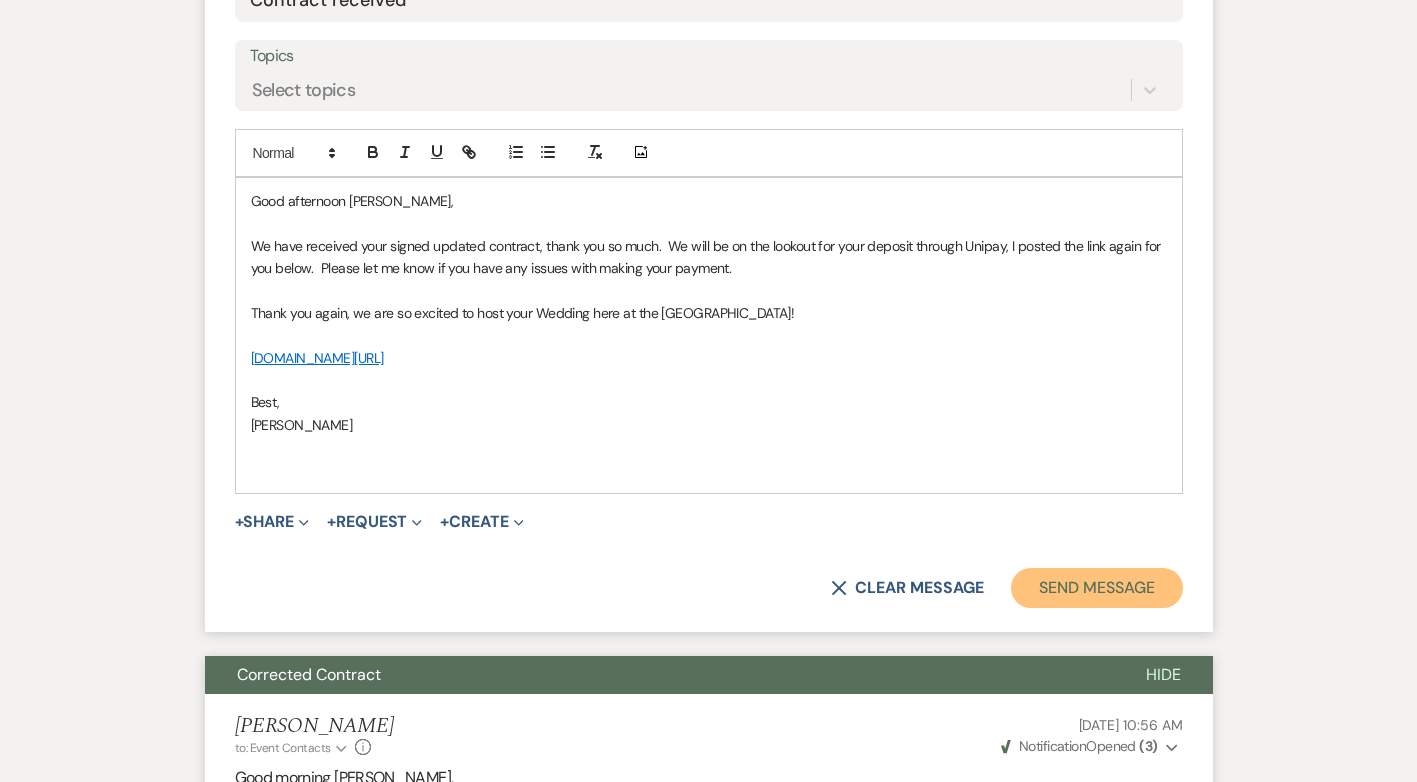 click on "Send Message" at bounding box center (1096, 588) 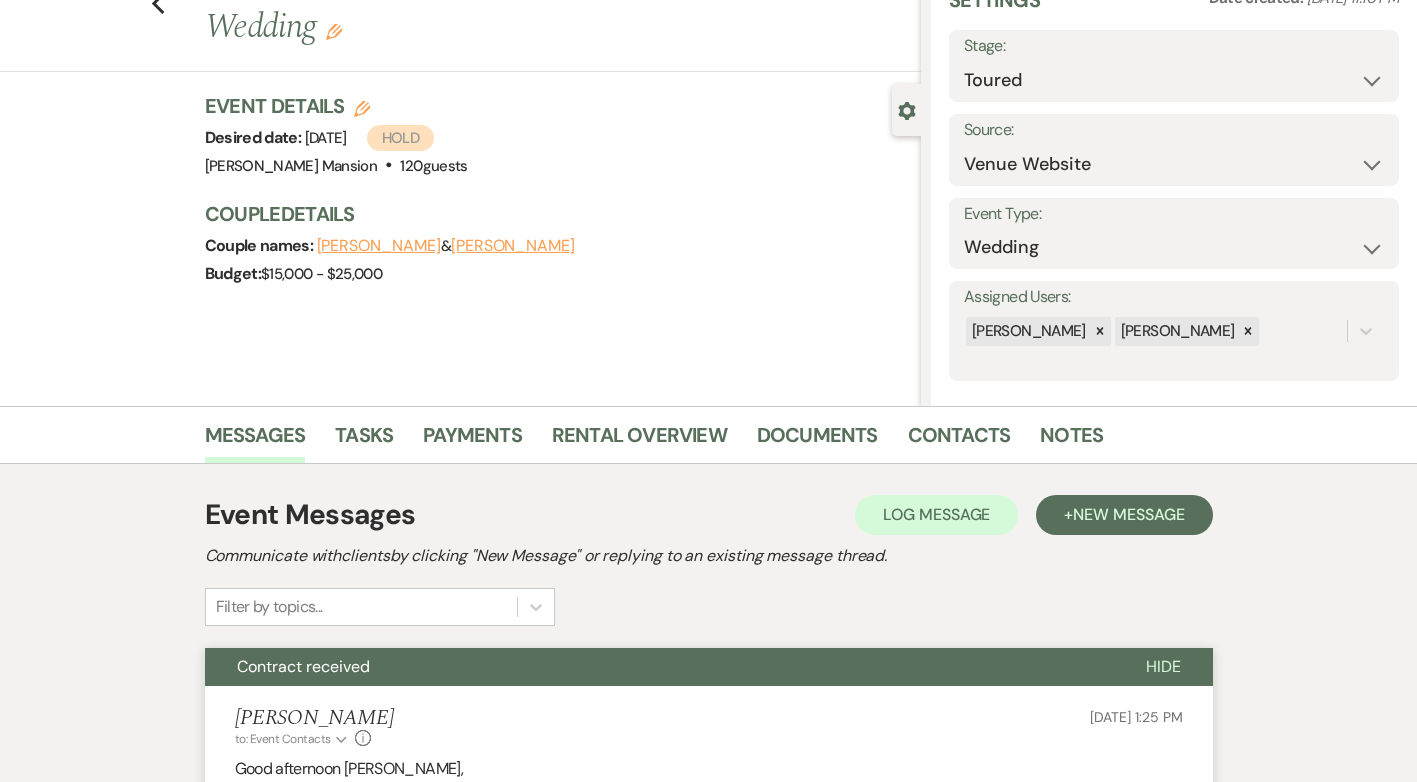 scroll, scrollTop: 0, scrollLeft: 0, axis: both 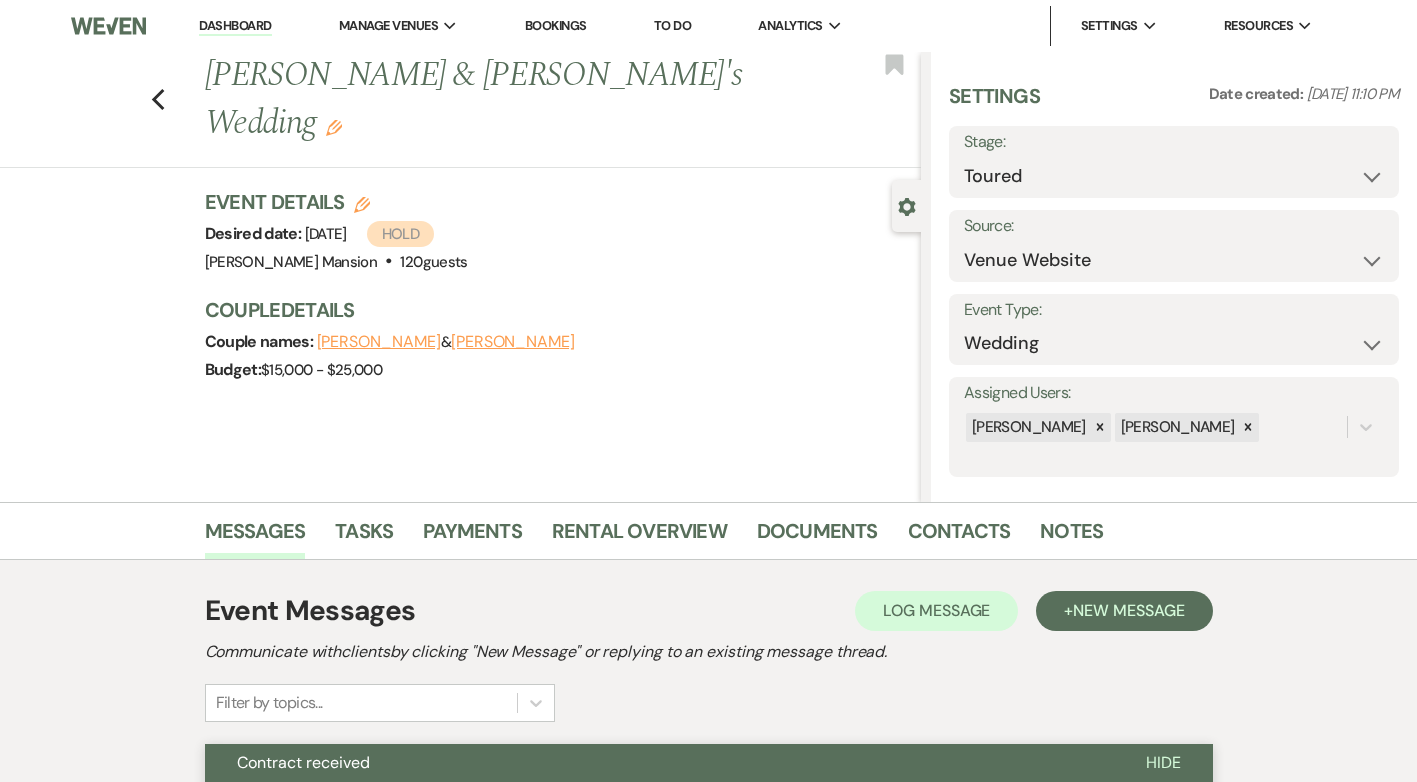 click on "Dashboard" at bounding box center [235, 26] 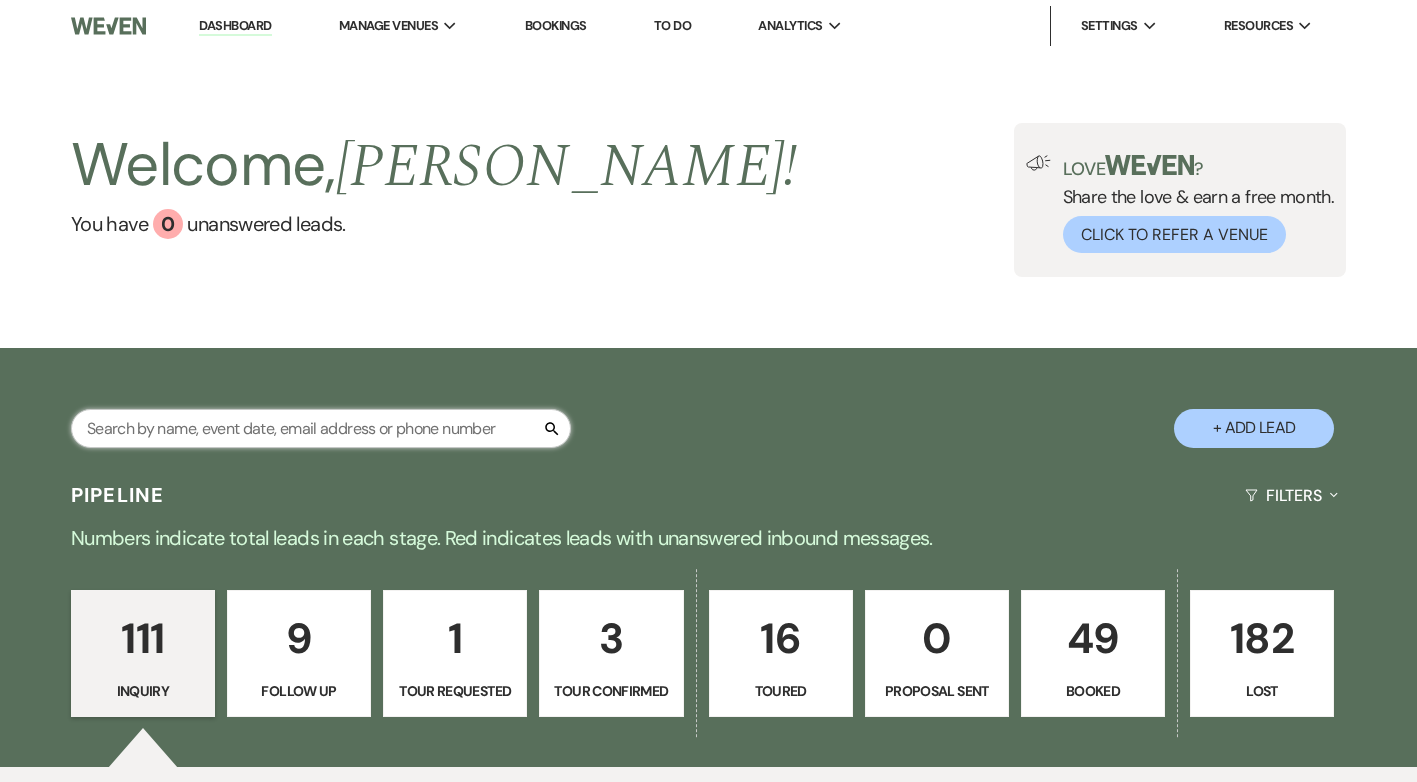 click at bounding box center [321, 428] 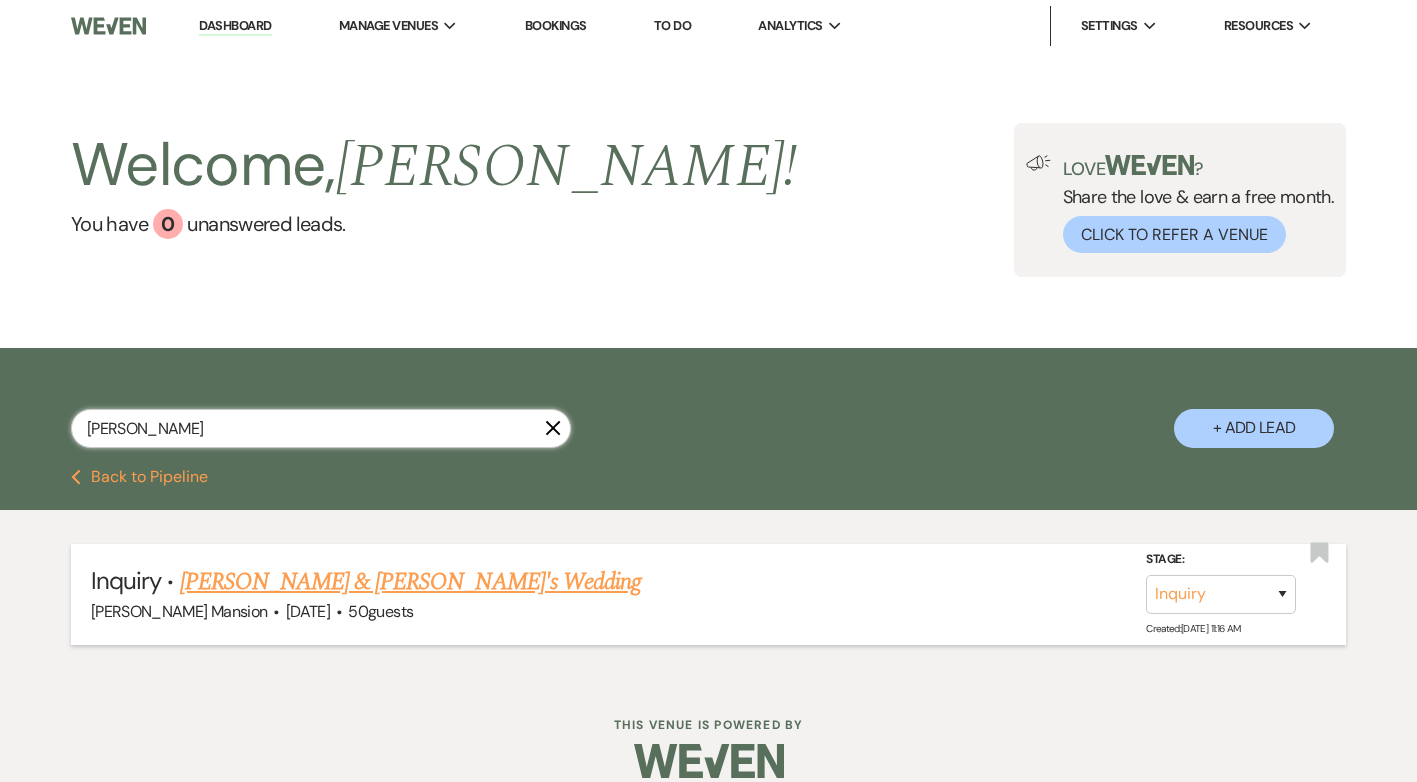 type on "Heidi" 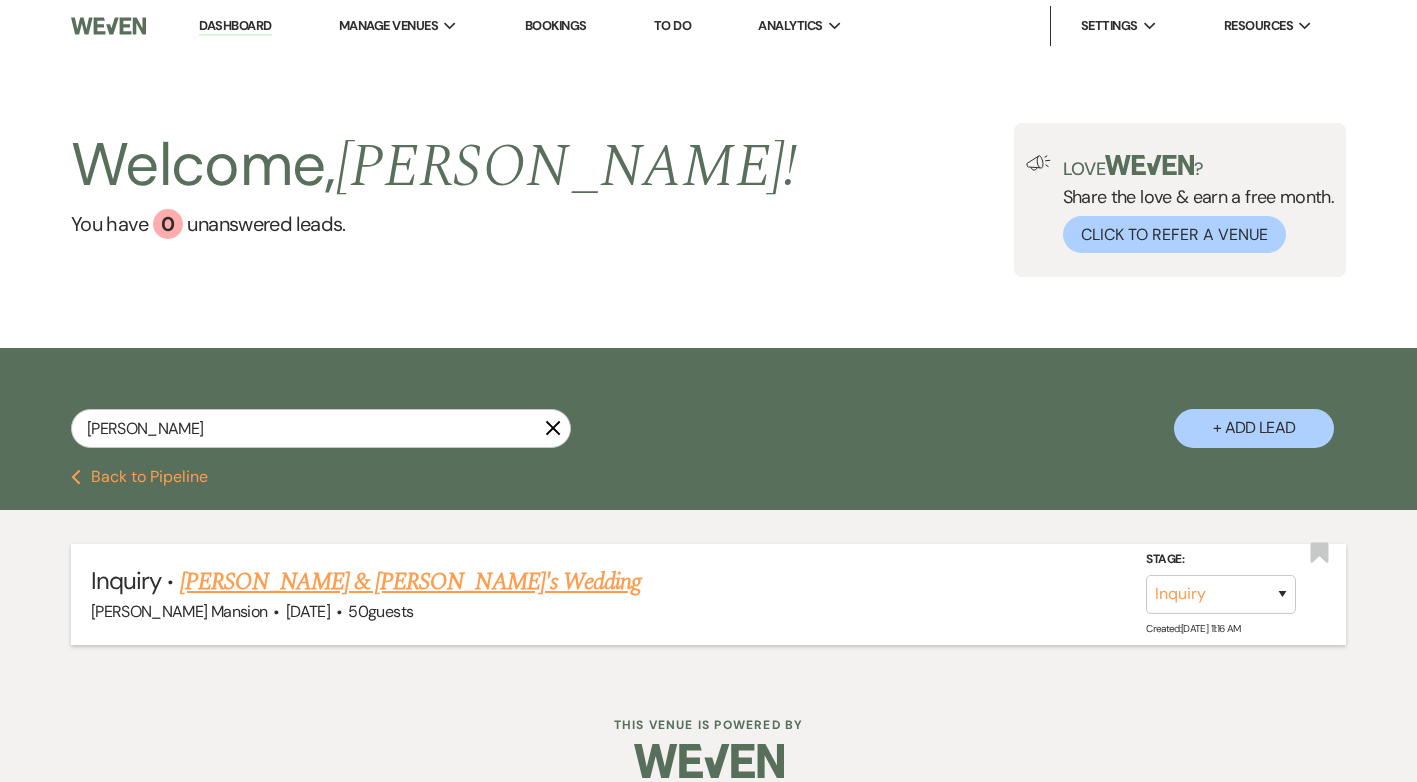 click on "Heidi Fisher & Fiance's Wedding" at bounding box center [411, 582] 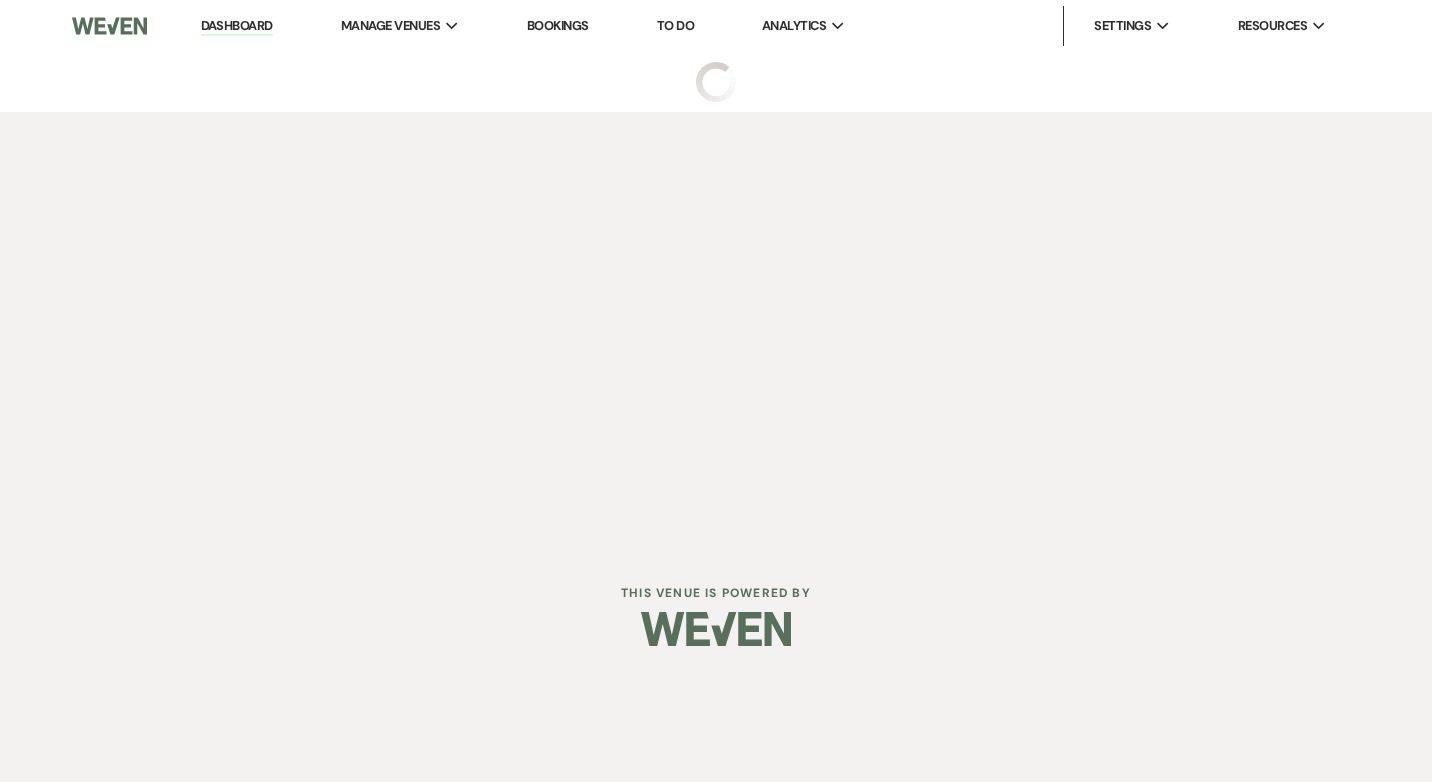 select on "1" 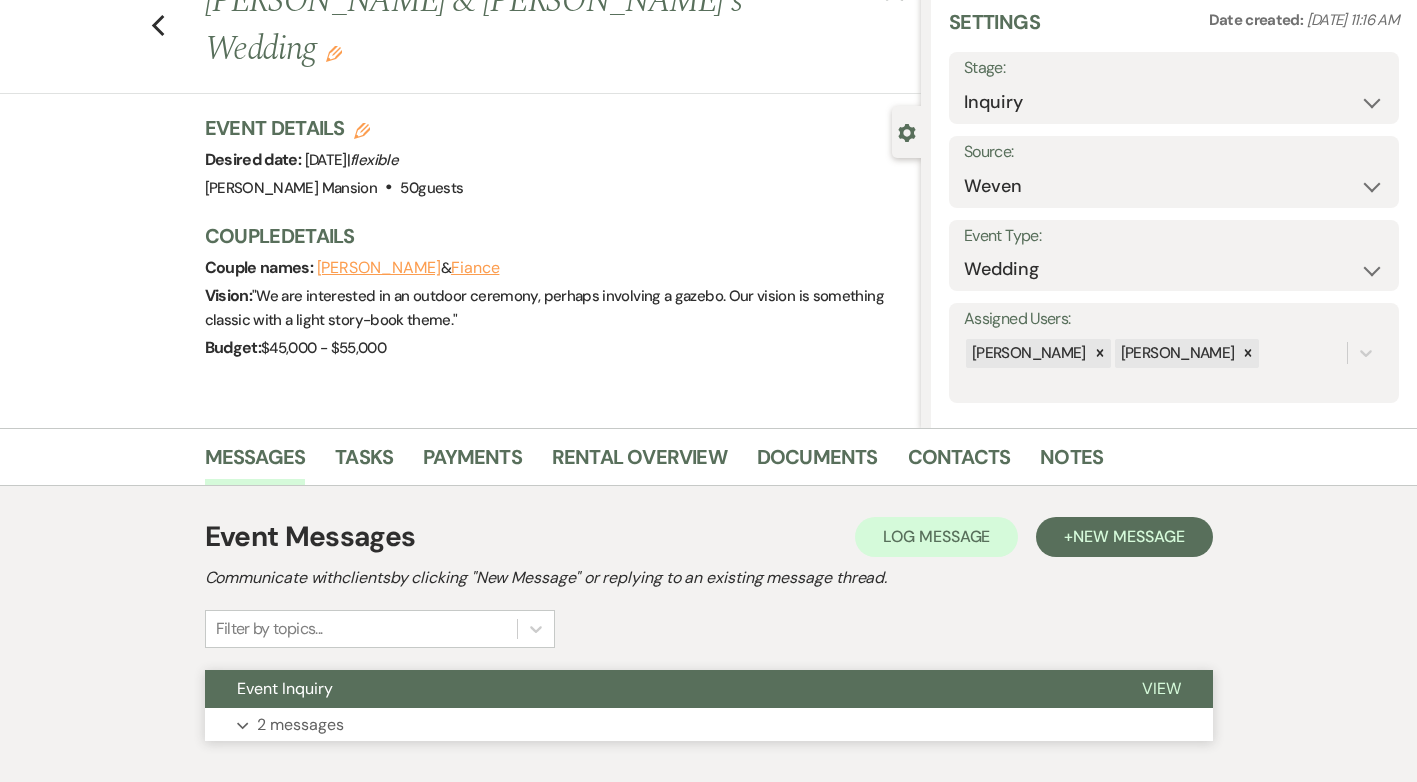 scroll, scrollTop: 192, scrollLeft: 0, axis: vertical 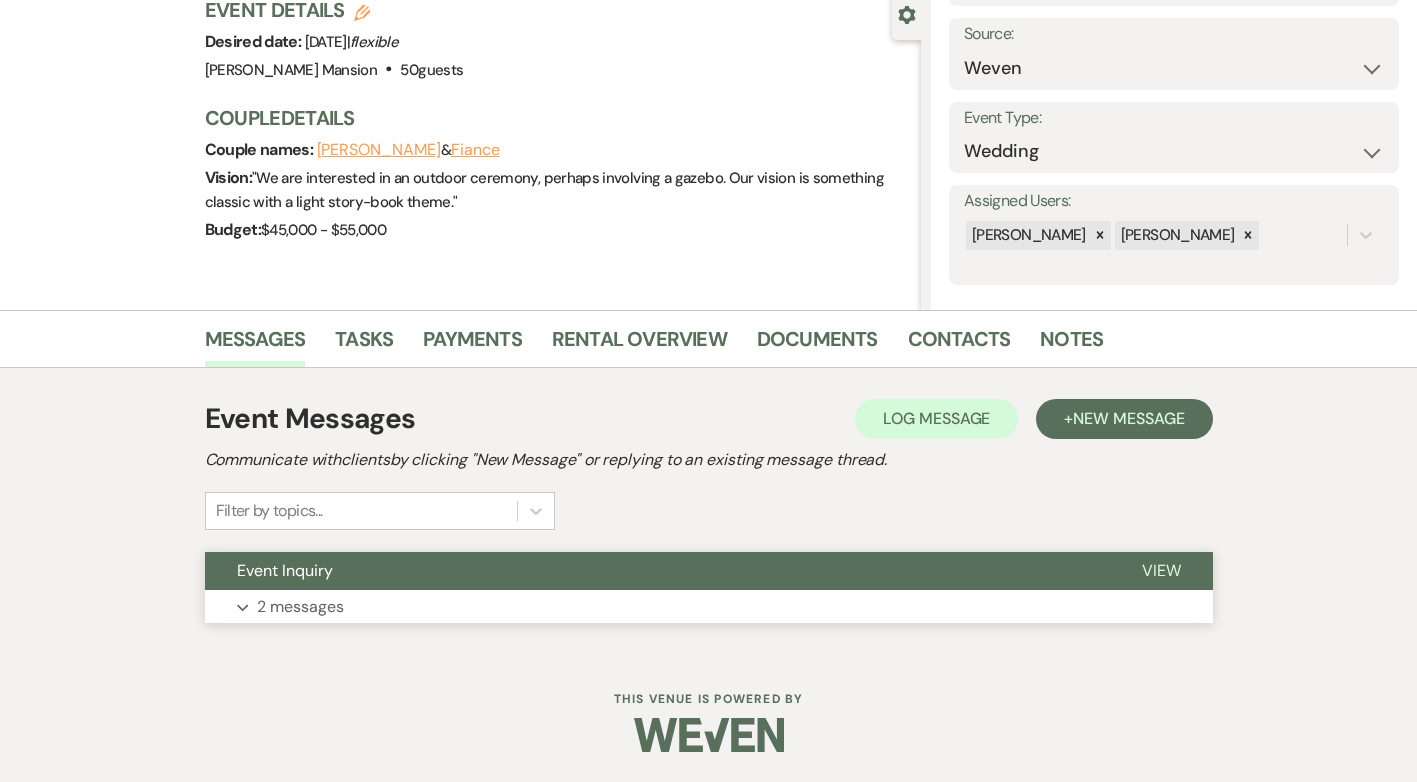 click on "2 messages" at bounding box center [300, 607] 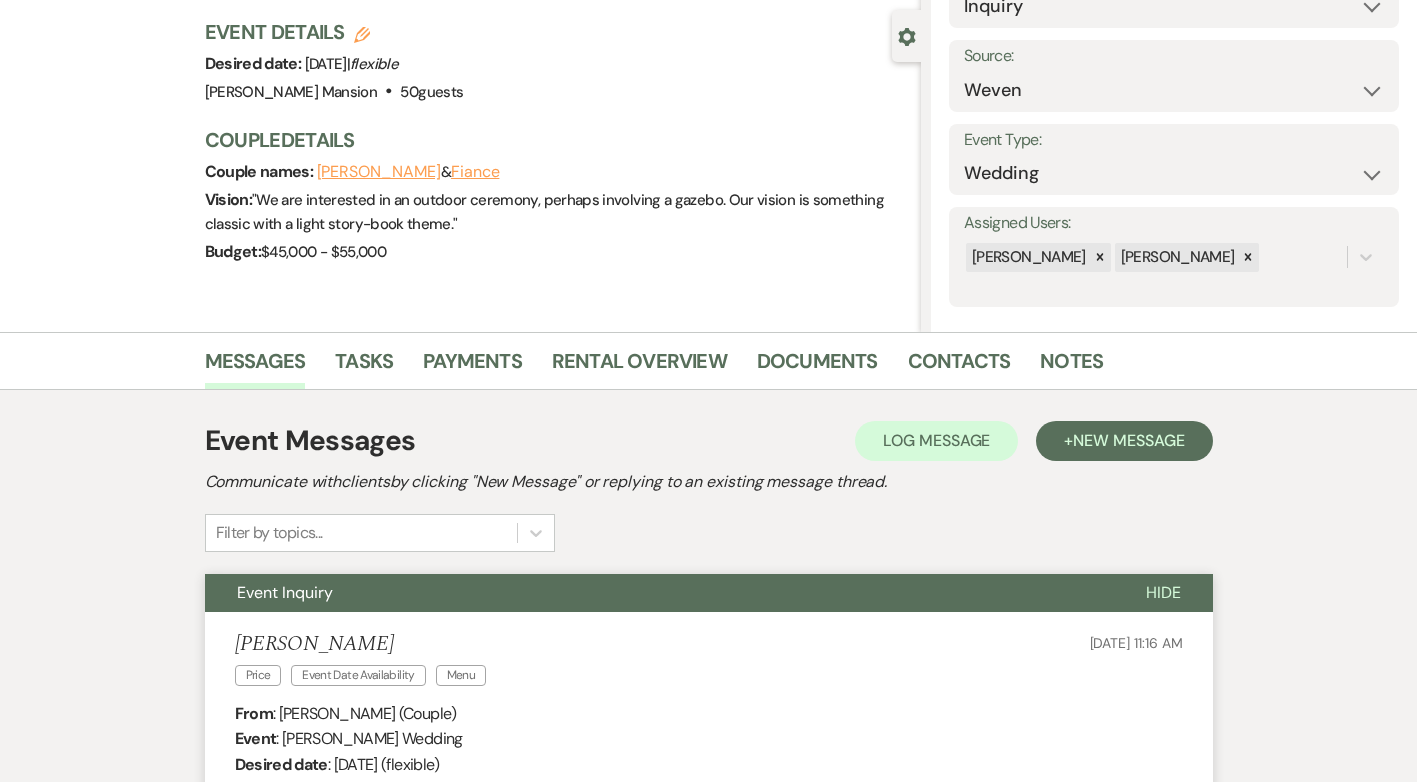 scroll, scrollTop: 0, scrollLeft: 0, axis: both 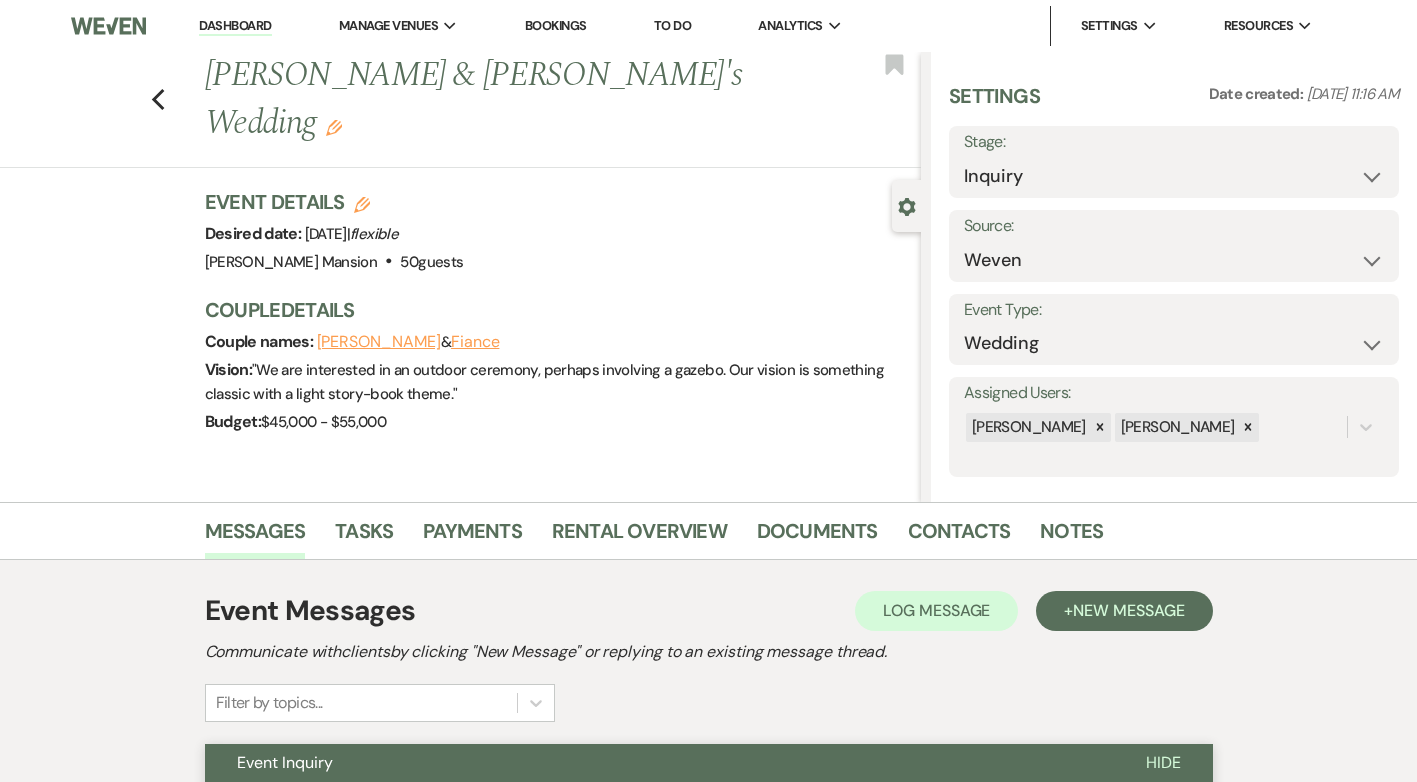 click on "Dashboard" at bounding box center (235, 26) 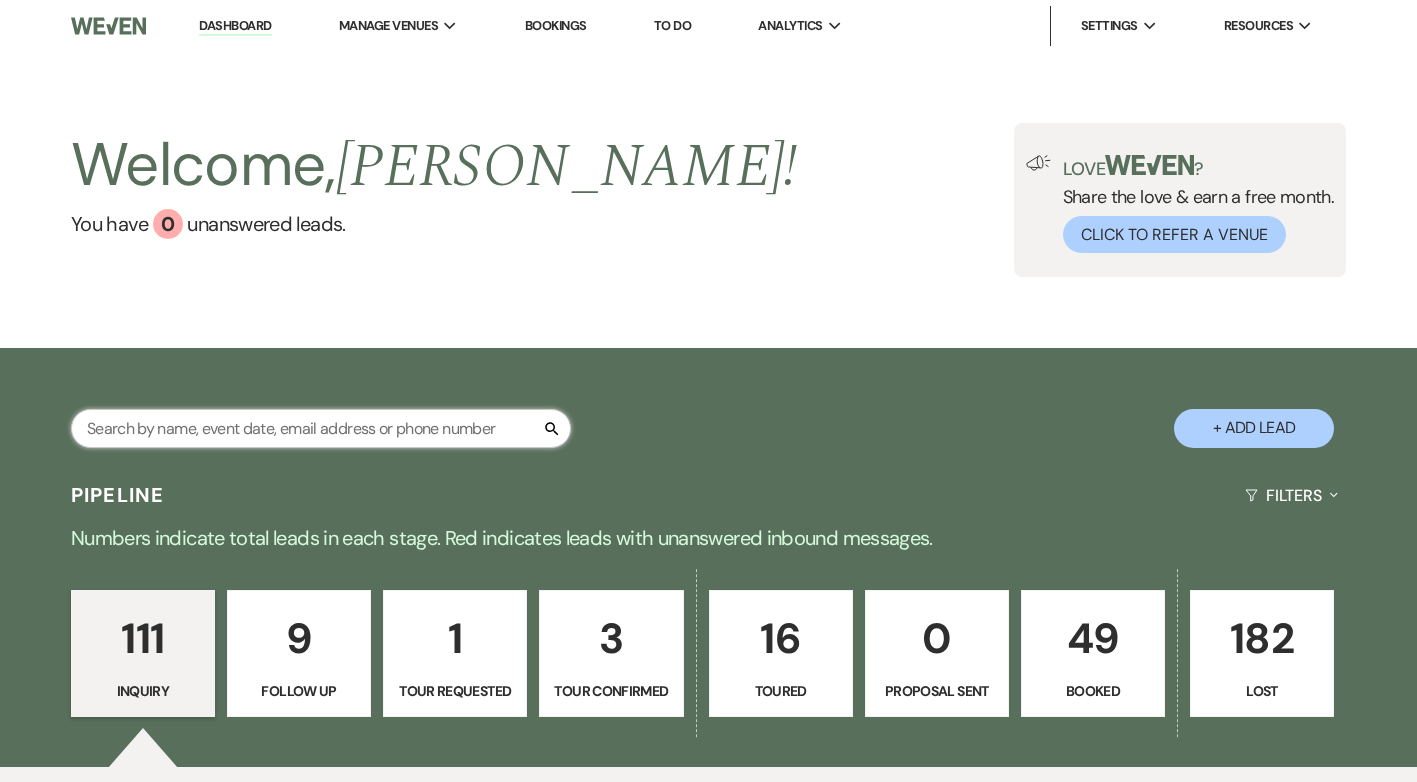 click at bounding box center (321, 428) 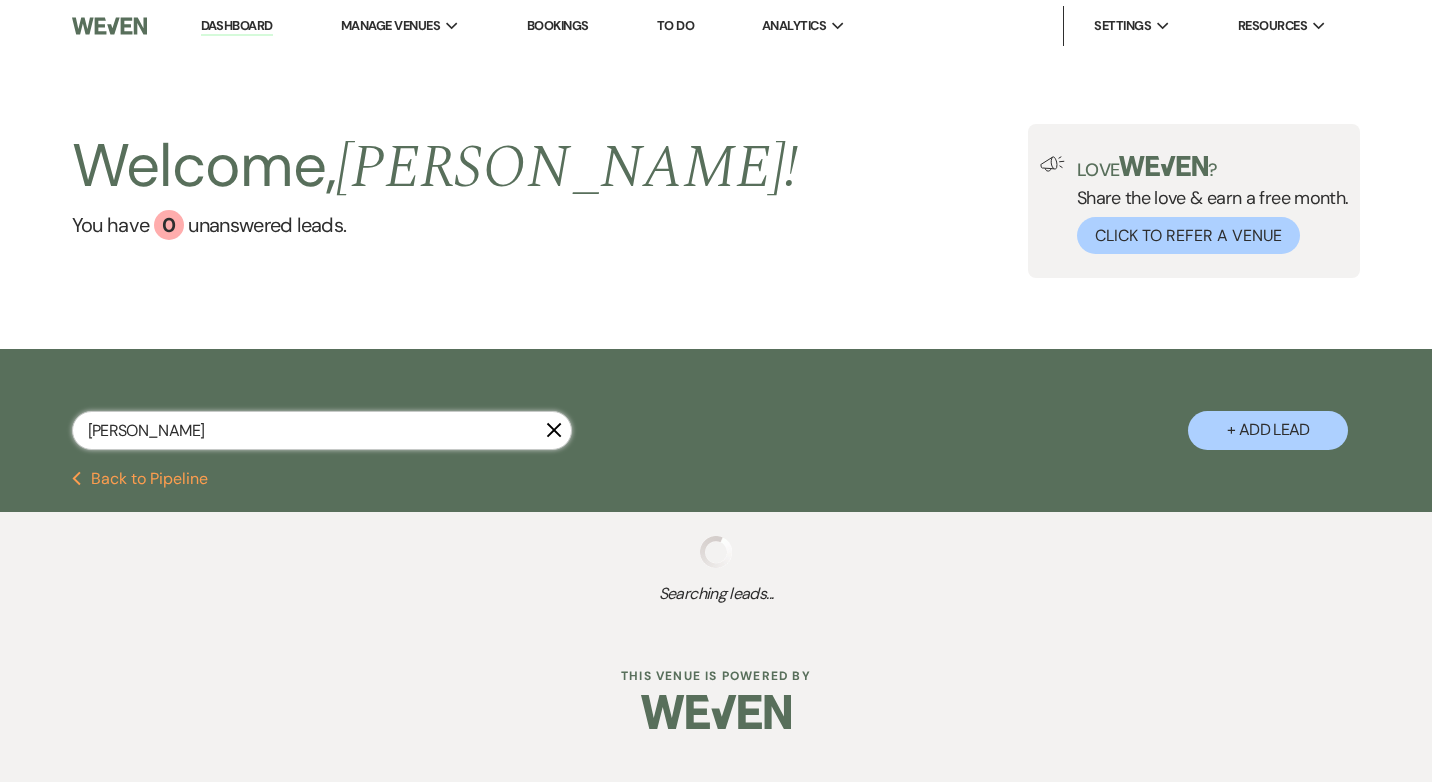 type on "ann" 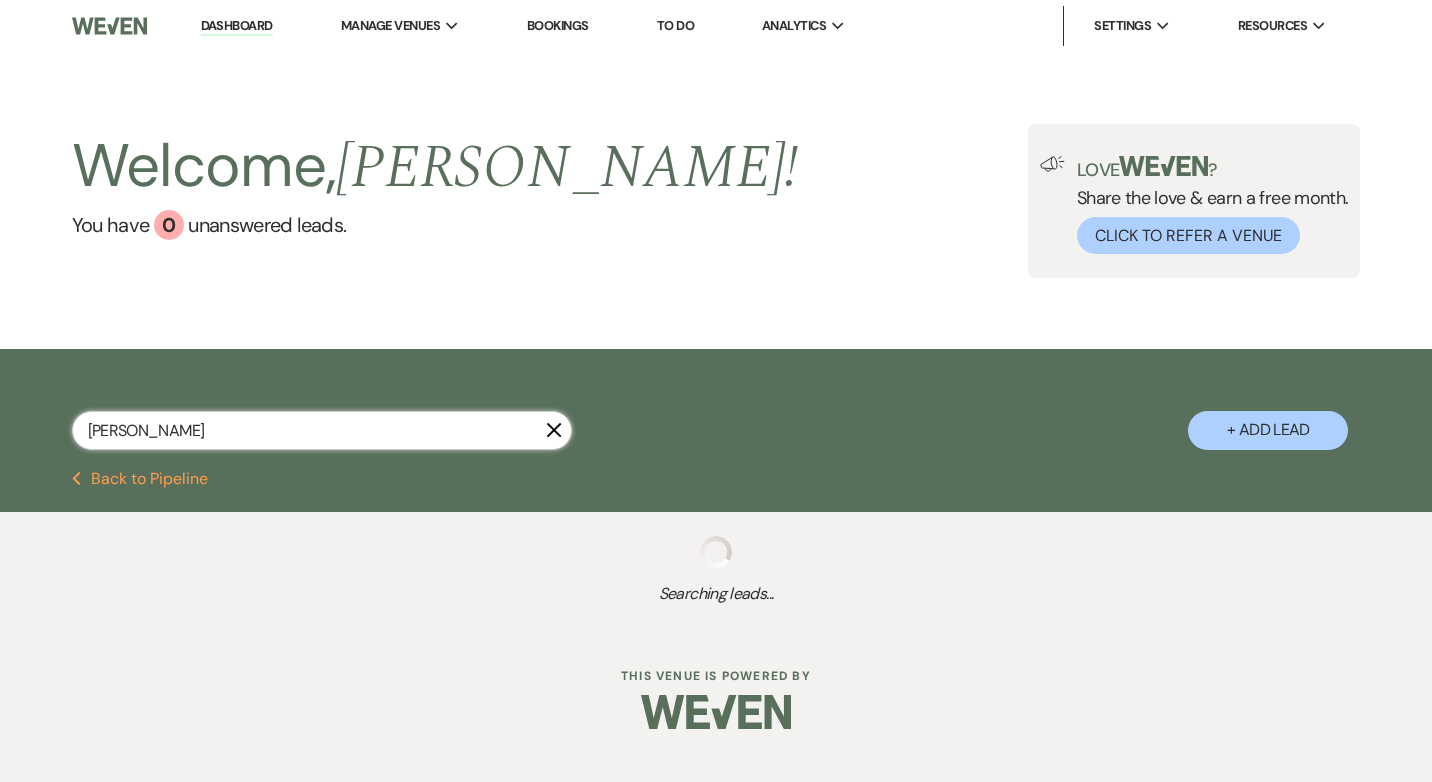 select on "8" 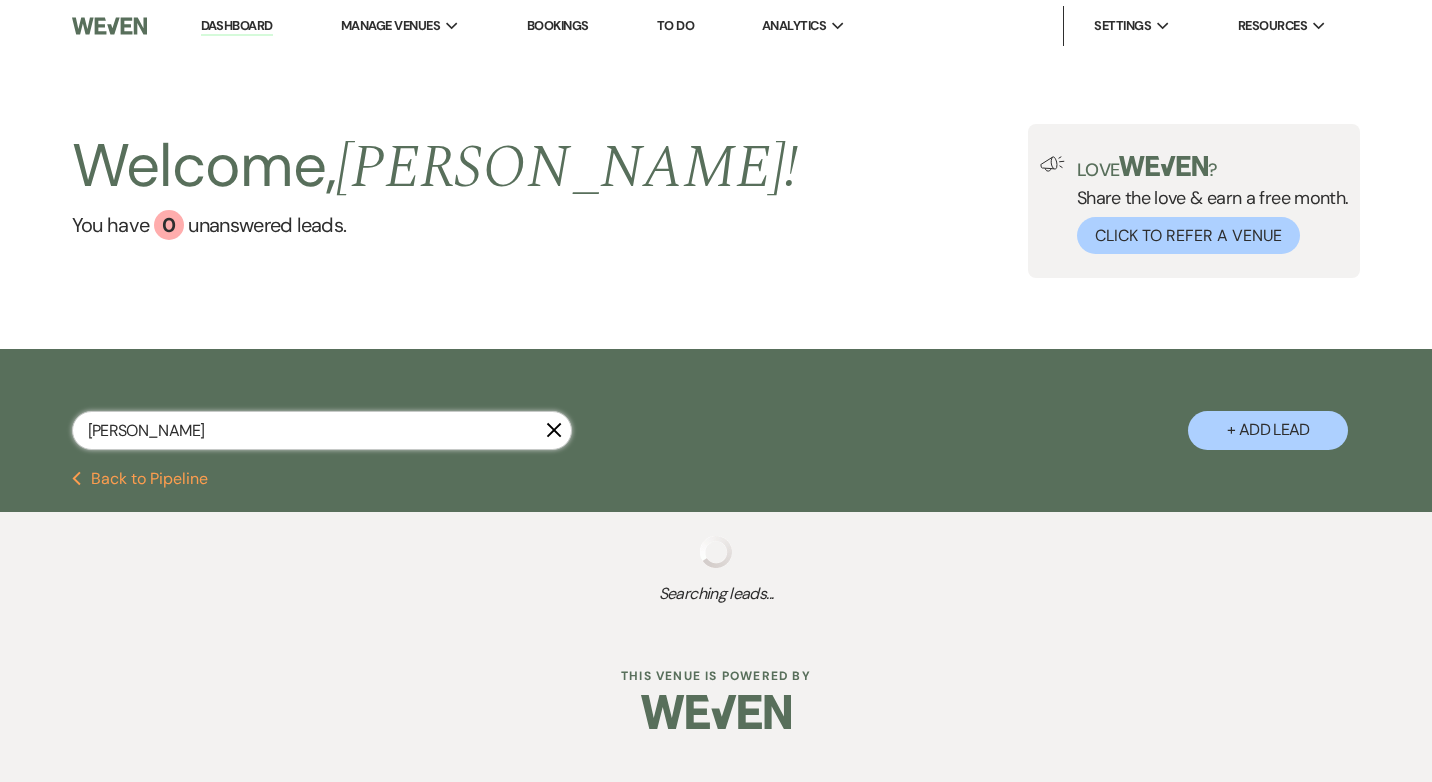 select on "4" 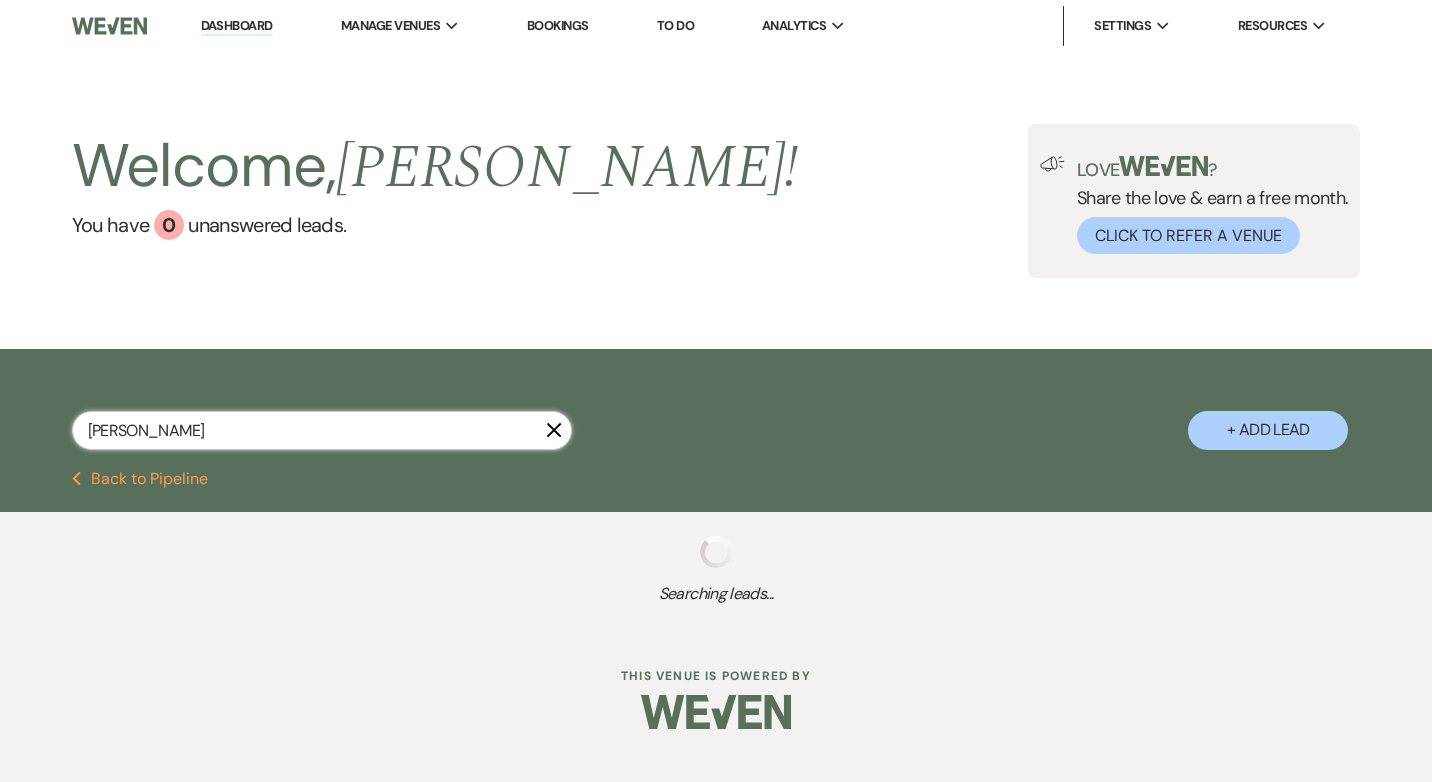 select on "8" 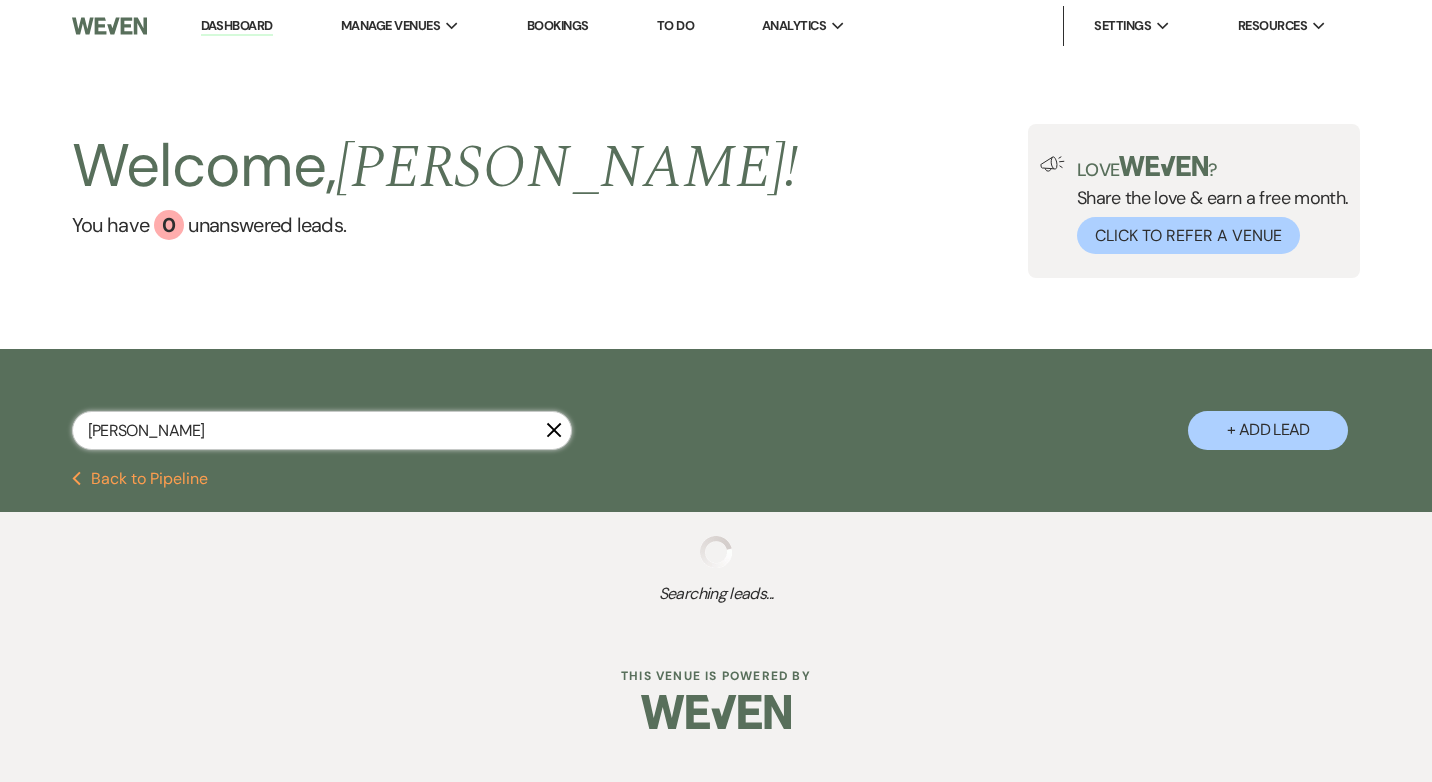 select on "6" 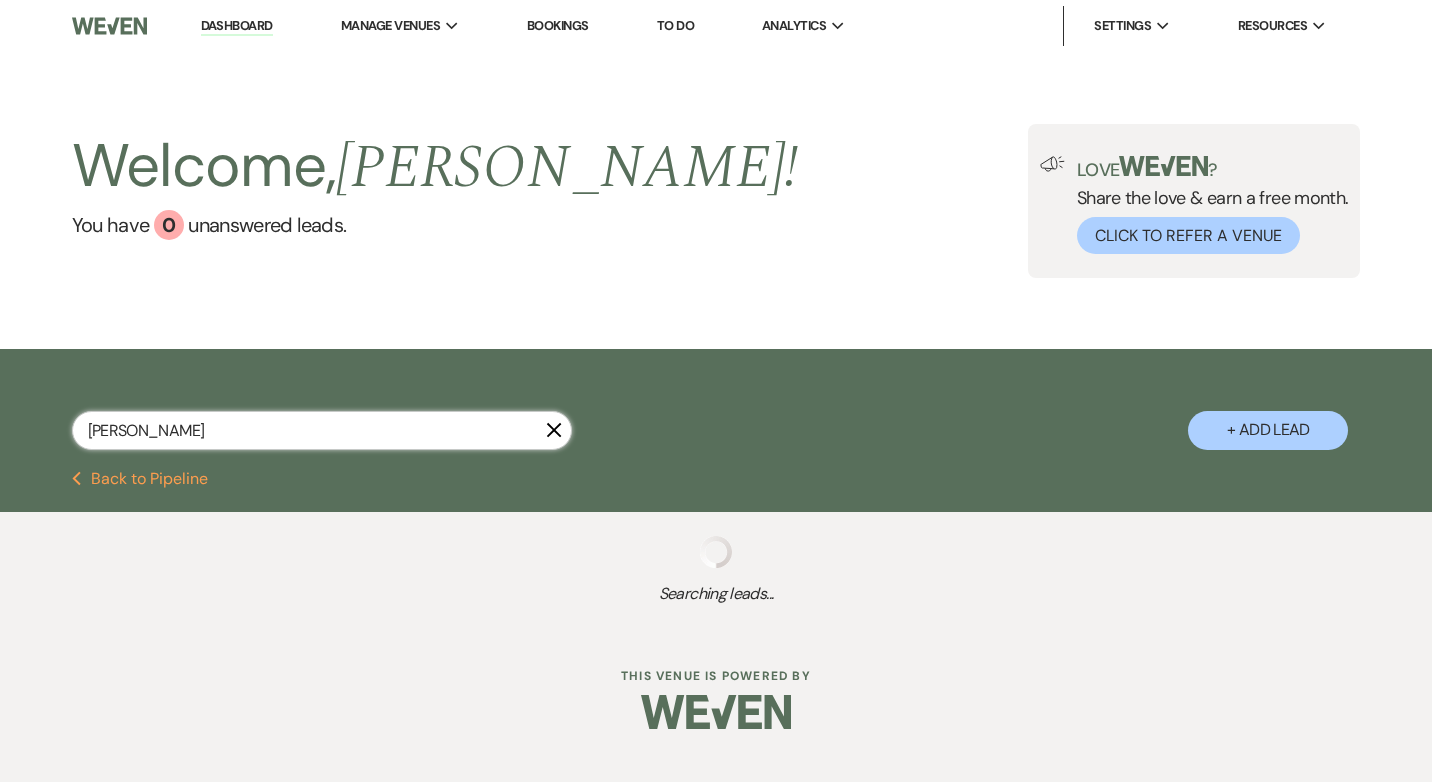 select on "8" 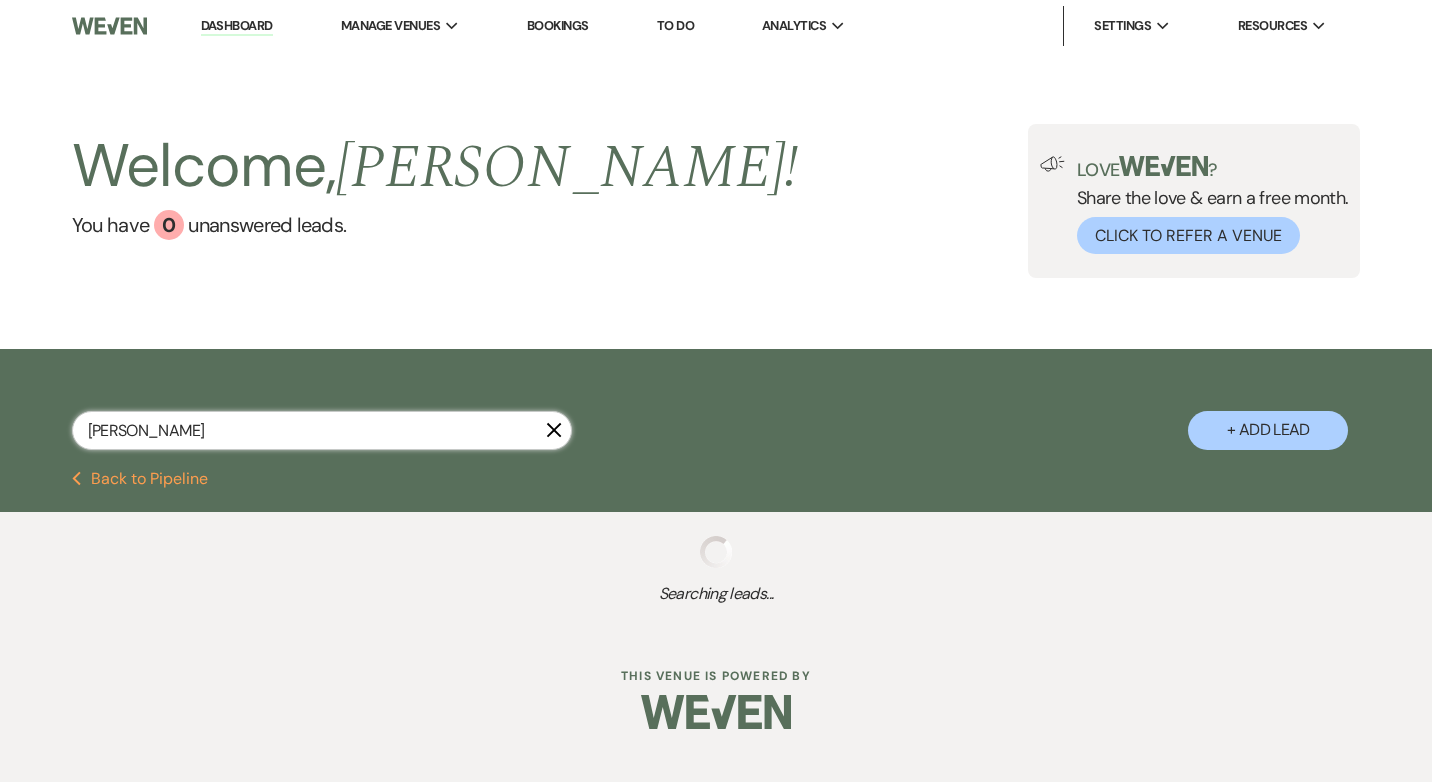 select on "4" 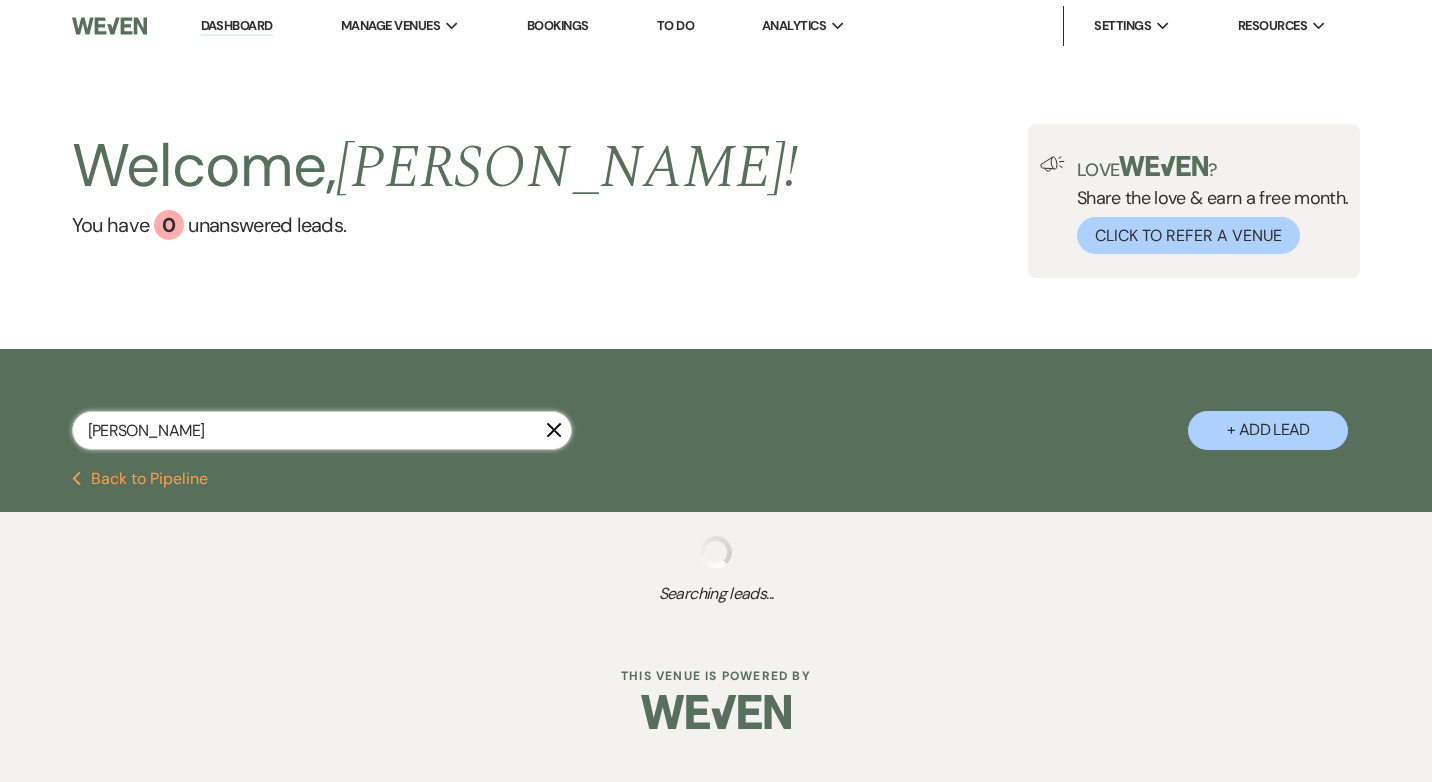 select on "8" 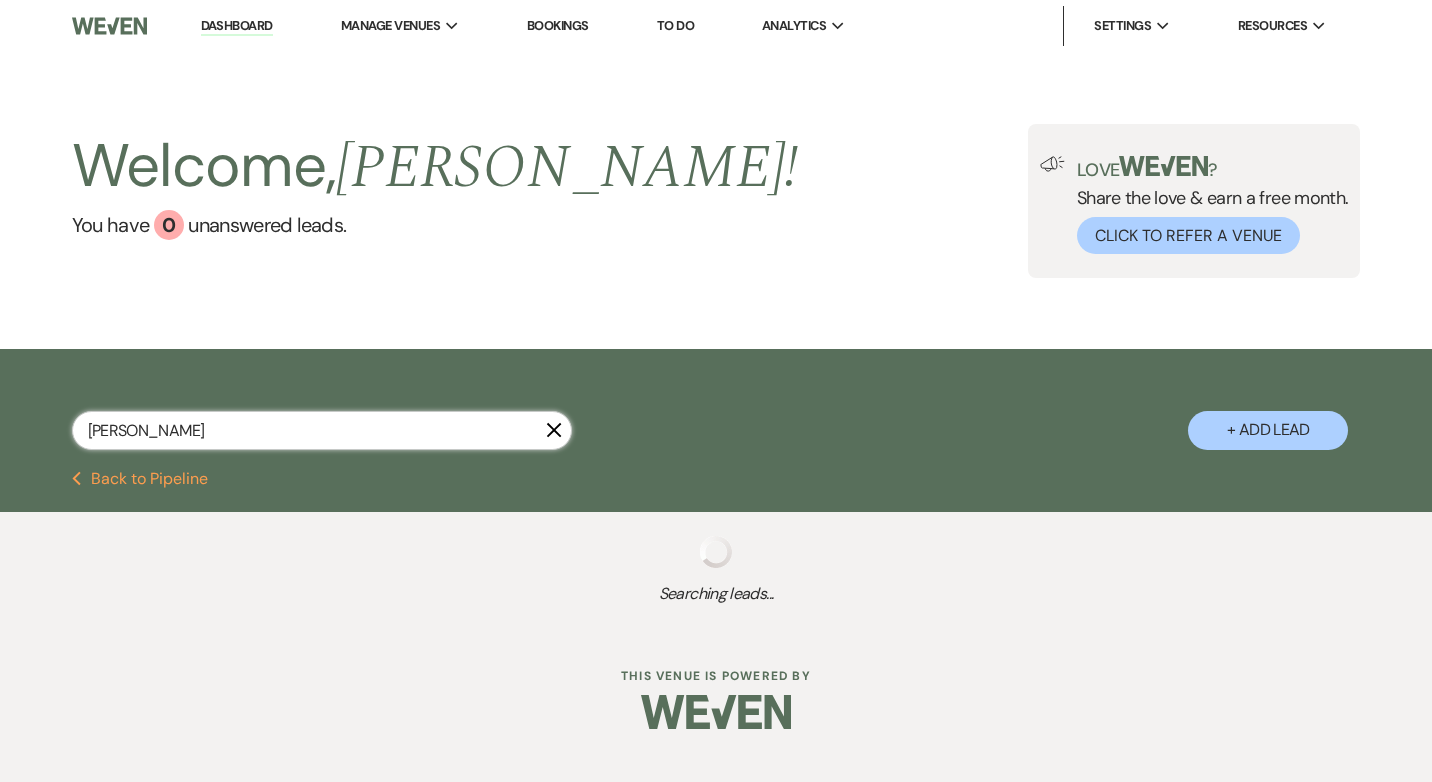 select on "5" 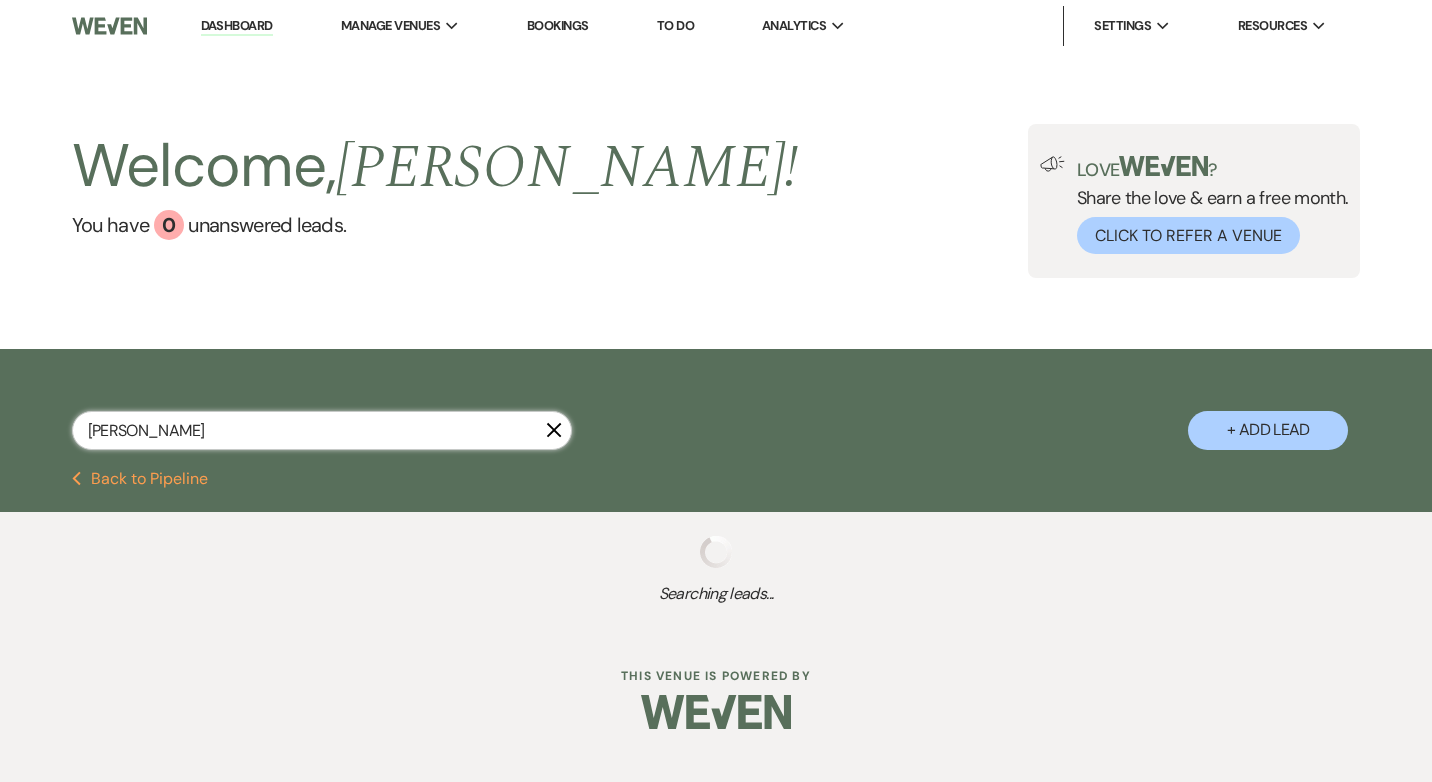 select on "8" 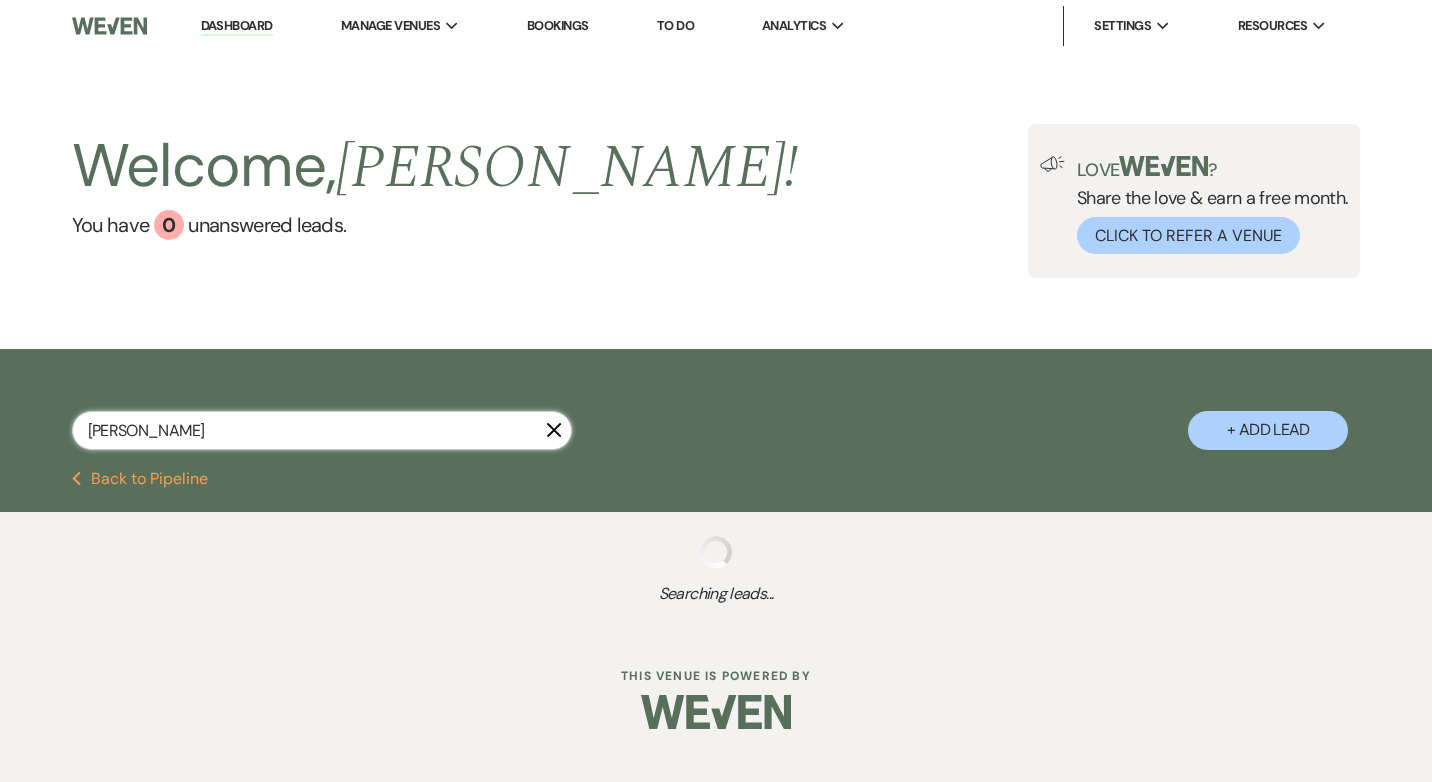 select on "2" 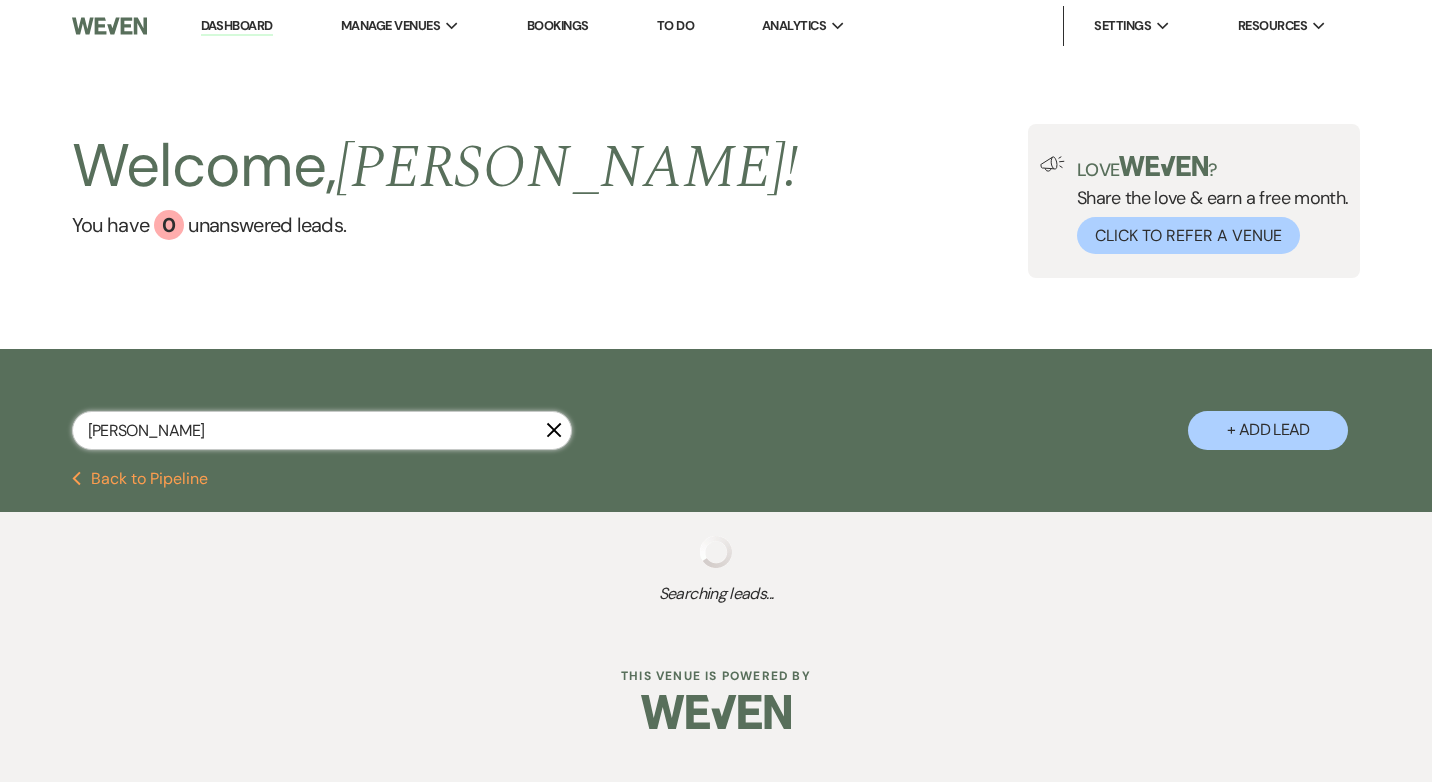 select on "8" 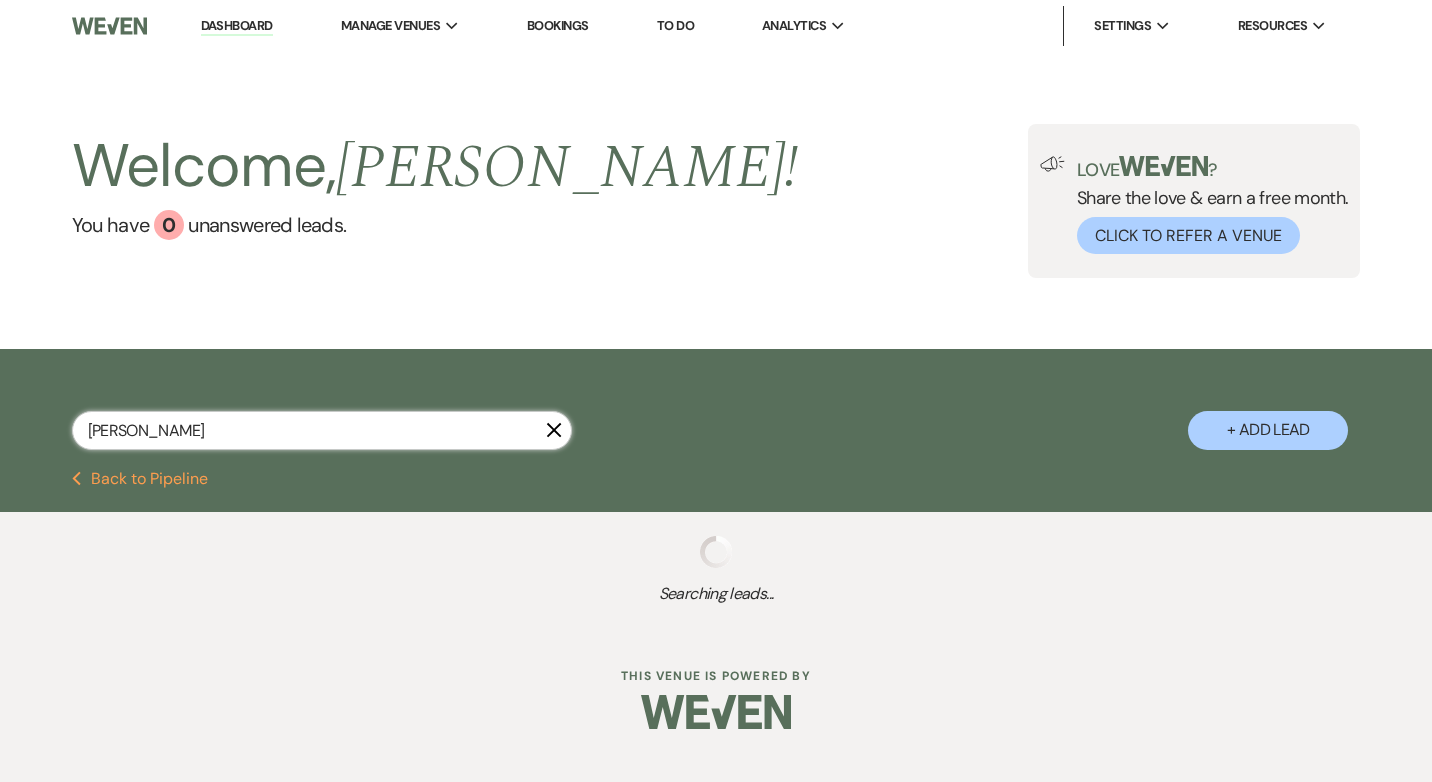 select on "5" 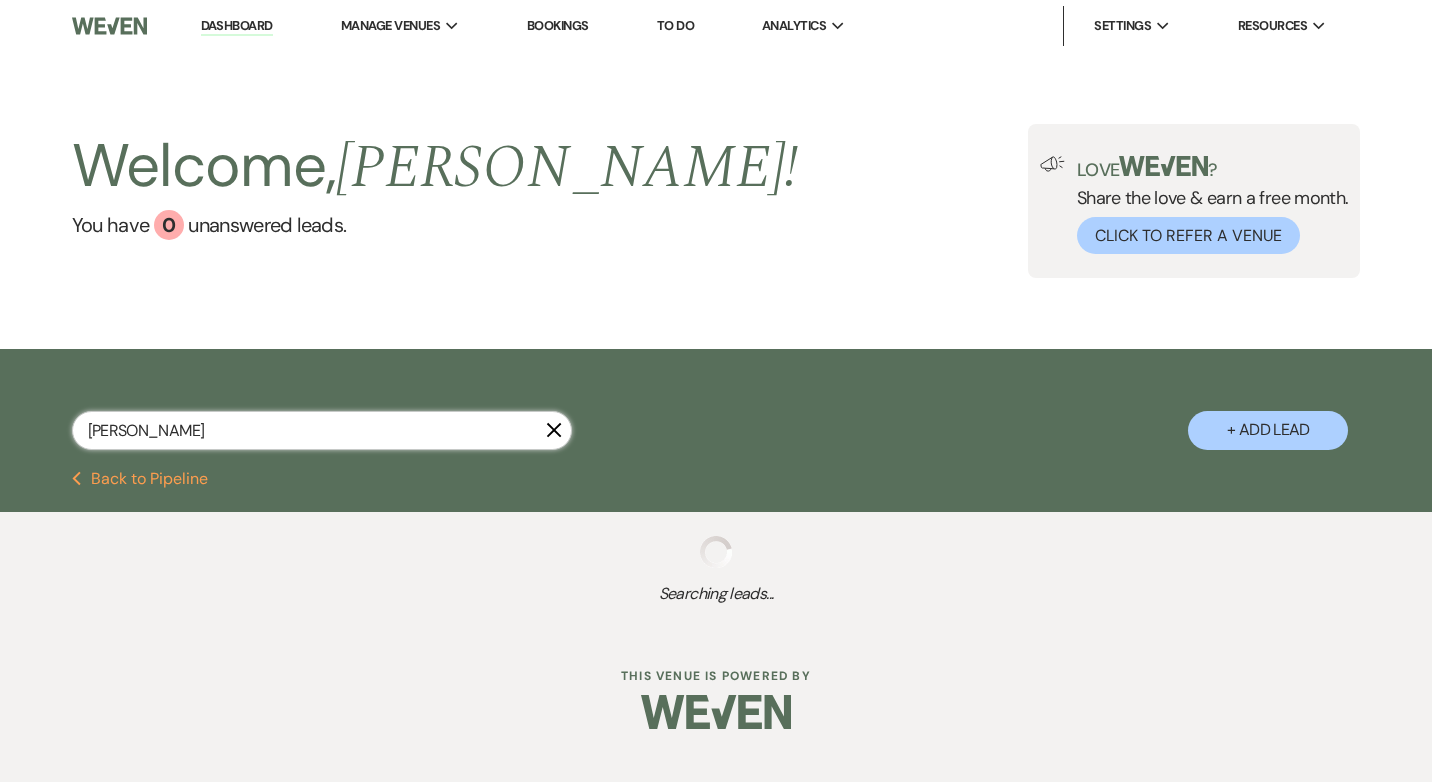 select on "8" 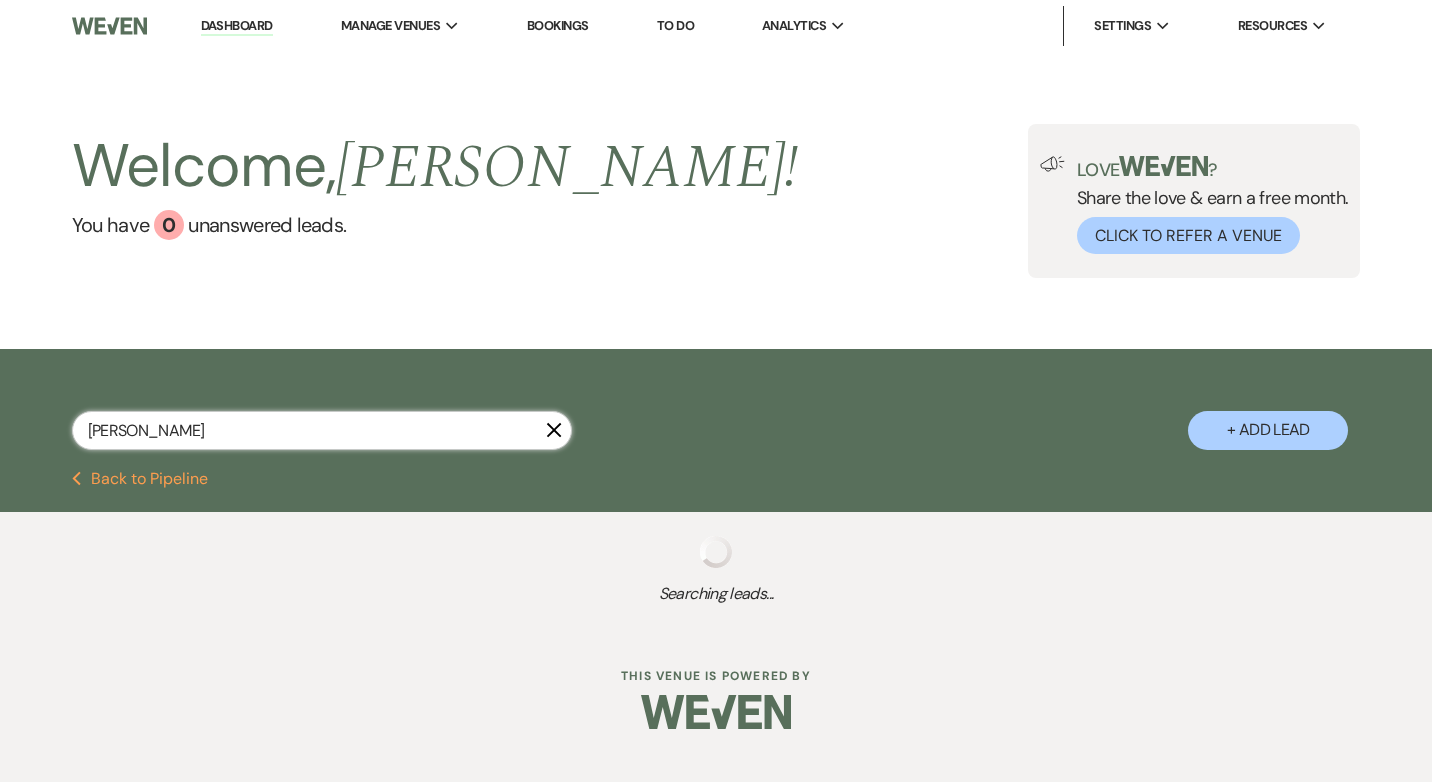 select on "6" 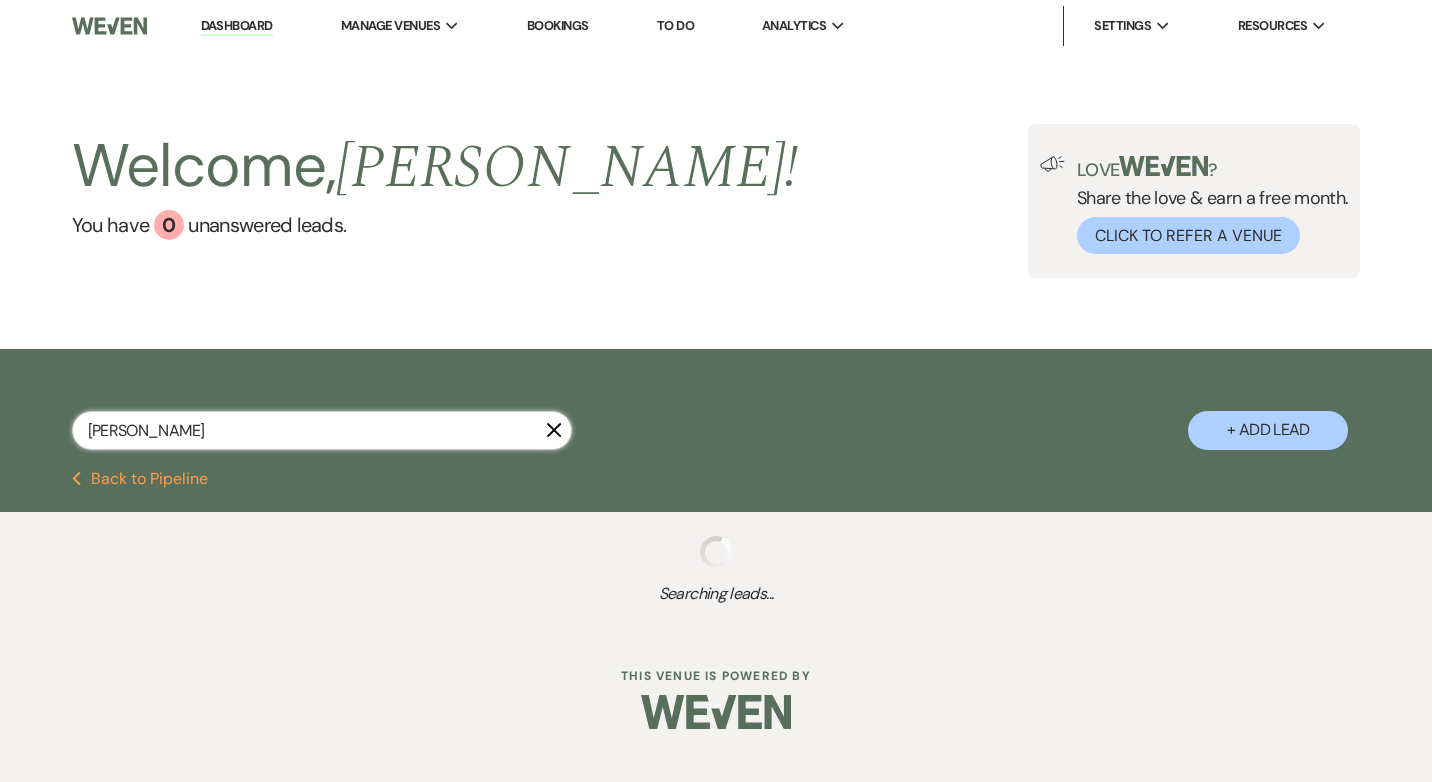 select on "8" 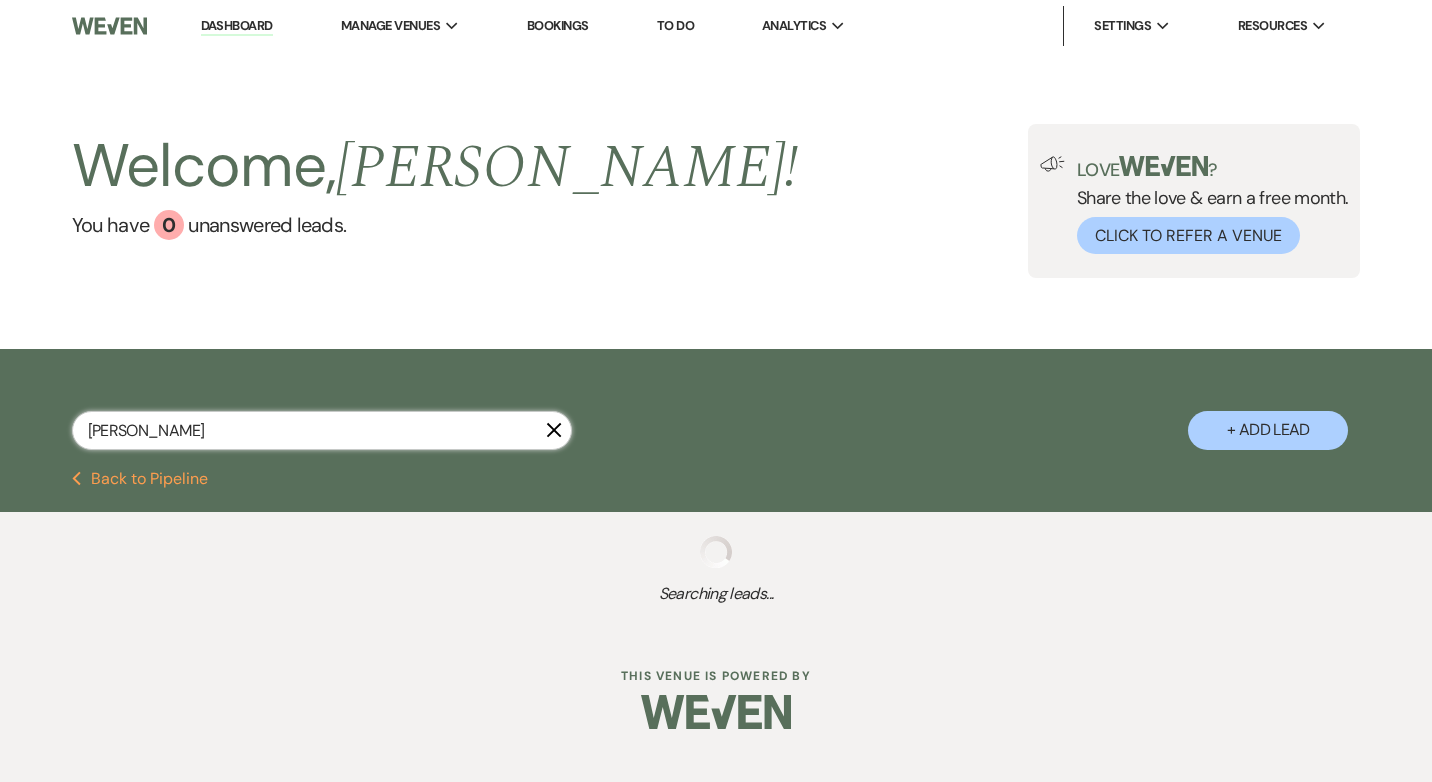 select on "5" 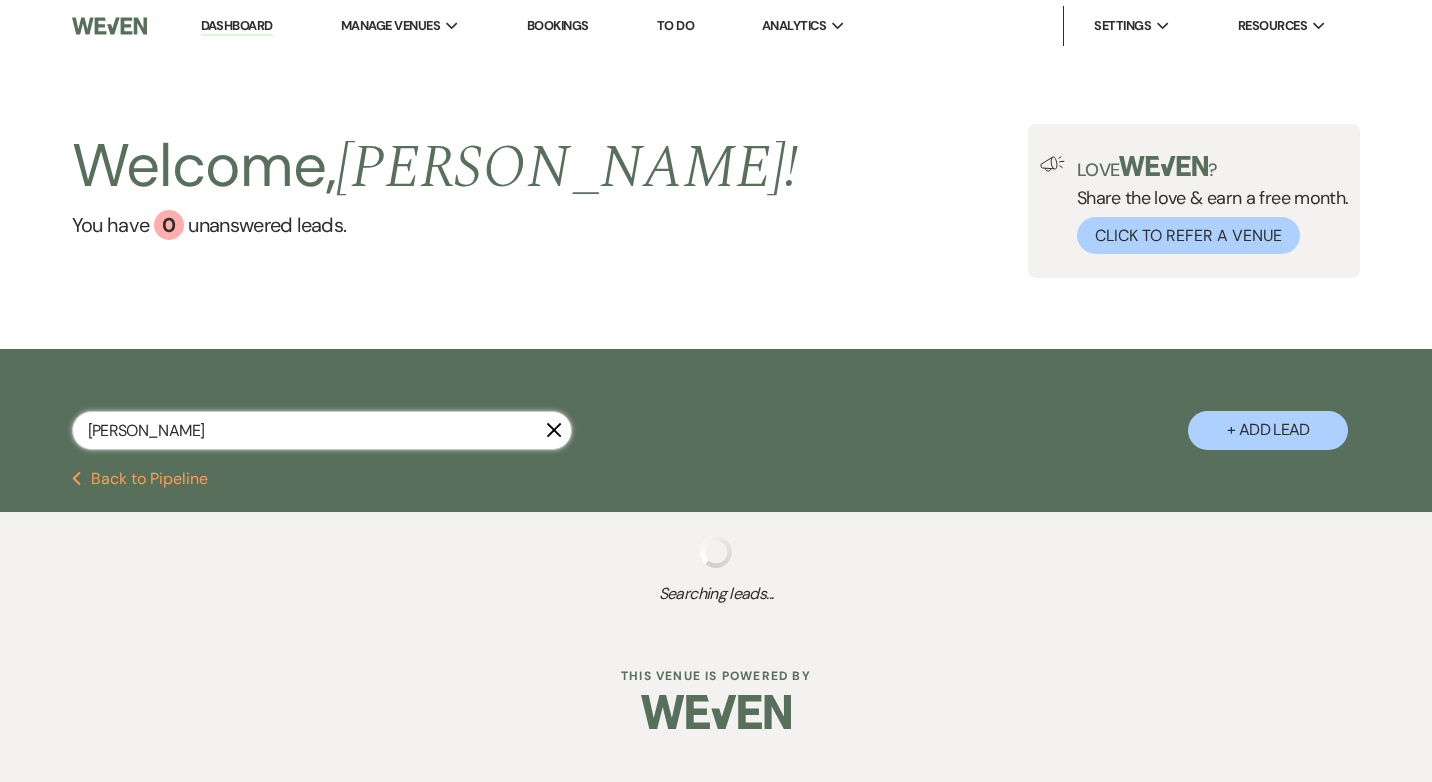 select on "8" 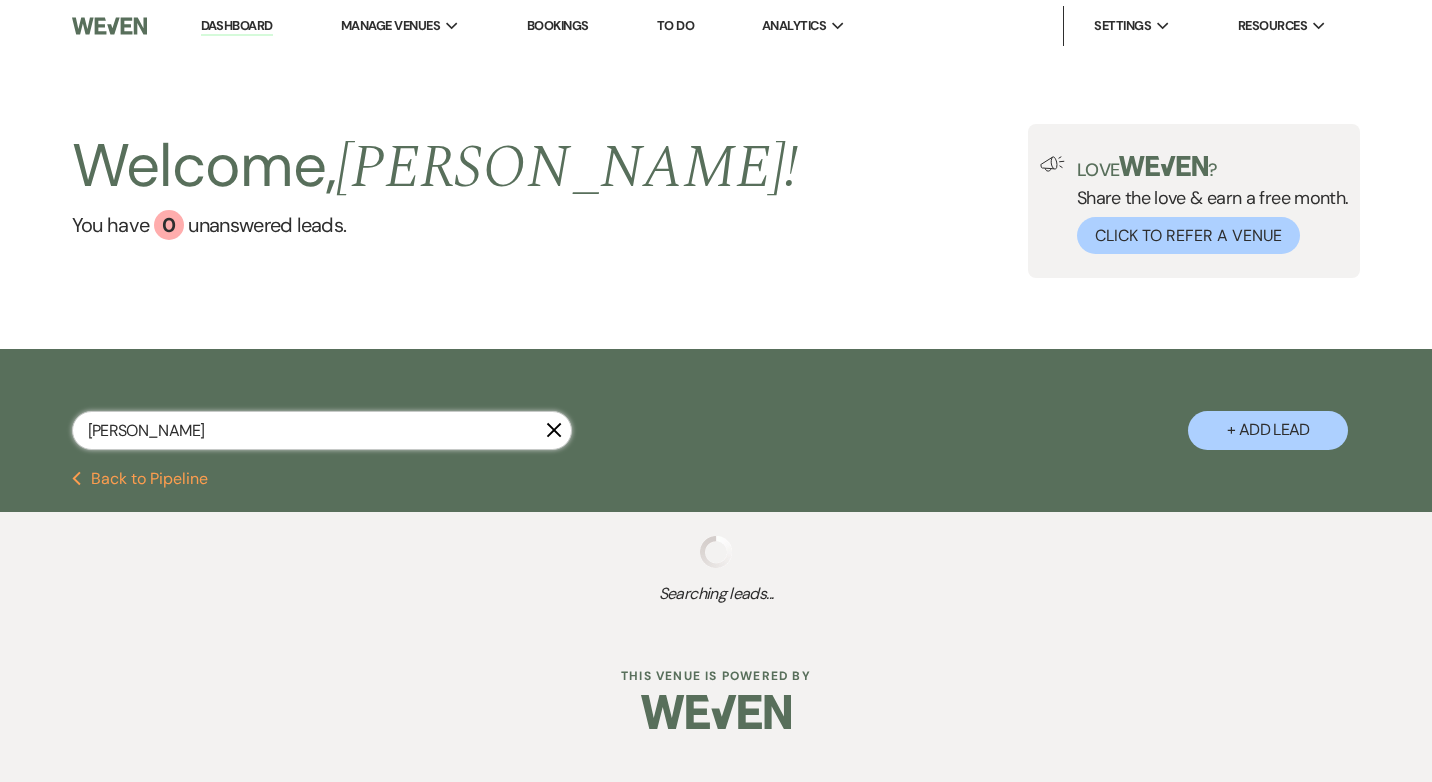 select on "5" 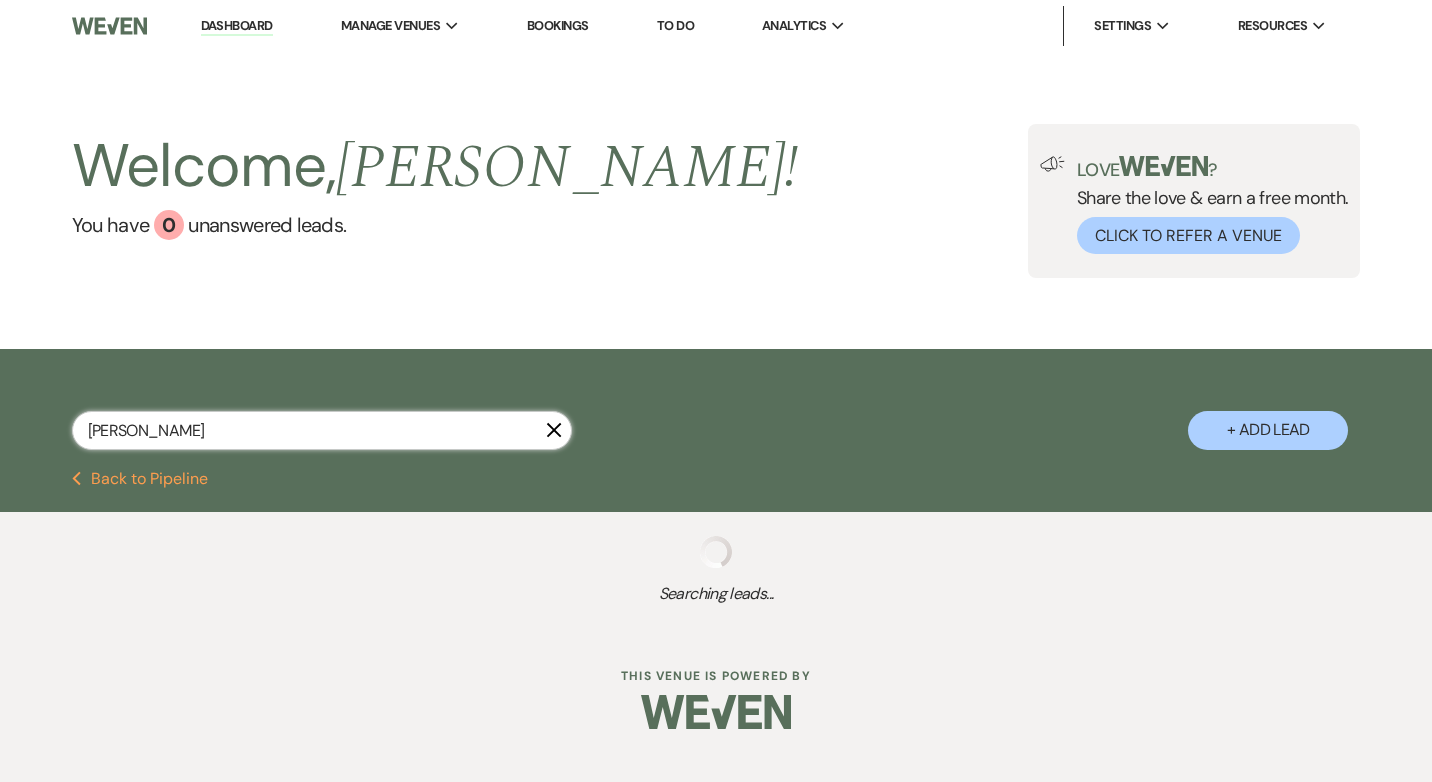 select on "8" 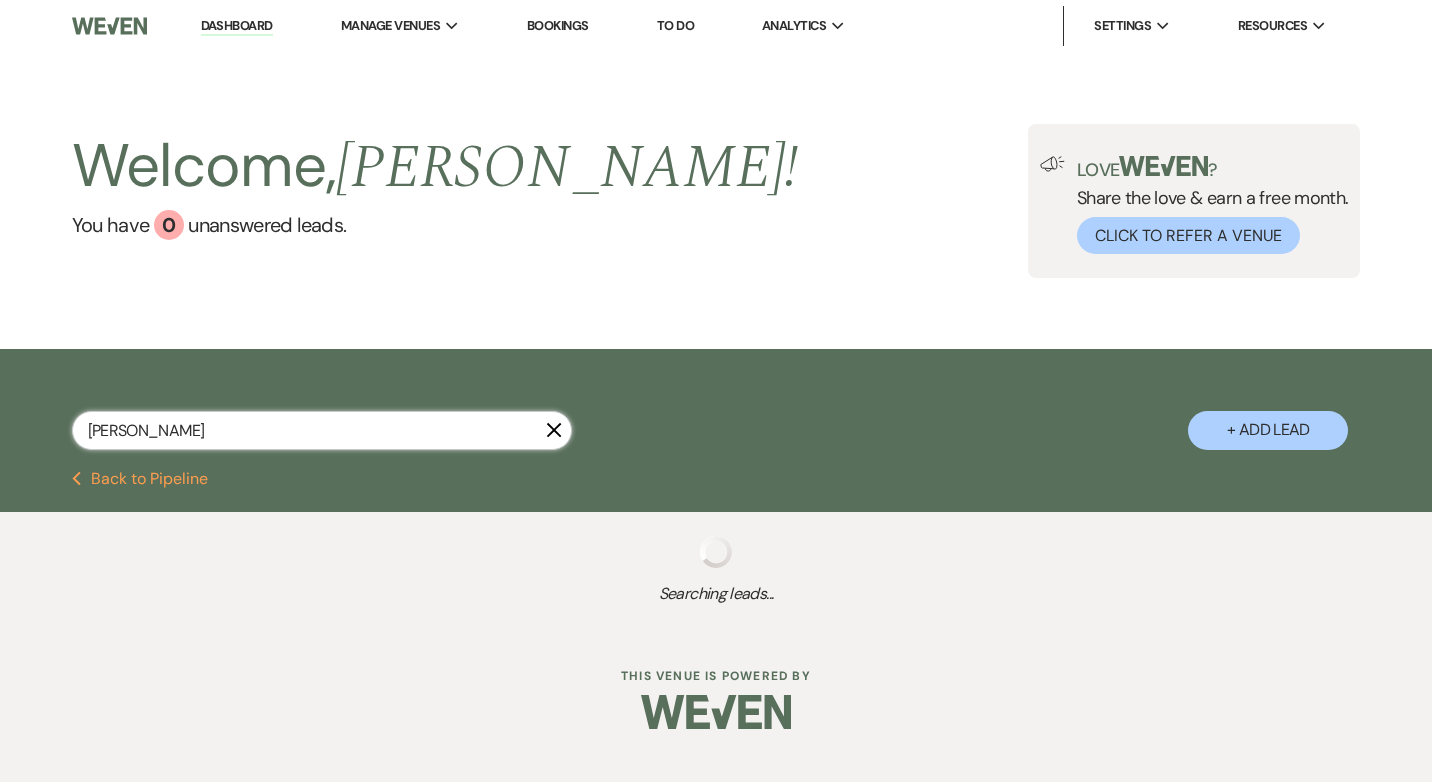 select on "11" 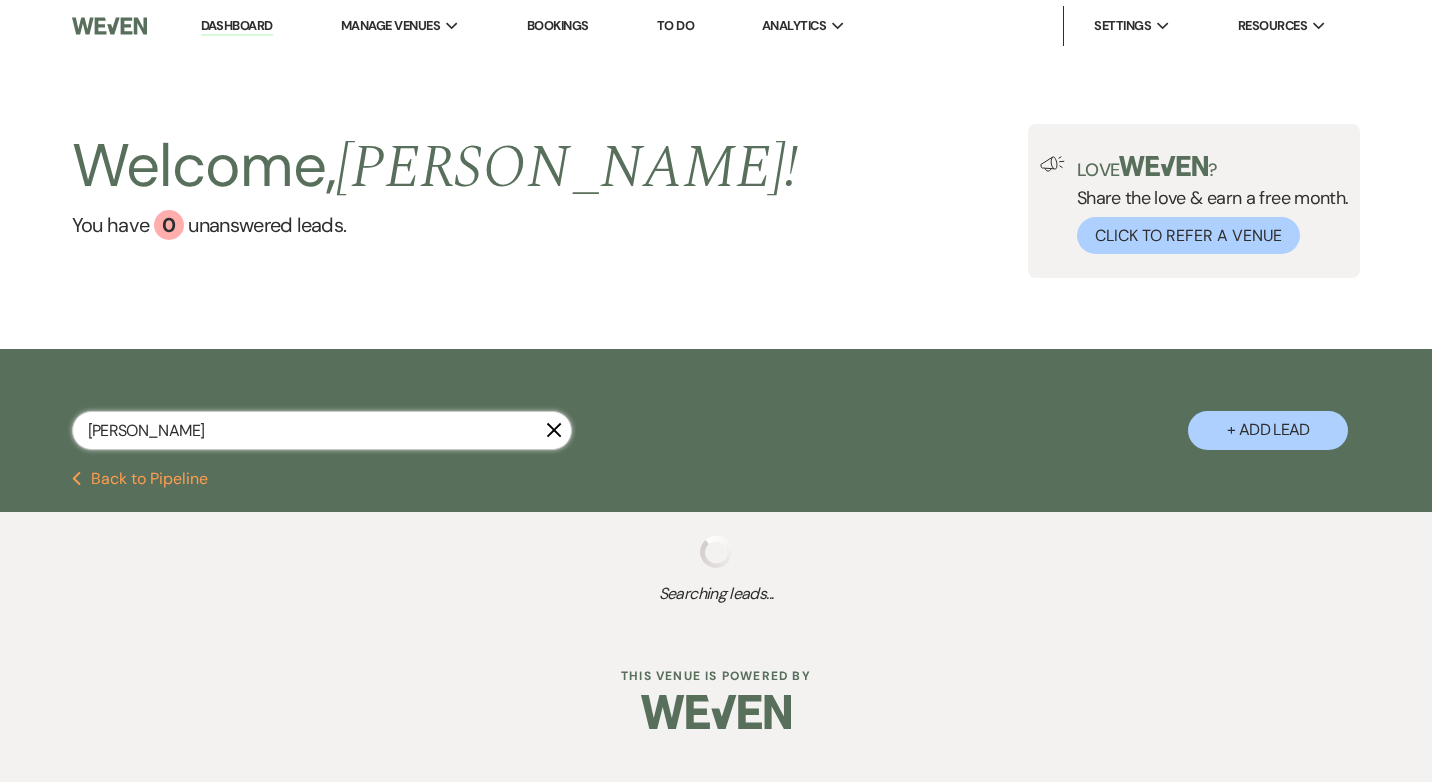 select on "8" 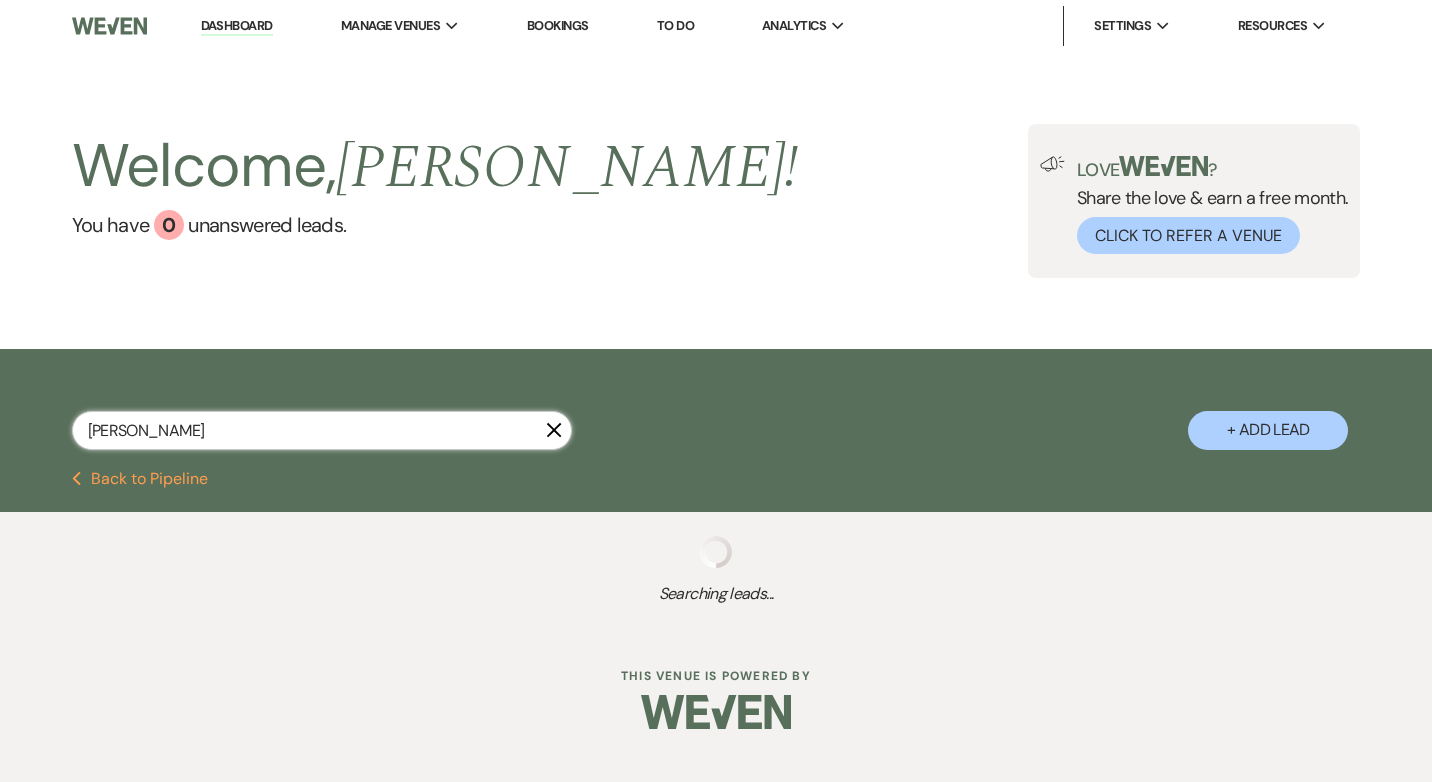 select on "5" 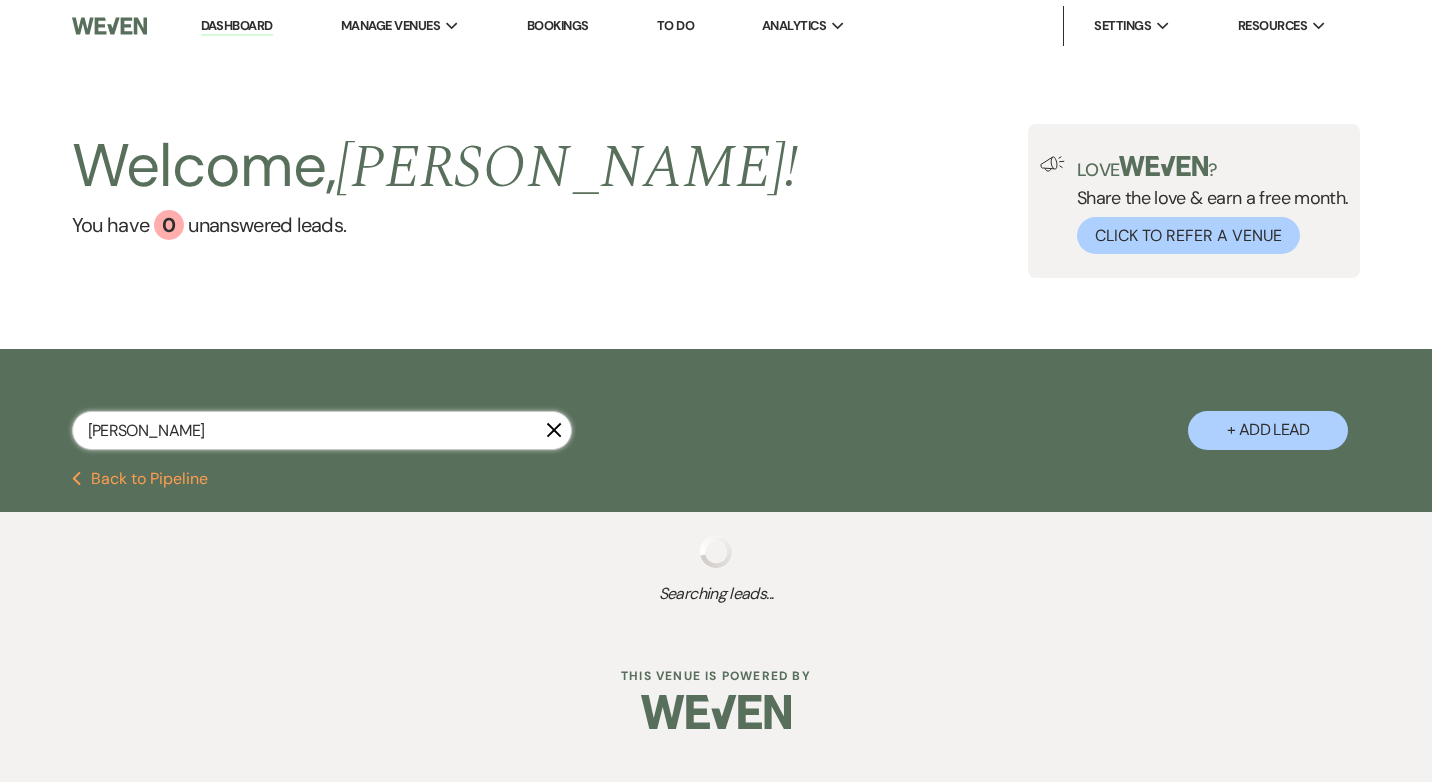 select on "8" 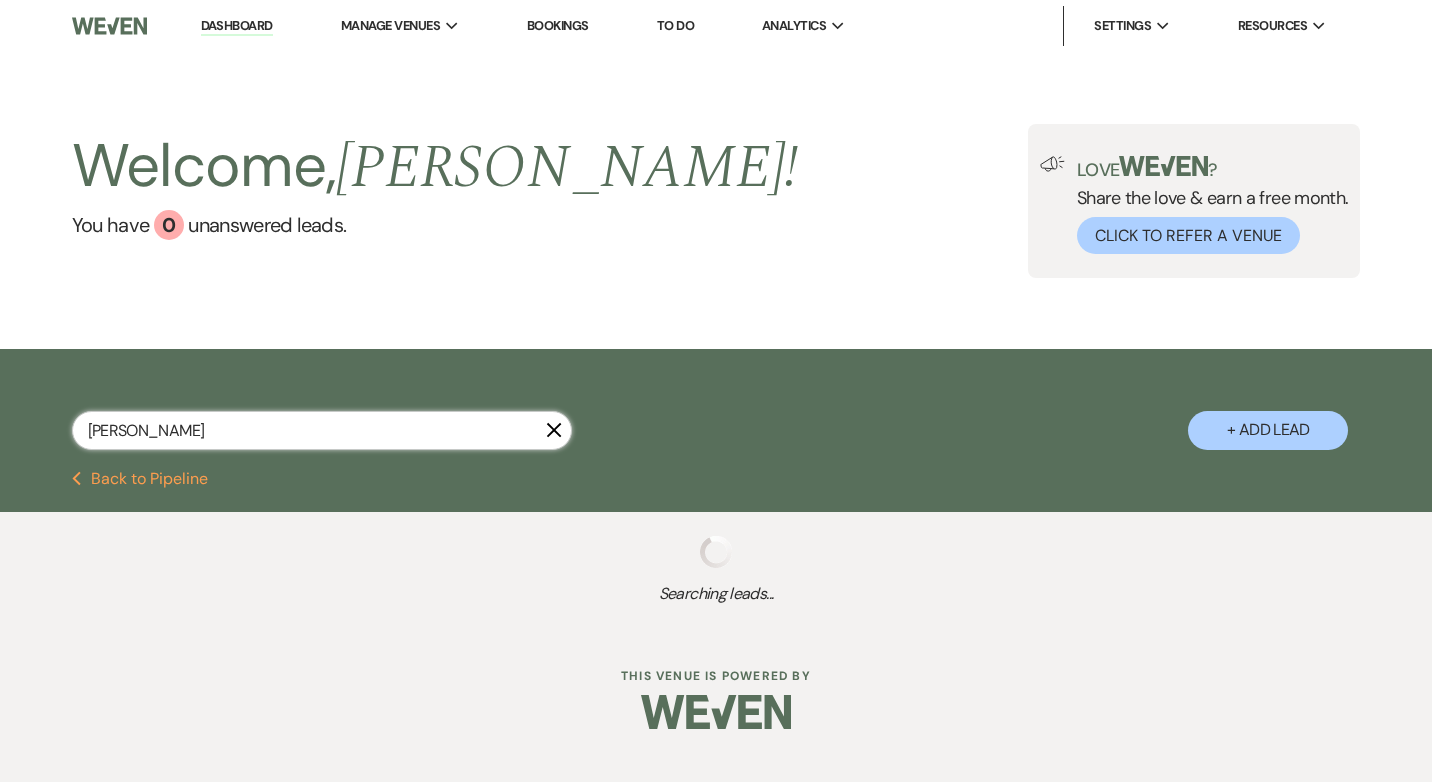 select on "5" 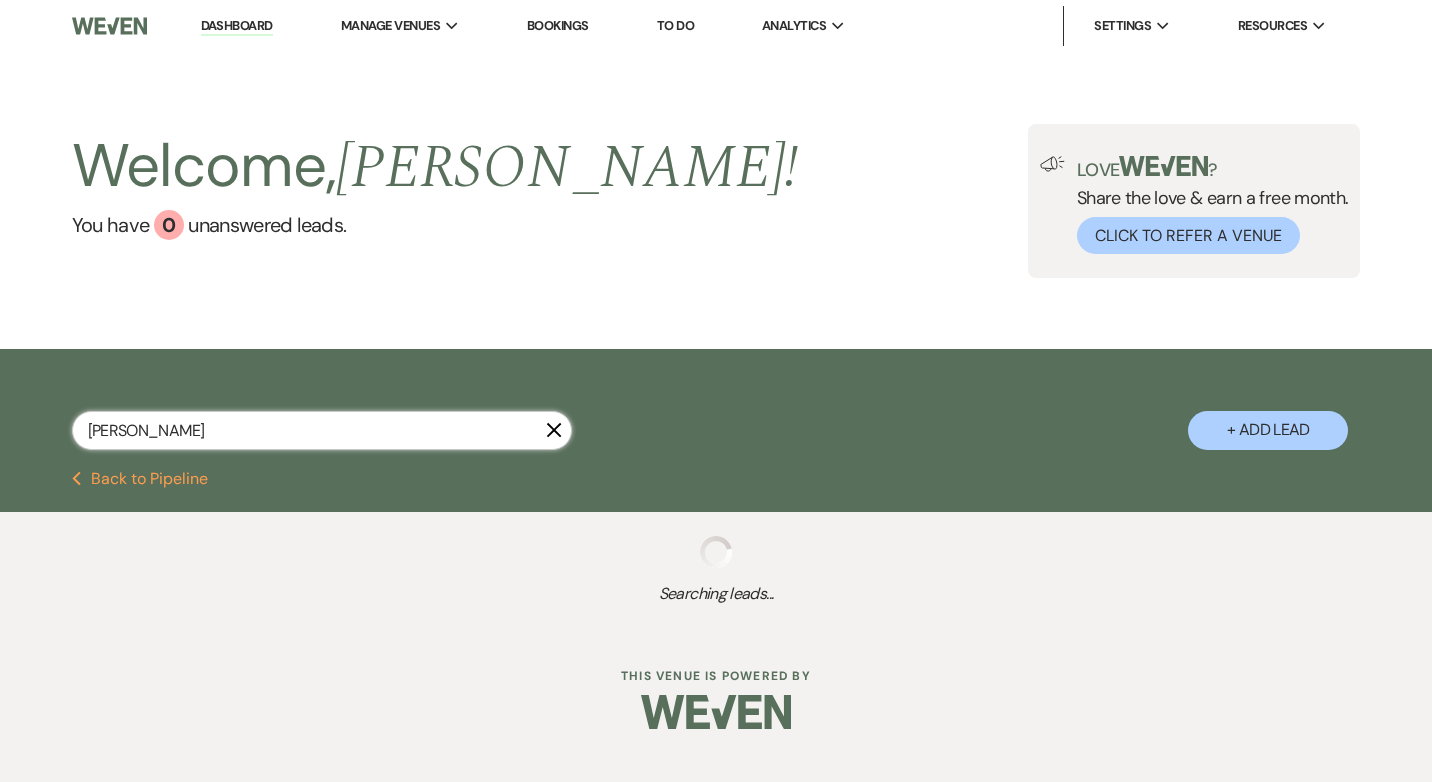 select on "9" 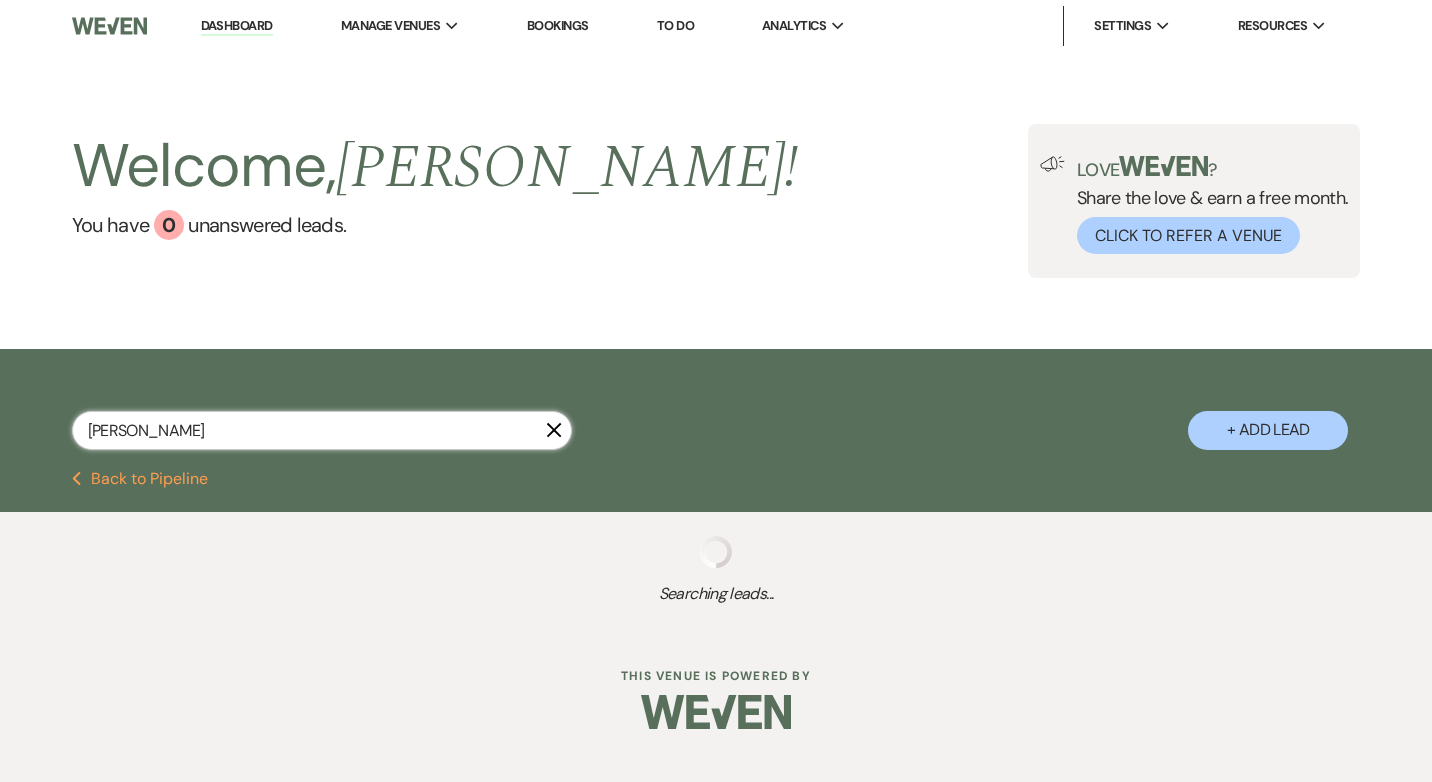 select on "8" 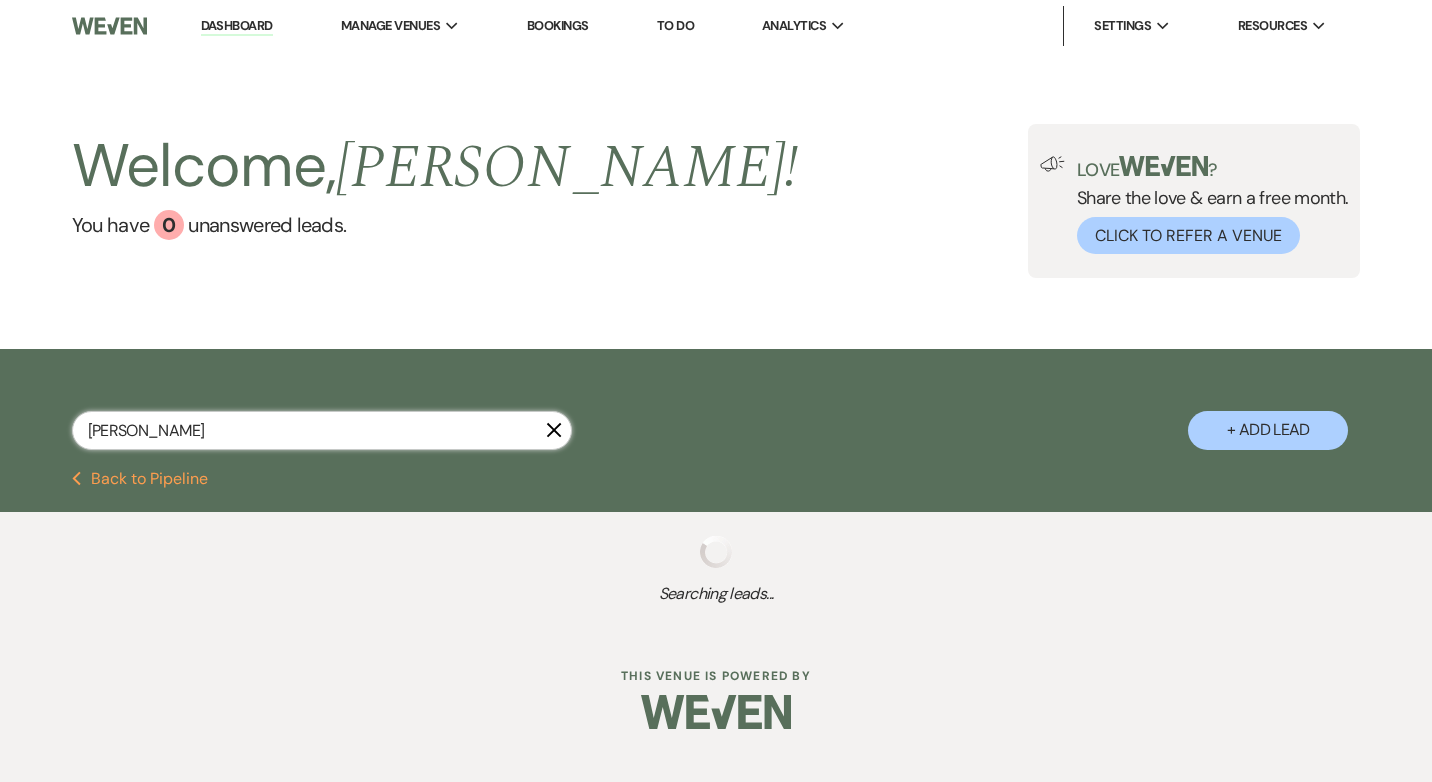select on "5" 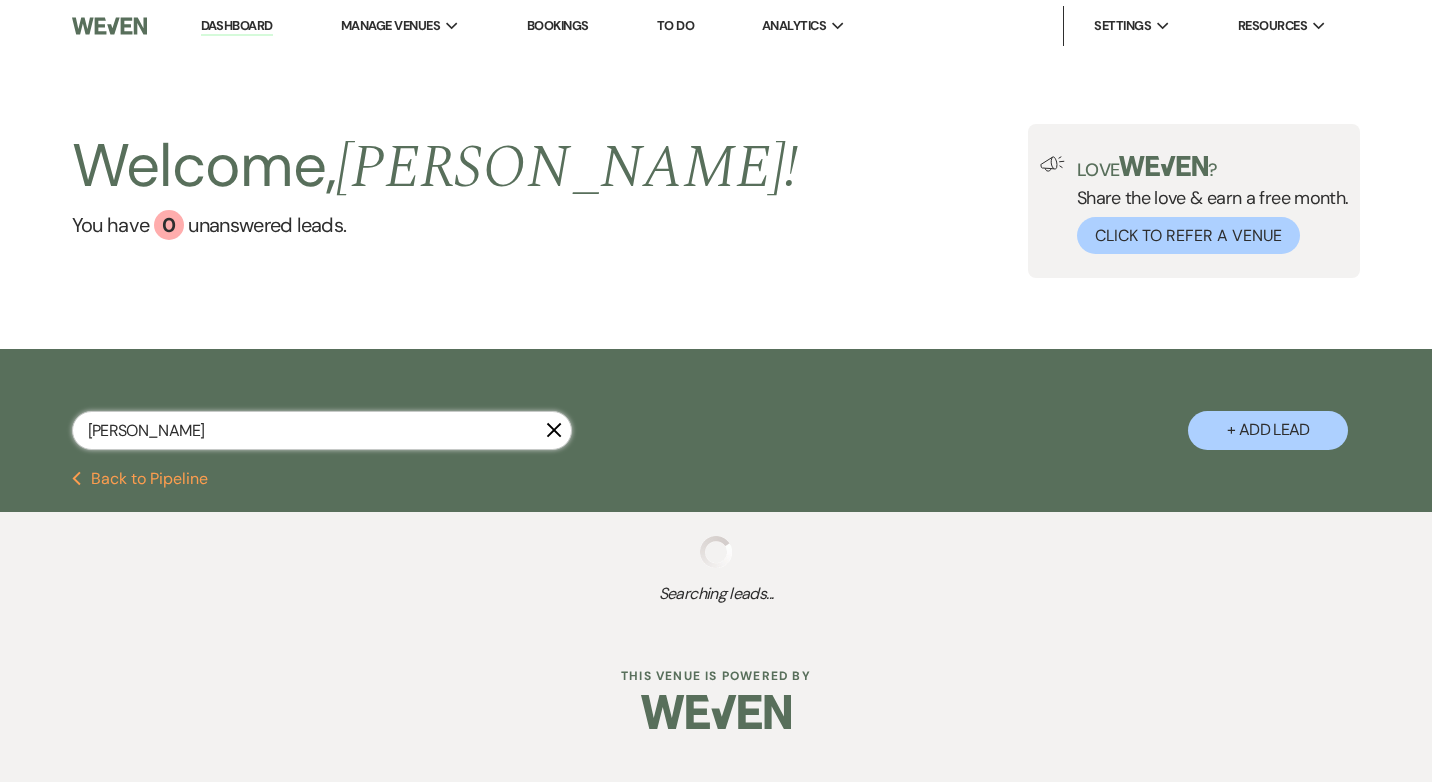 select on "8" 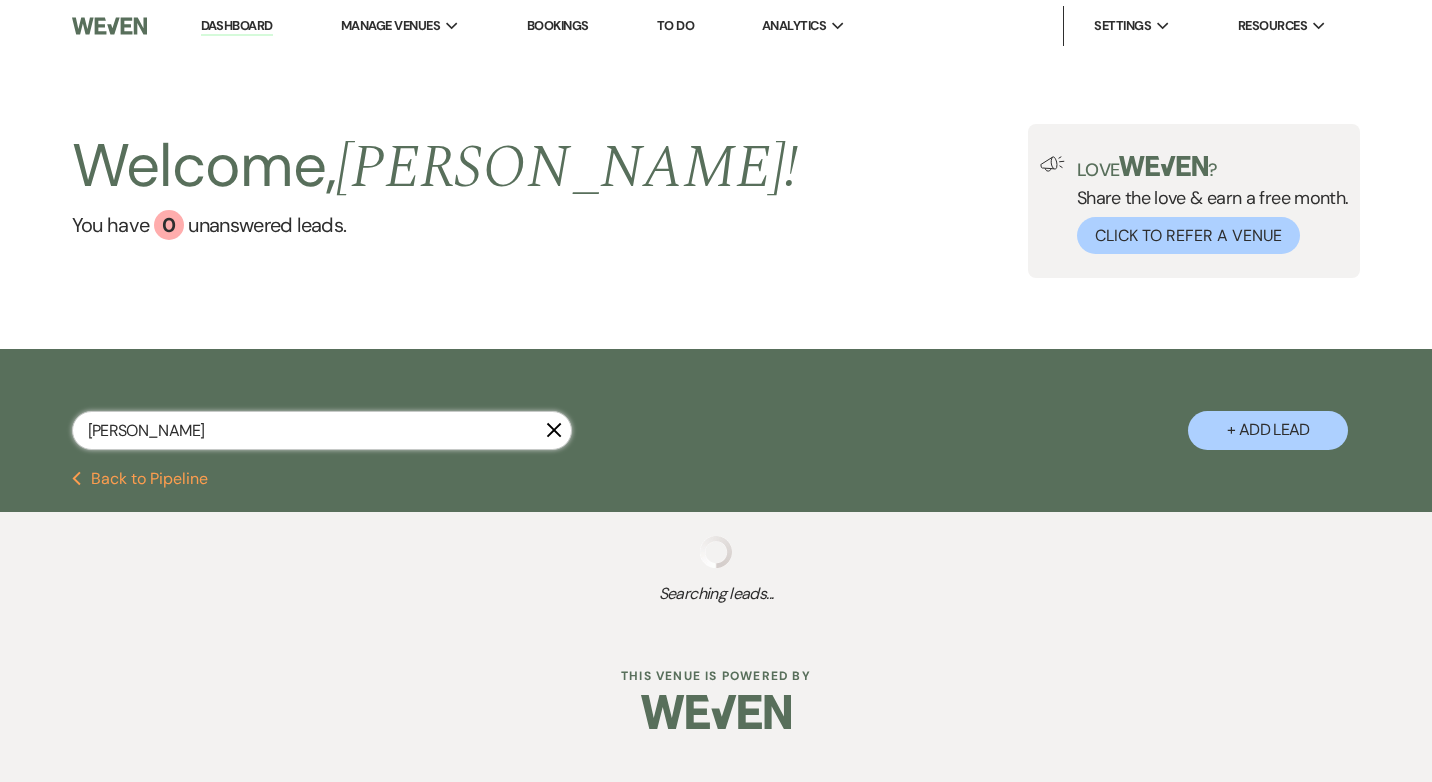 select on "6" 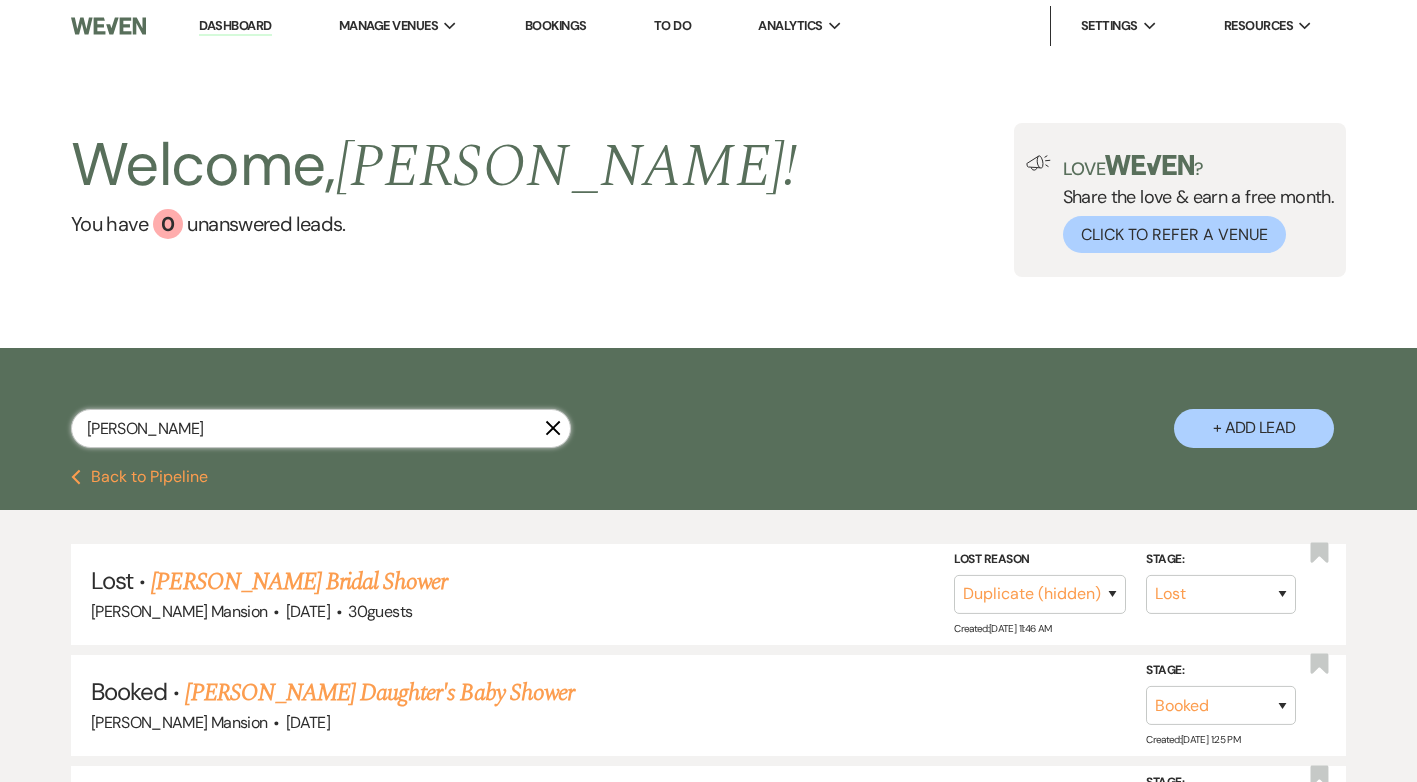 type on "ann" 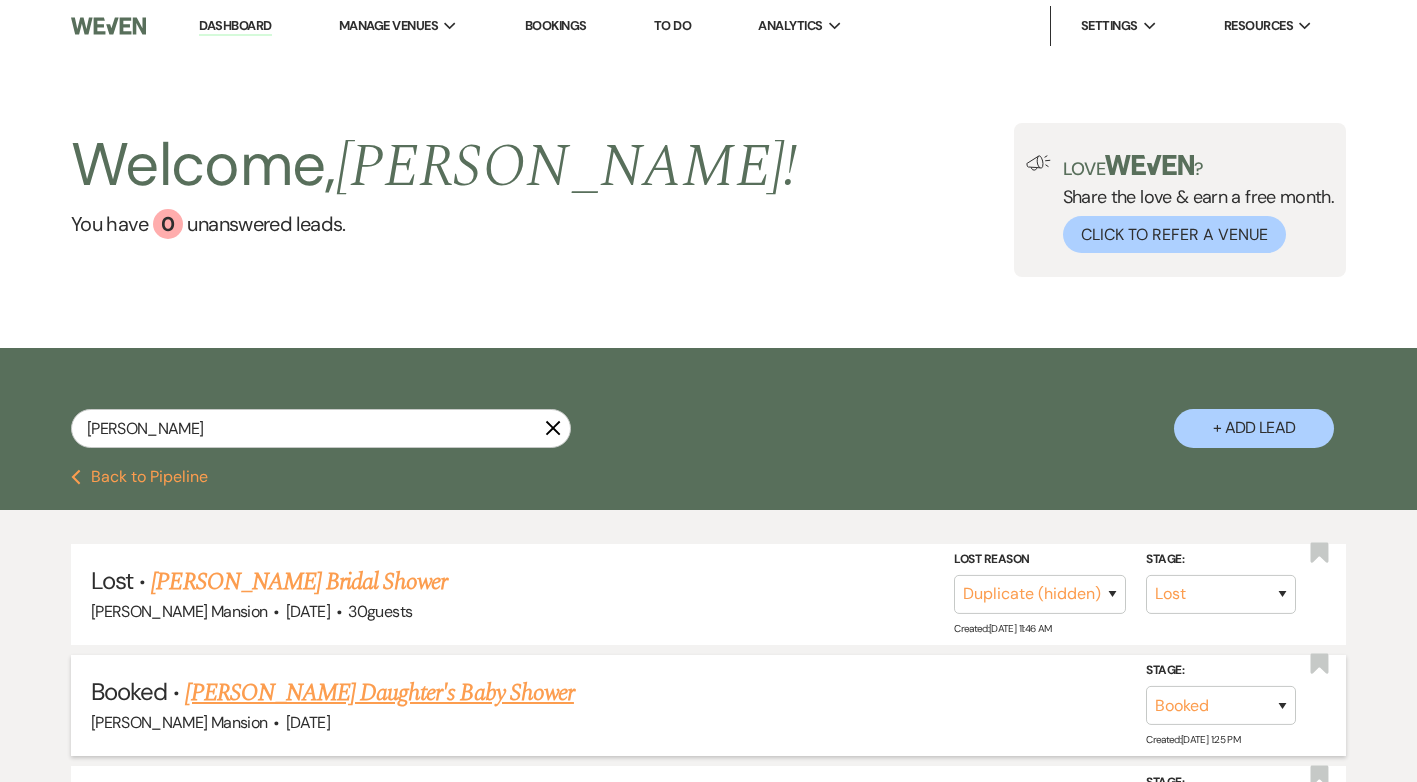 click on "Ann Fredericks's Daughter's Baby Shower" at bounding box center [379, 693] 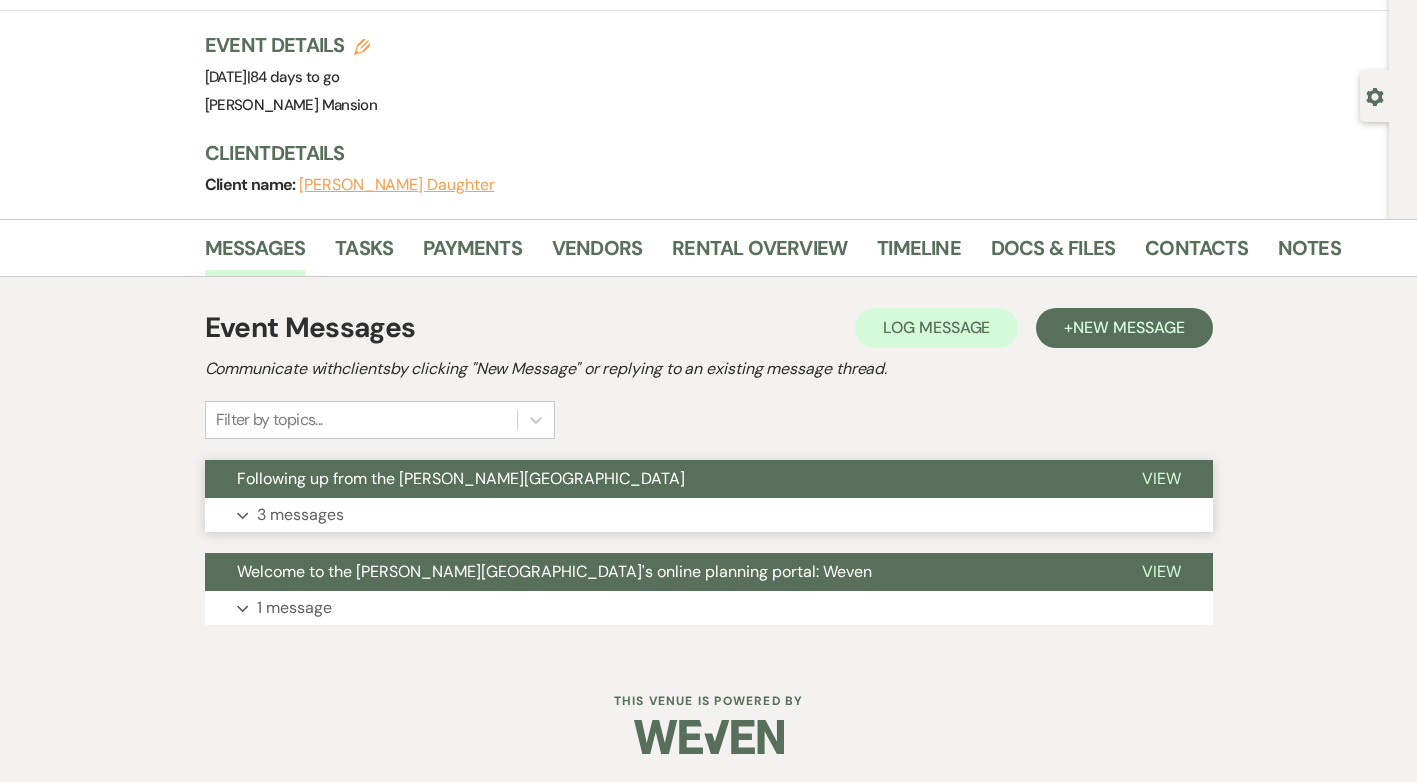 scroll, scrollTop: 112, scrollLeft: 0, axis: vertical 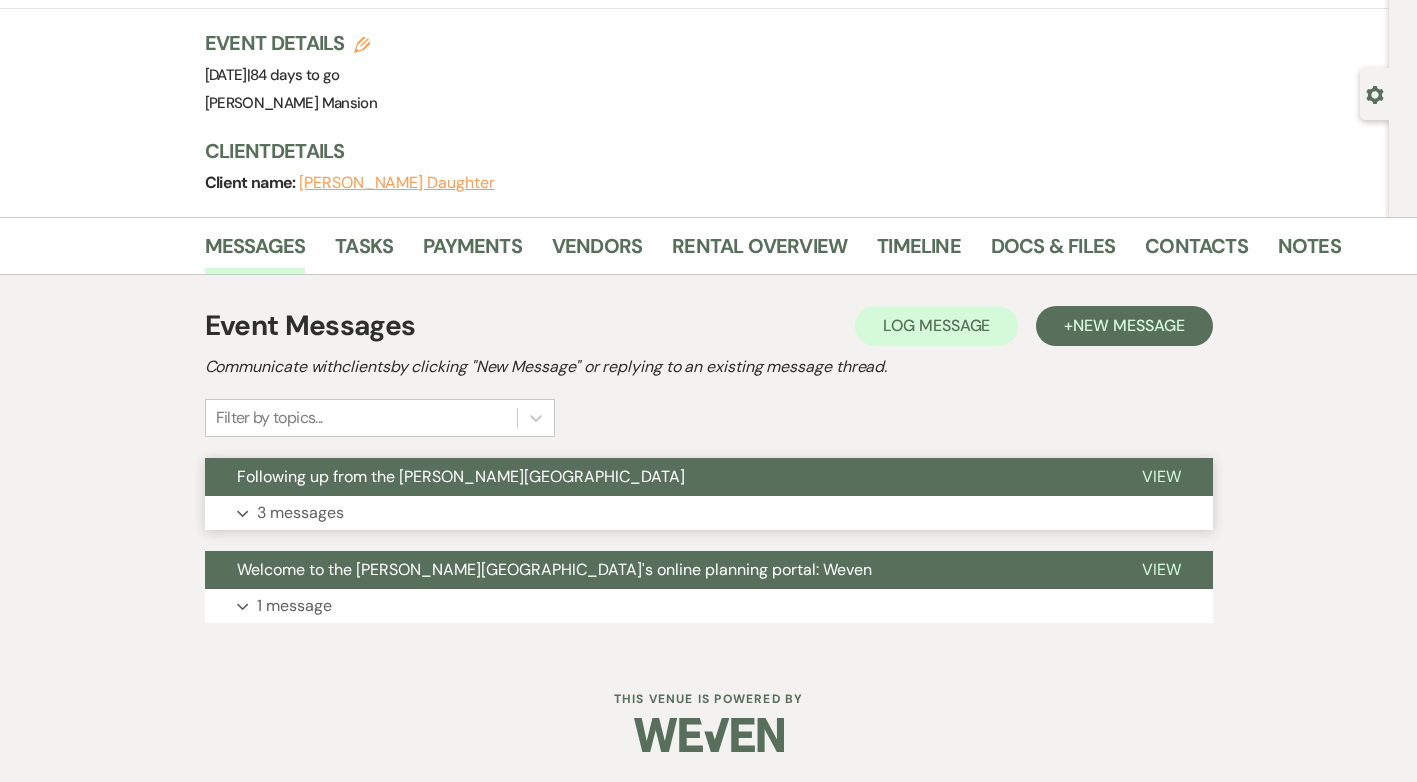 click on "Expand 3 messages" at bounding box center [709, 513] 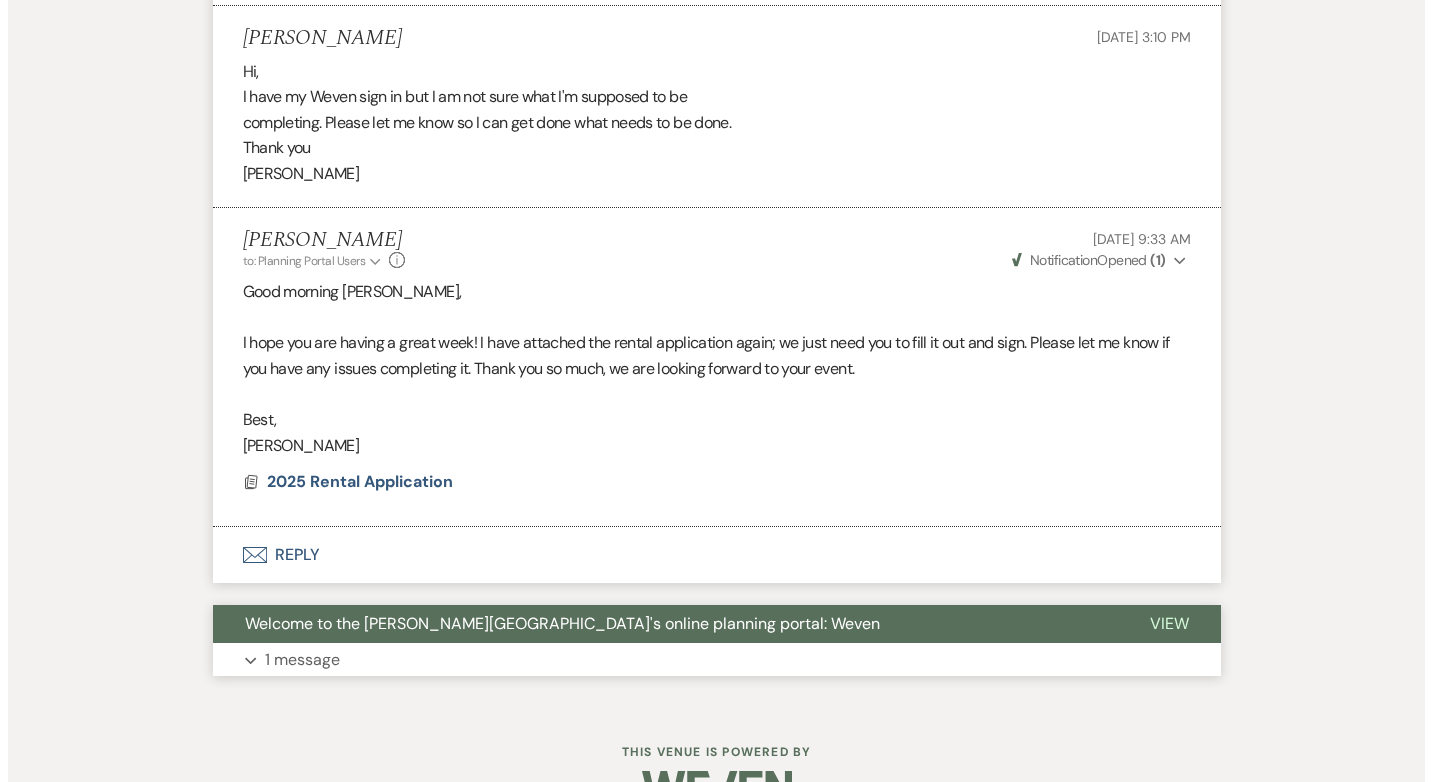 scroll, scrollTop: 1186, scrollLeft: 0, axis: vertical 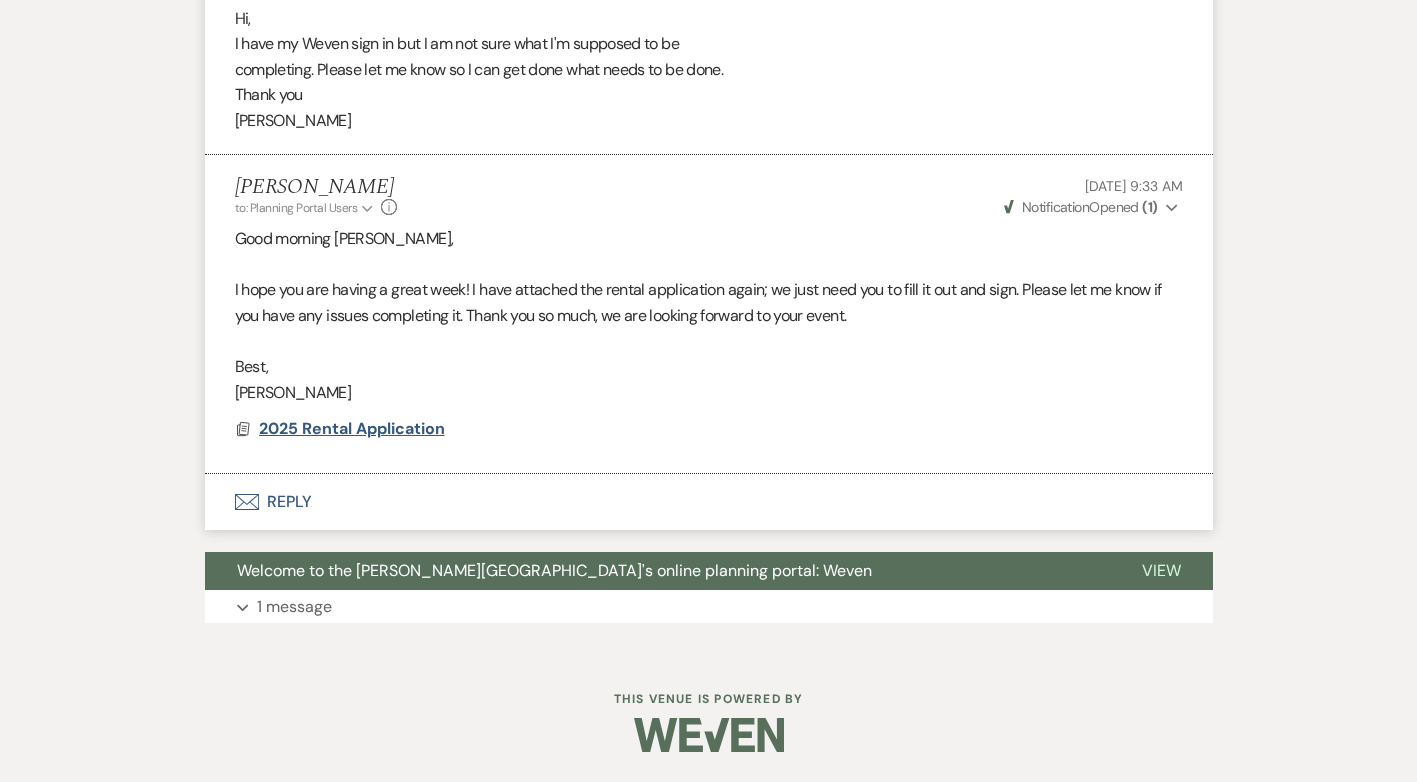 click on "2025 Rental Application" at bounding box center (352, 428) 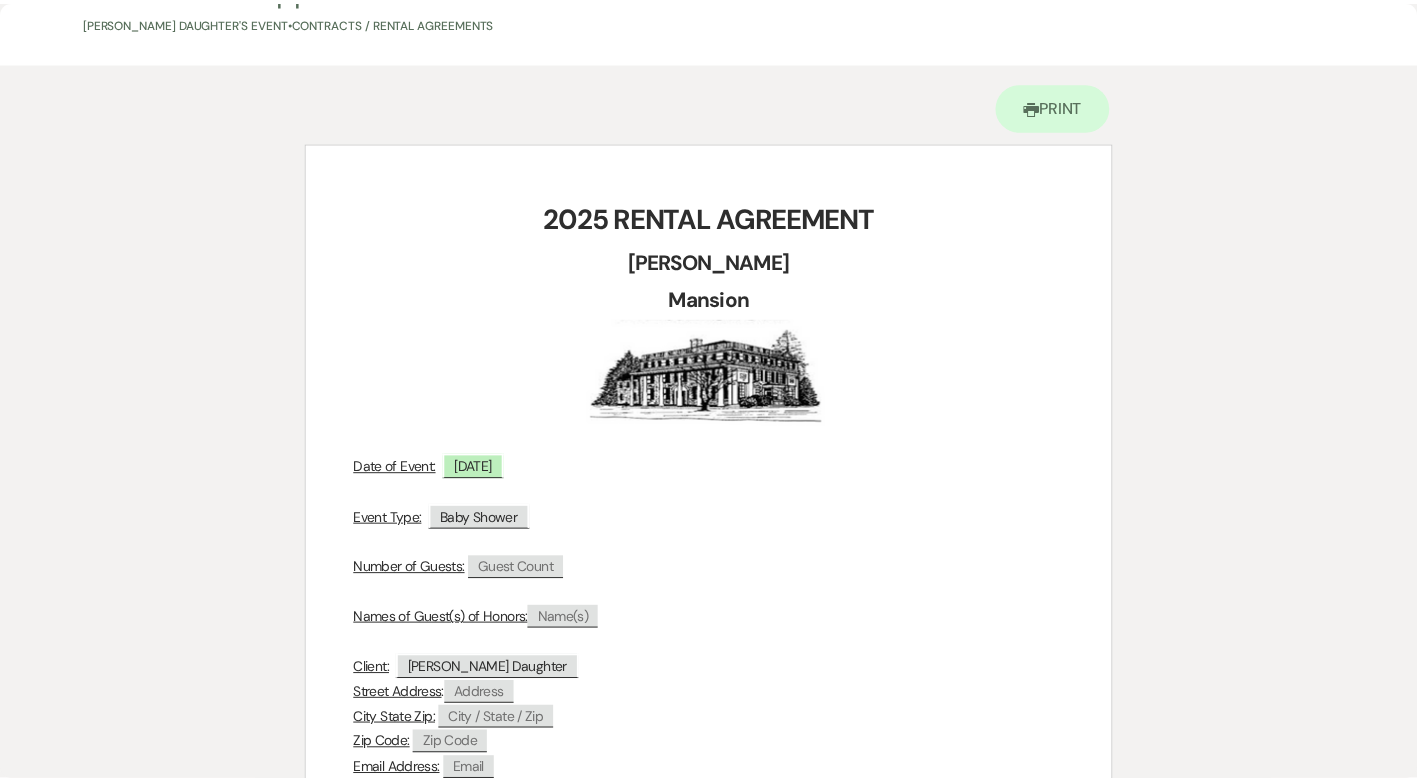 scroll, scrollTop: 0, scrollLeft: 0, axis: both 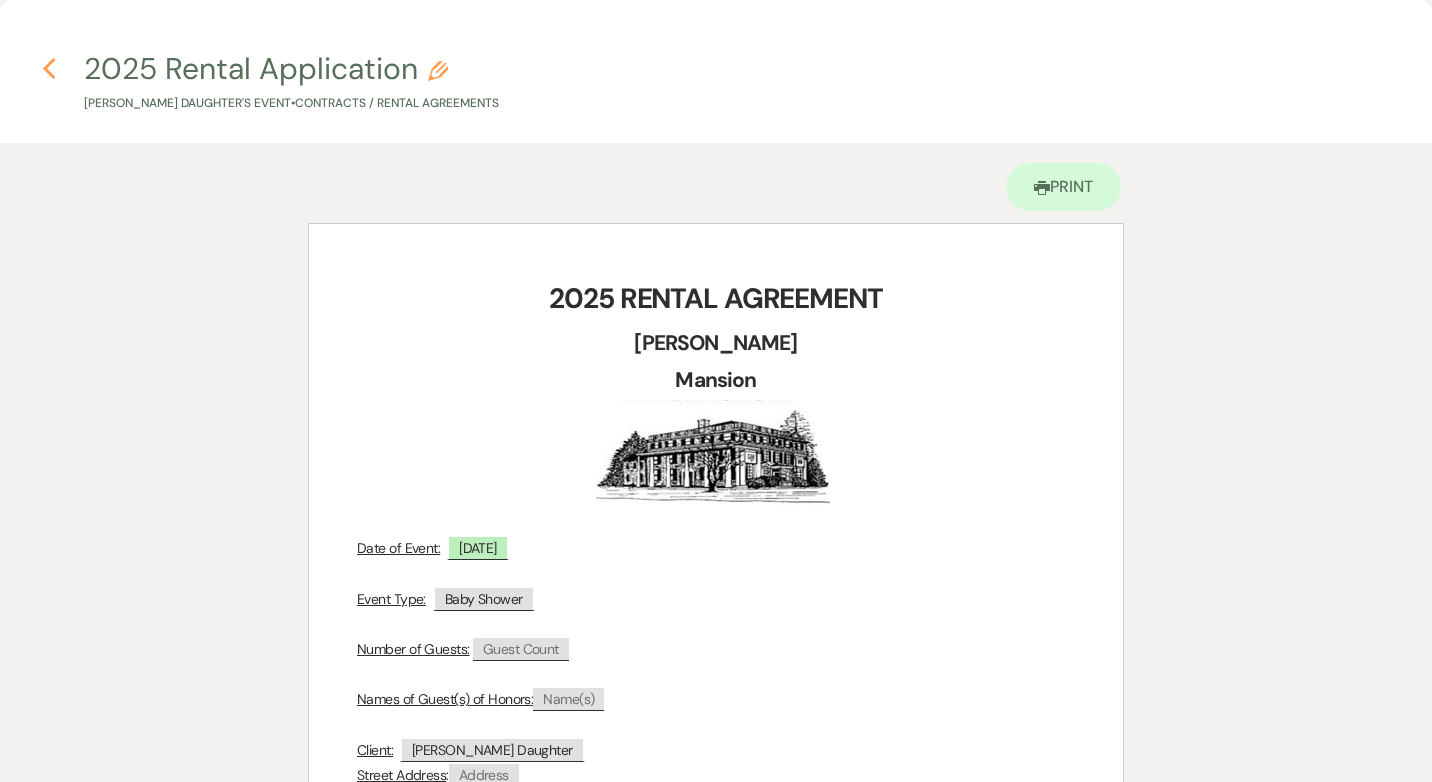 click on "Previous" 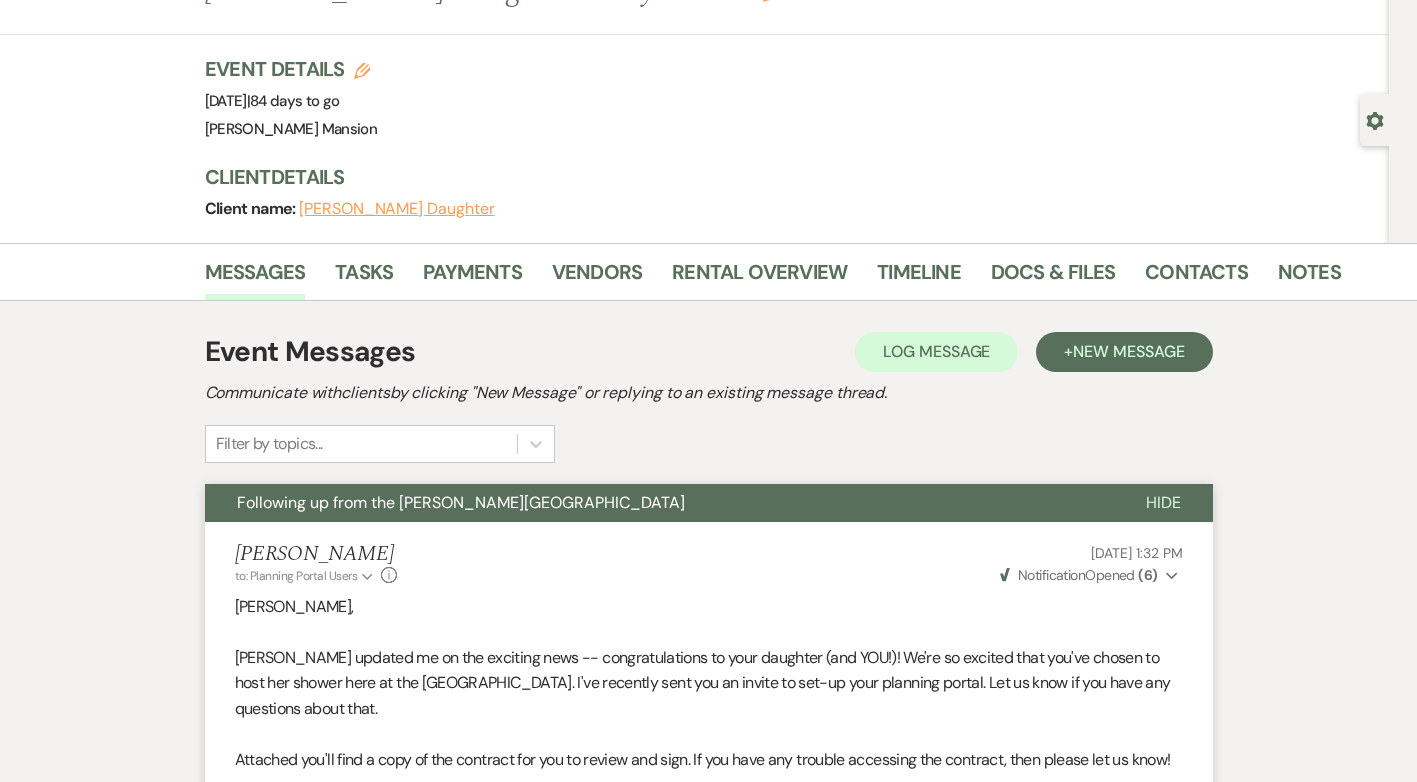 scroll, scrollTop: 0, scrollLeft: 0, axis: both 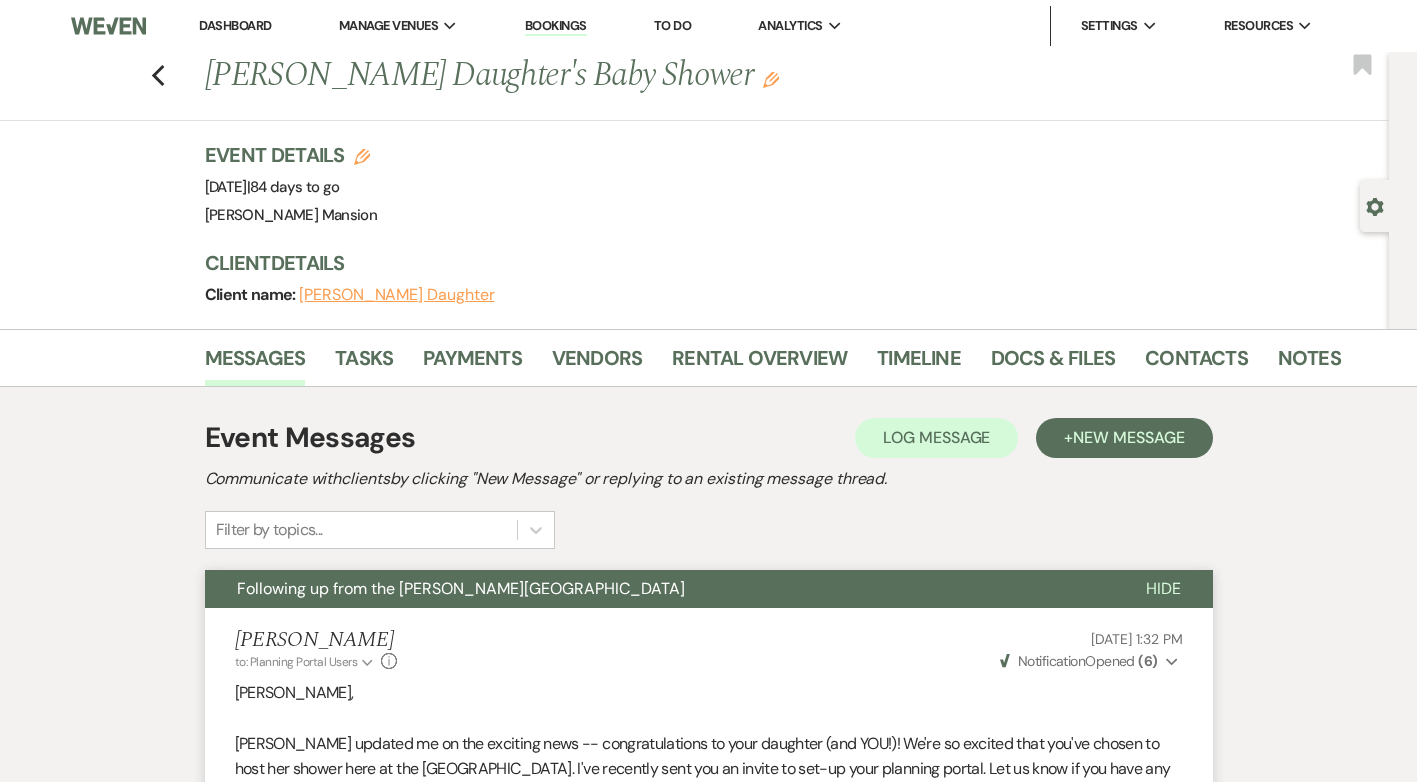 click on "Dashboard" at bounding box center (235, 25) 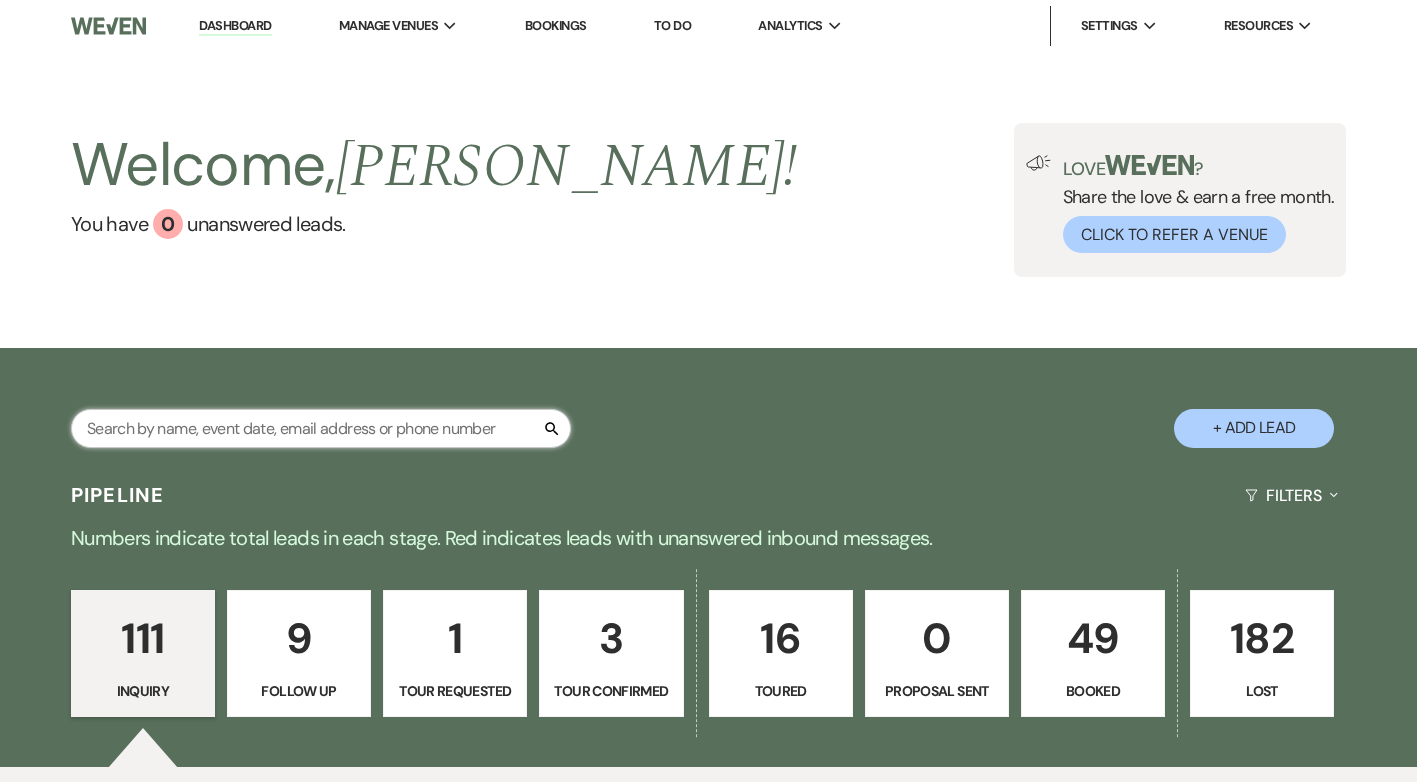 click at bounding box center [321, 428] 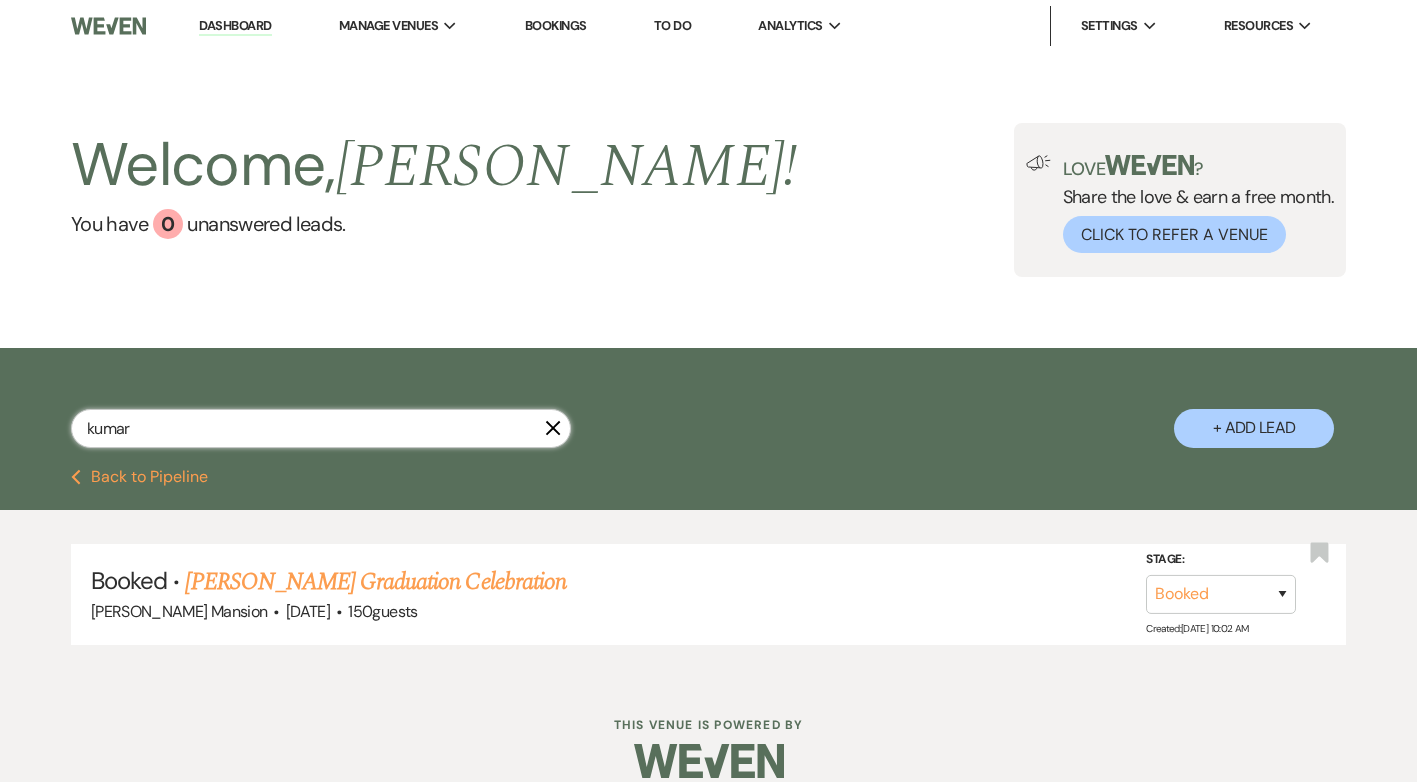 type on "kumar" 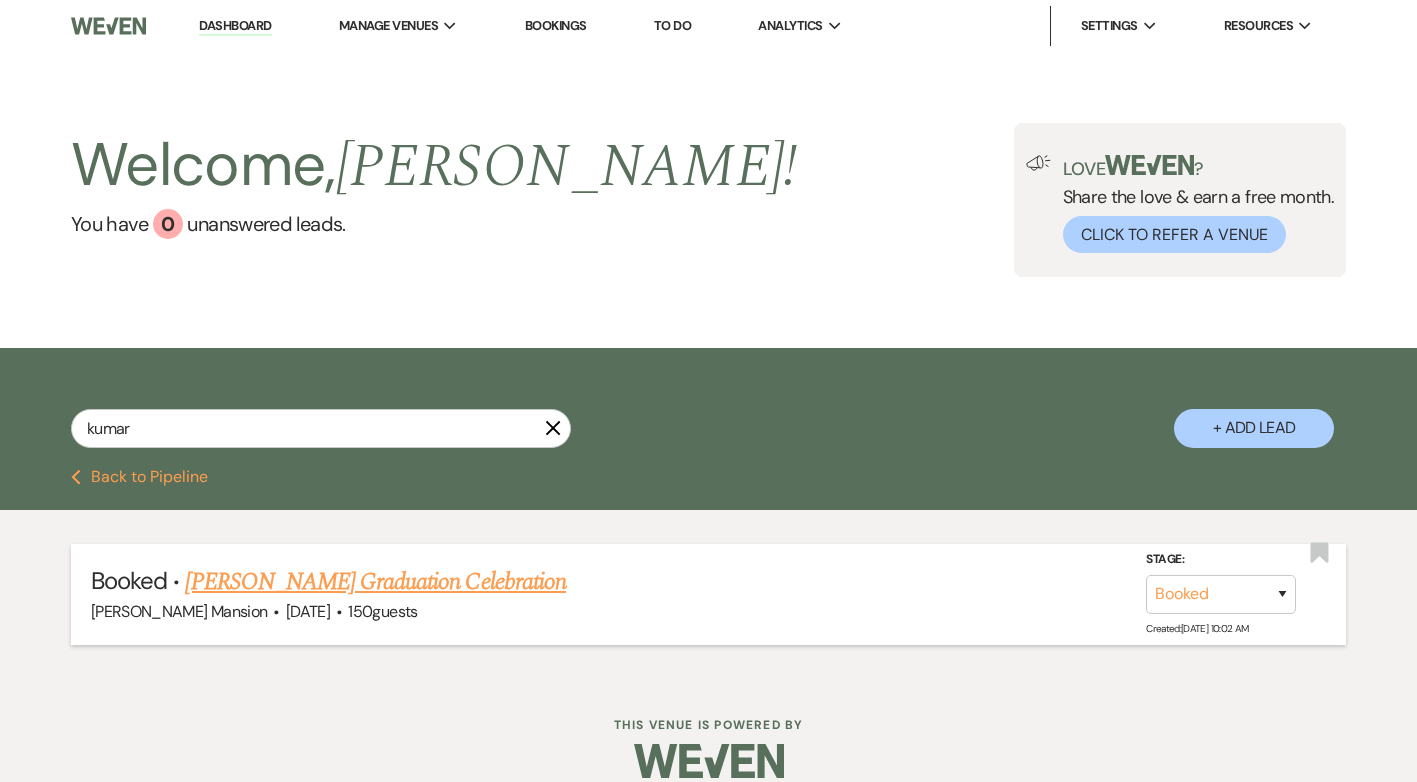 click on "Manisha Kumar's Graduation Celebration" at bounding box center [375, 582] 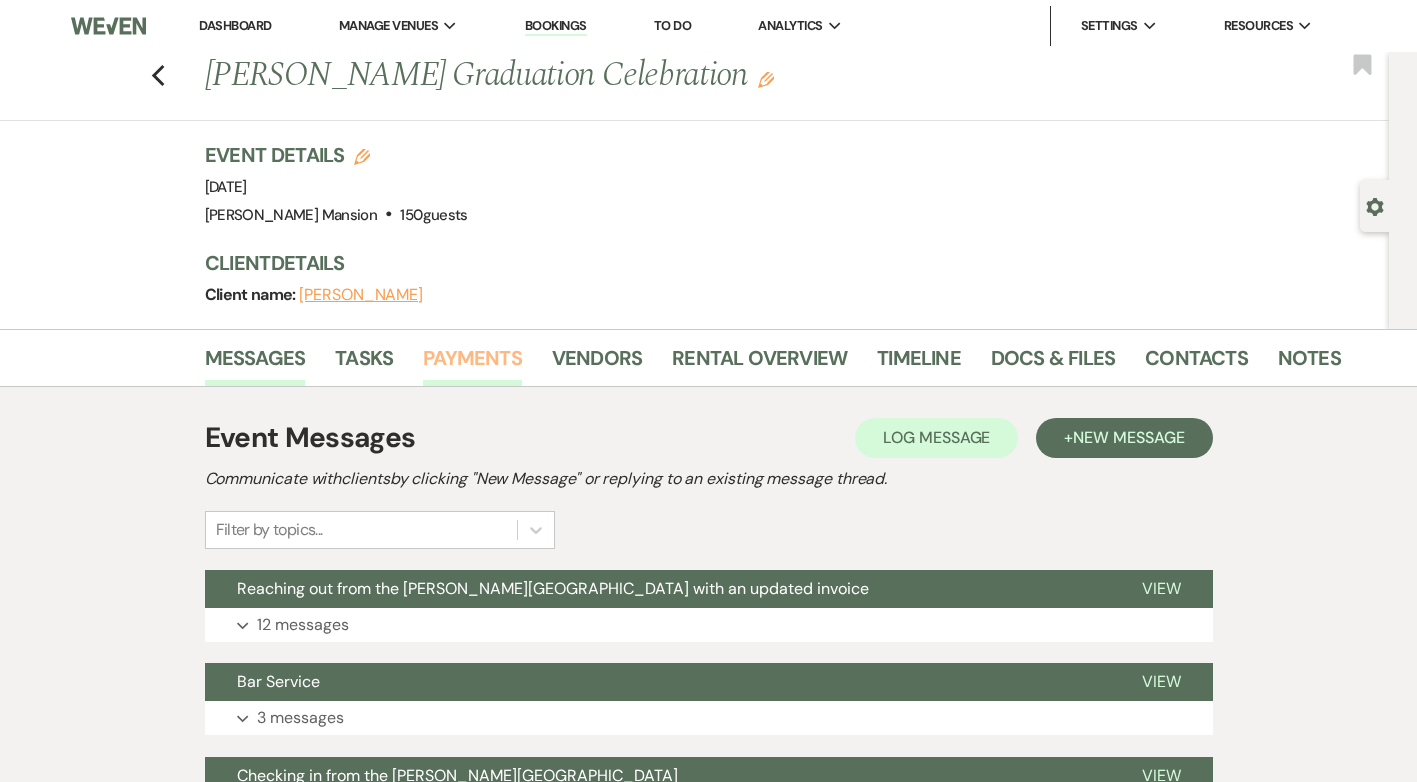 click on "Payments" at bounding box center [472, 364] 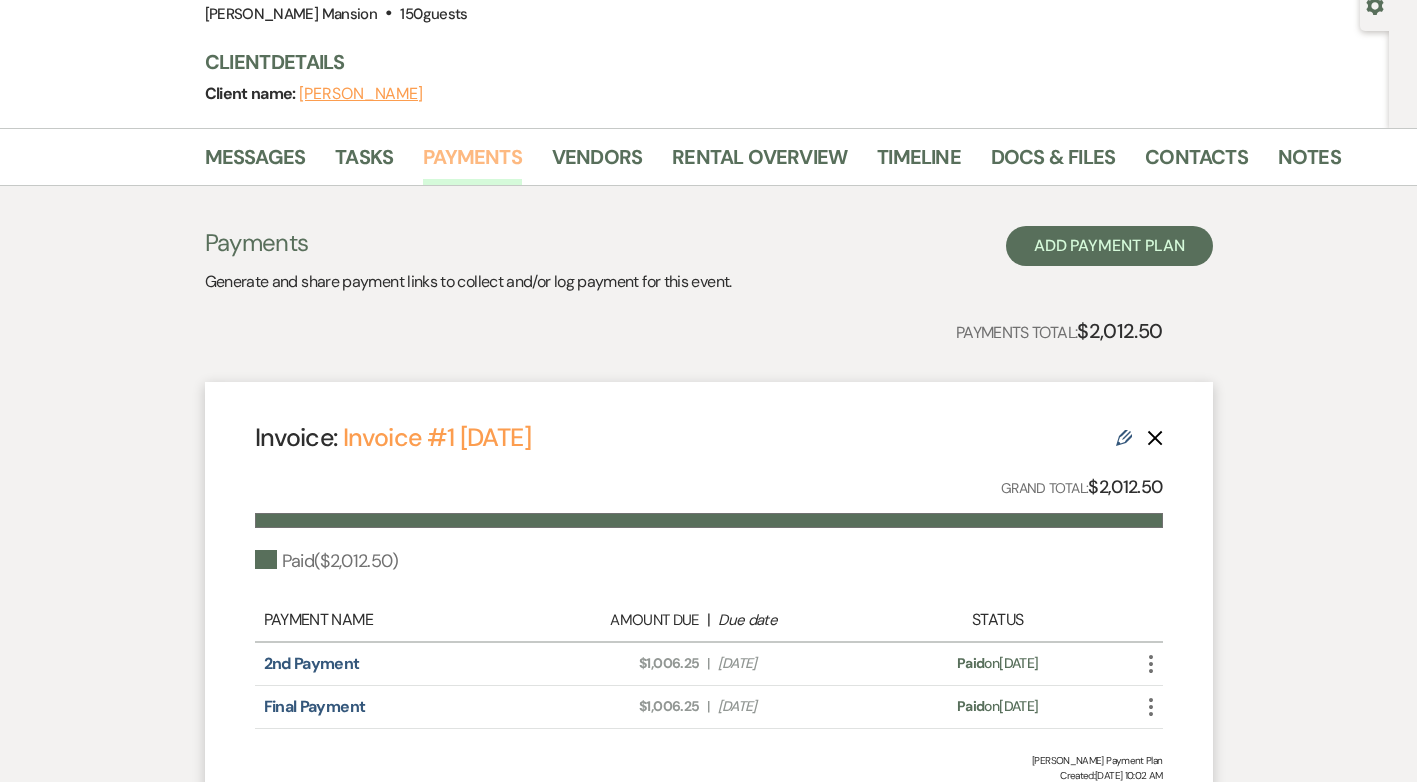 scroll, scrollTop: 0, scrollLeft: 0, axis: both 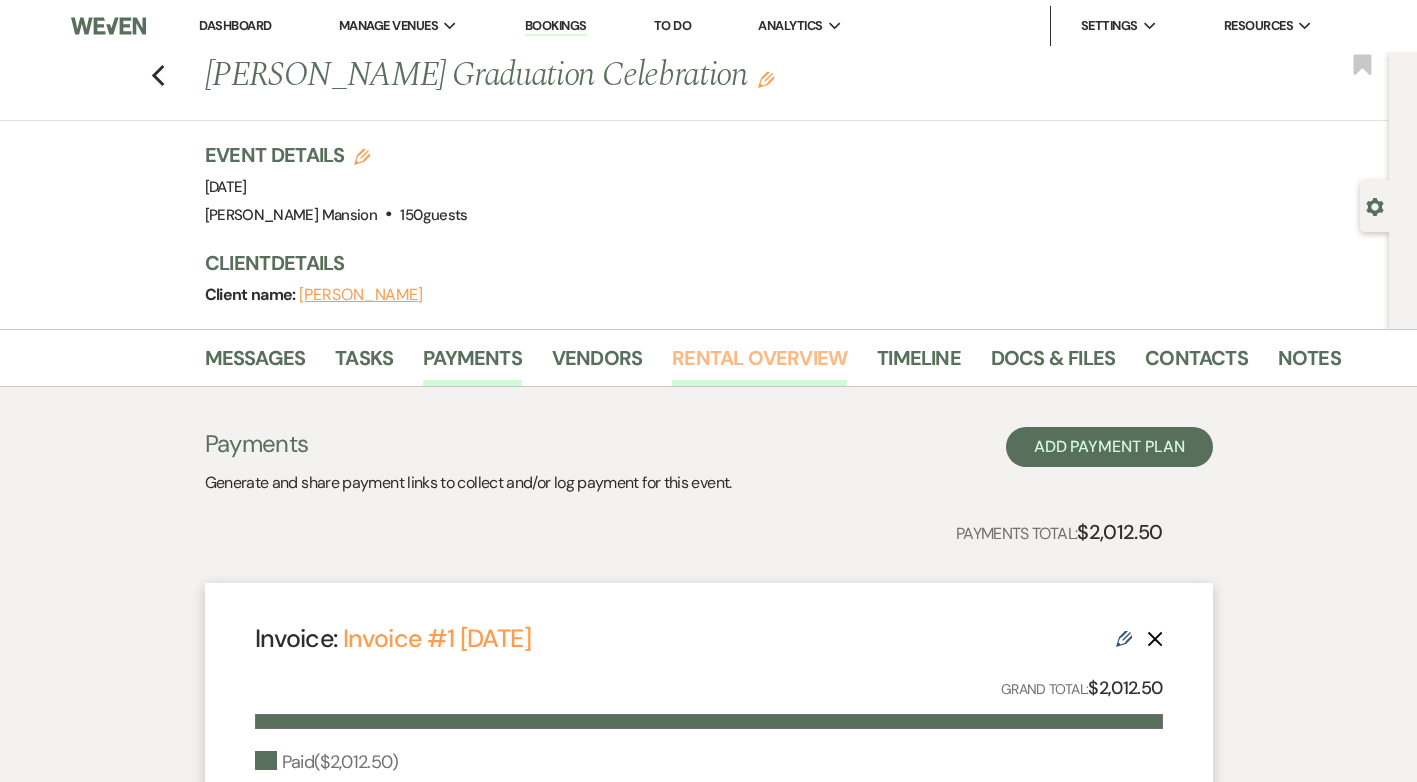 click on "Rental Overview" at bounding box center [759, 364] 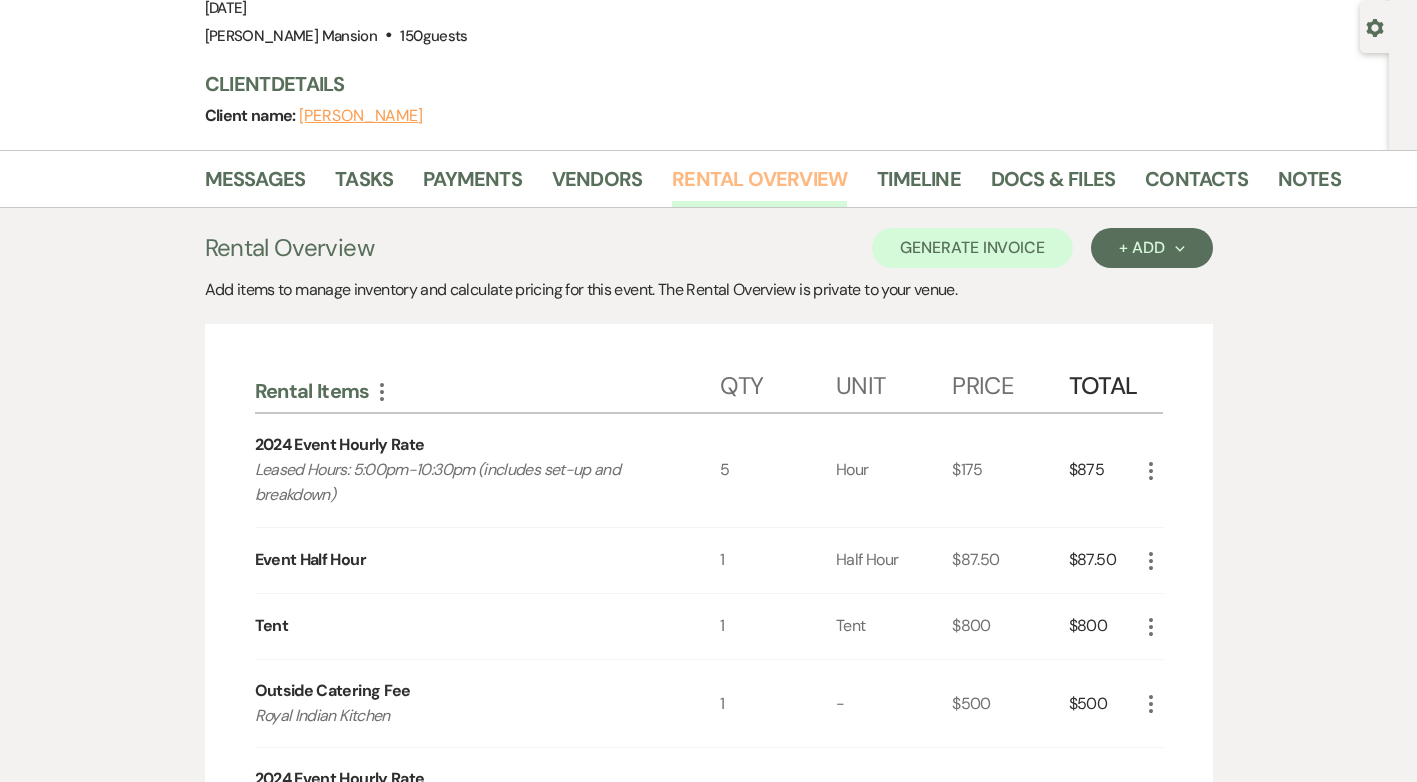 scroll, scrollTop: 0, scrollLeft: 0, axis: both 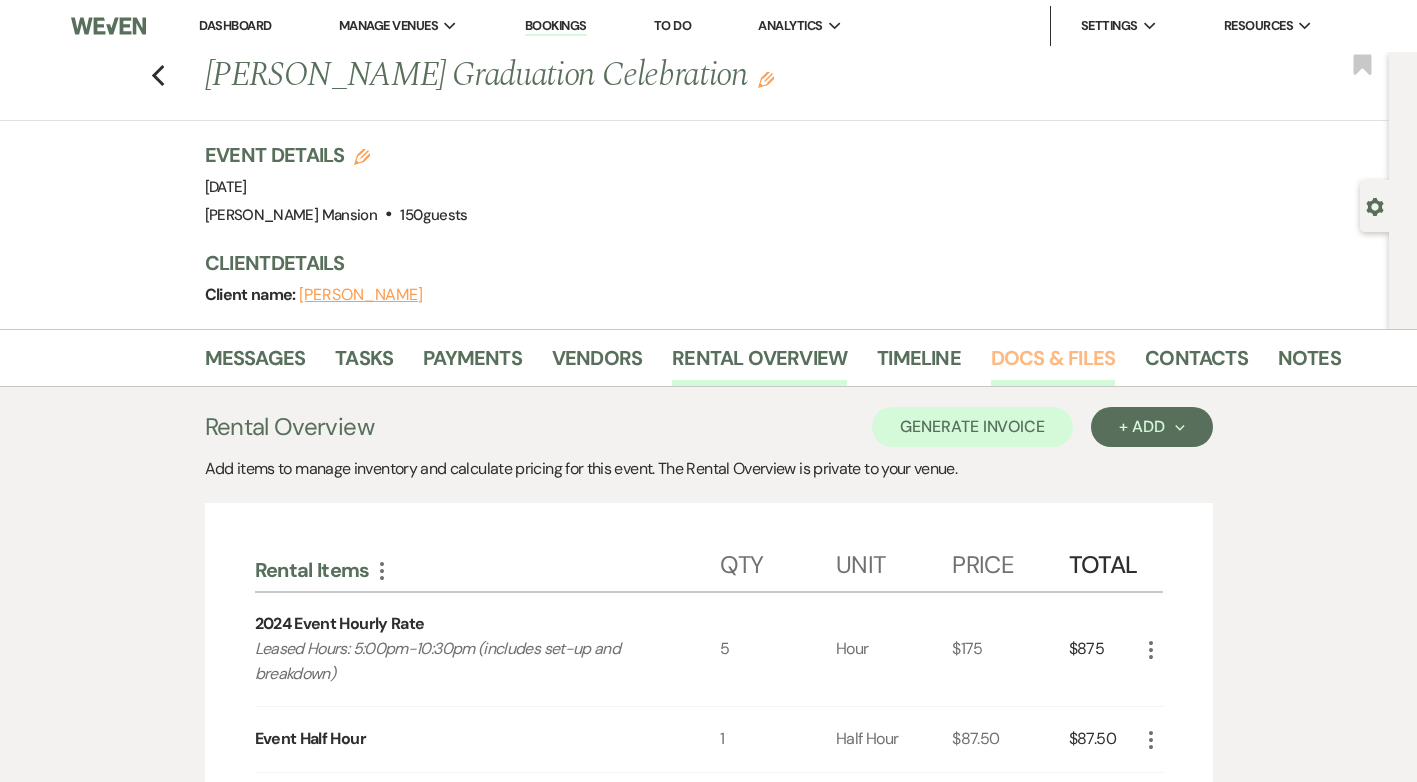 click on "Docs & Files" at bounding box center (1053, 364) 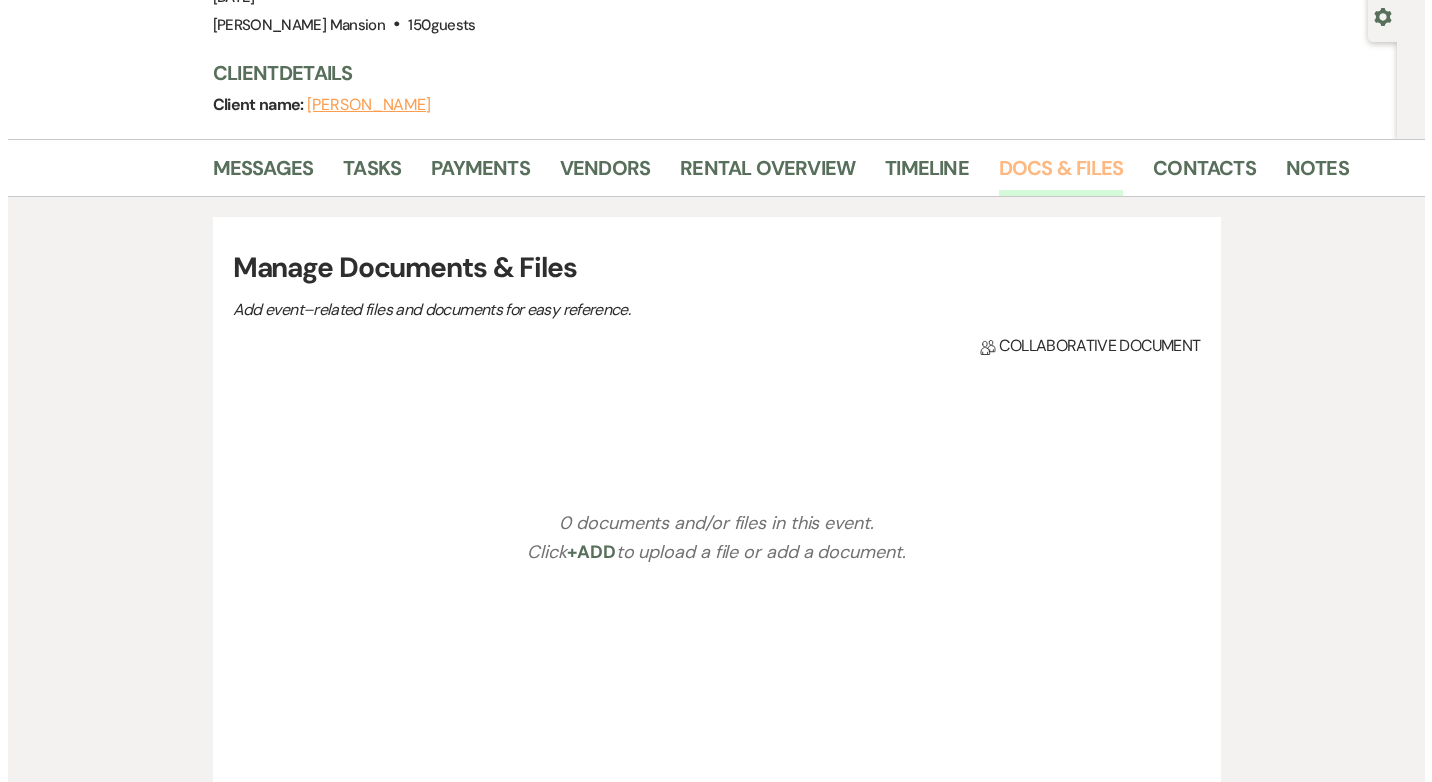 scroll, scrollTop: 400, scrollLeft: 0, axis: vertical 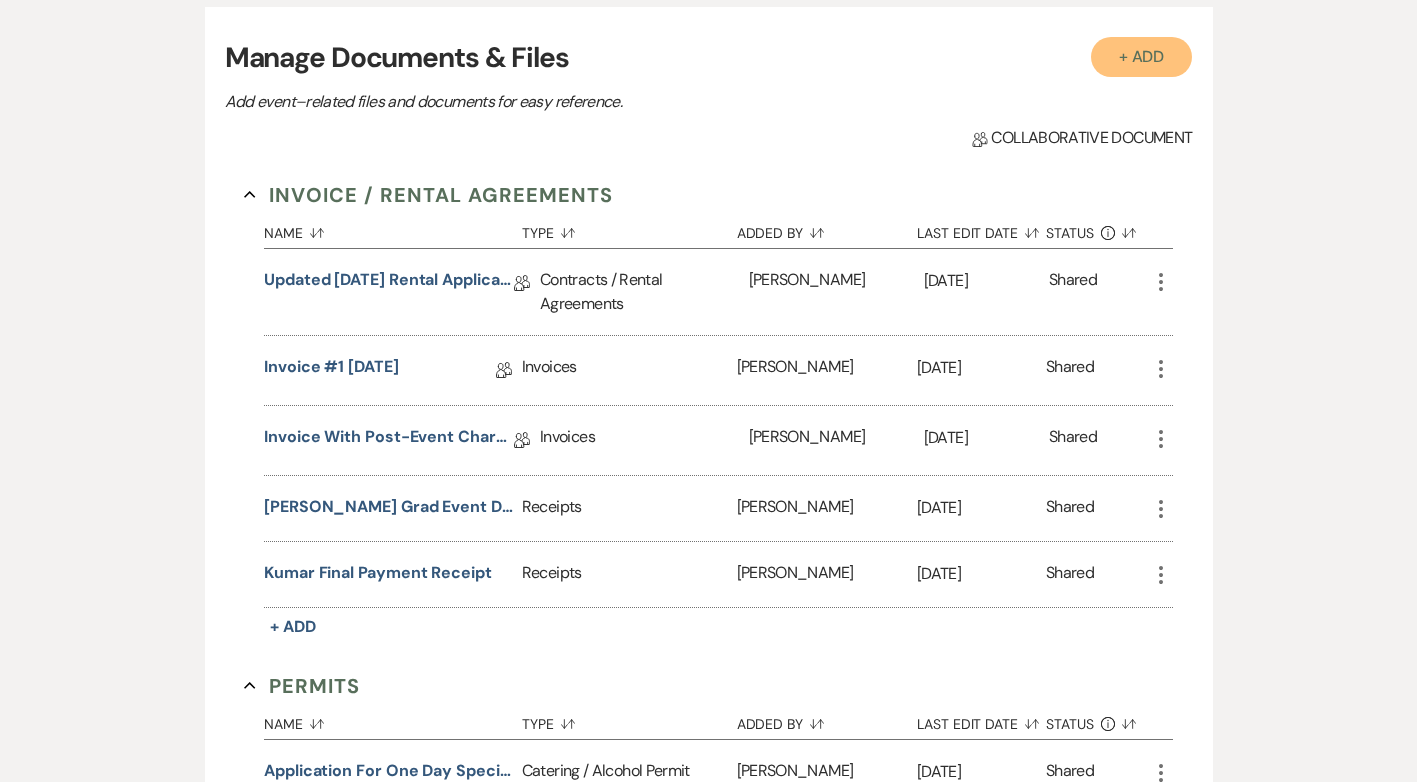 click on "+ Add" at bounding box center (1142, 57) 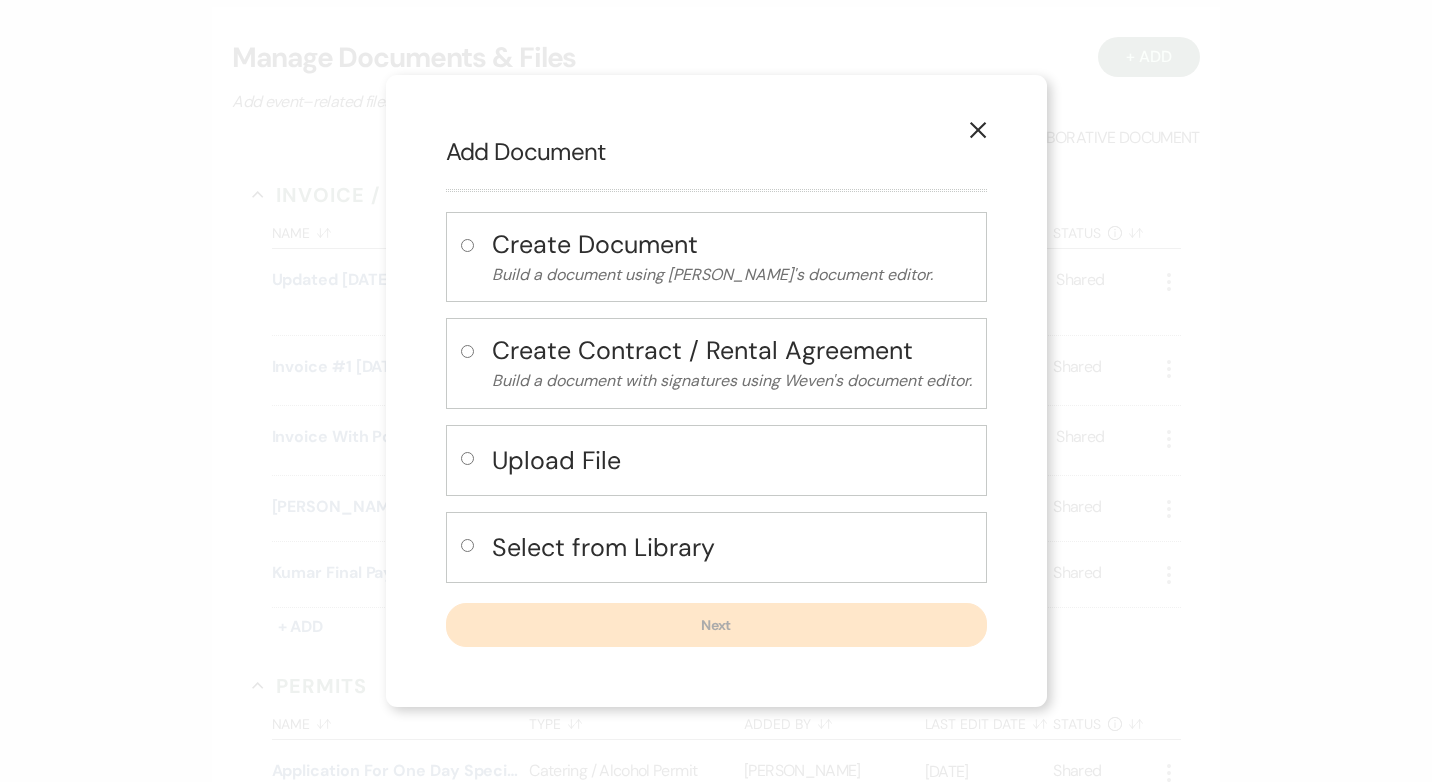click at bounding box center (467, 458) 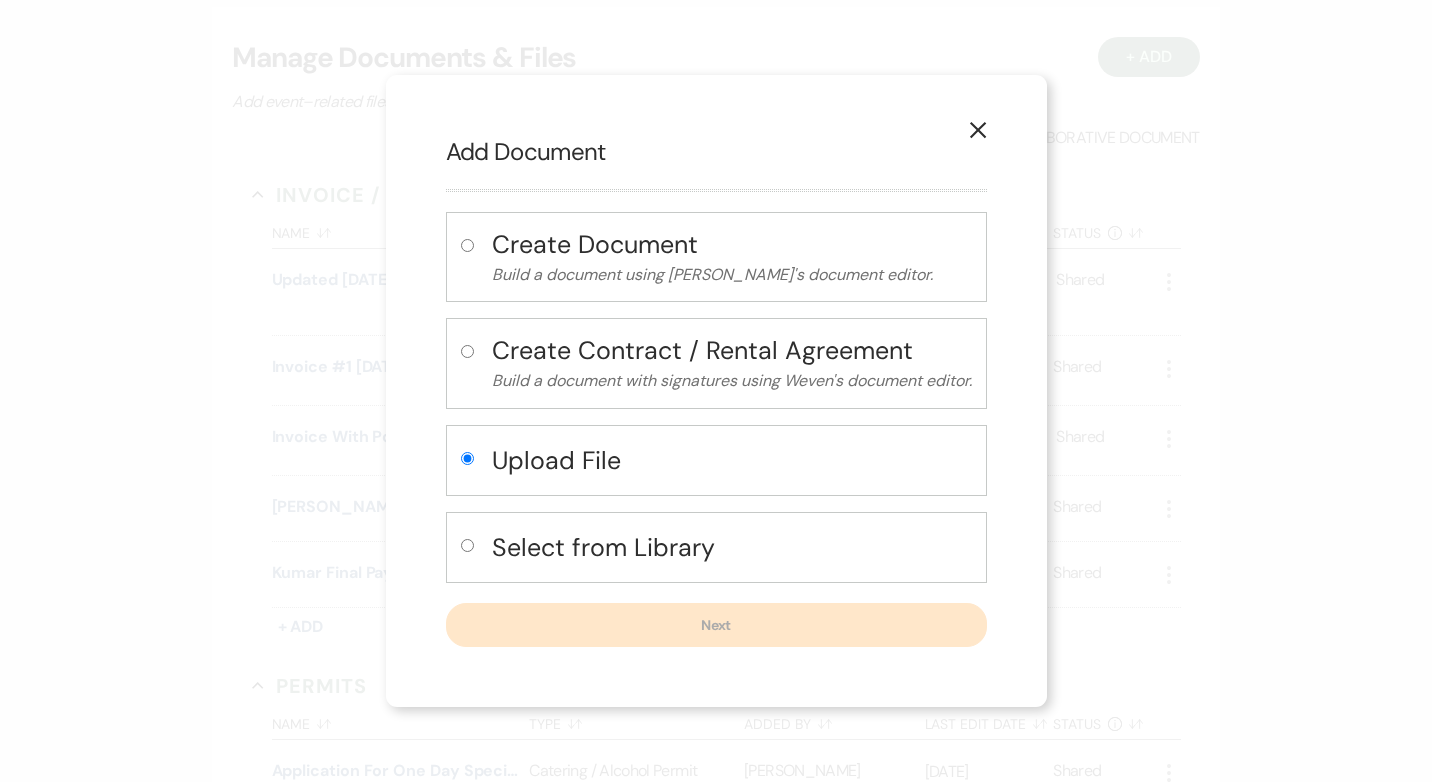 radio on "true" 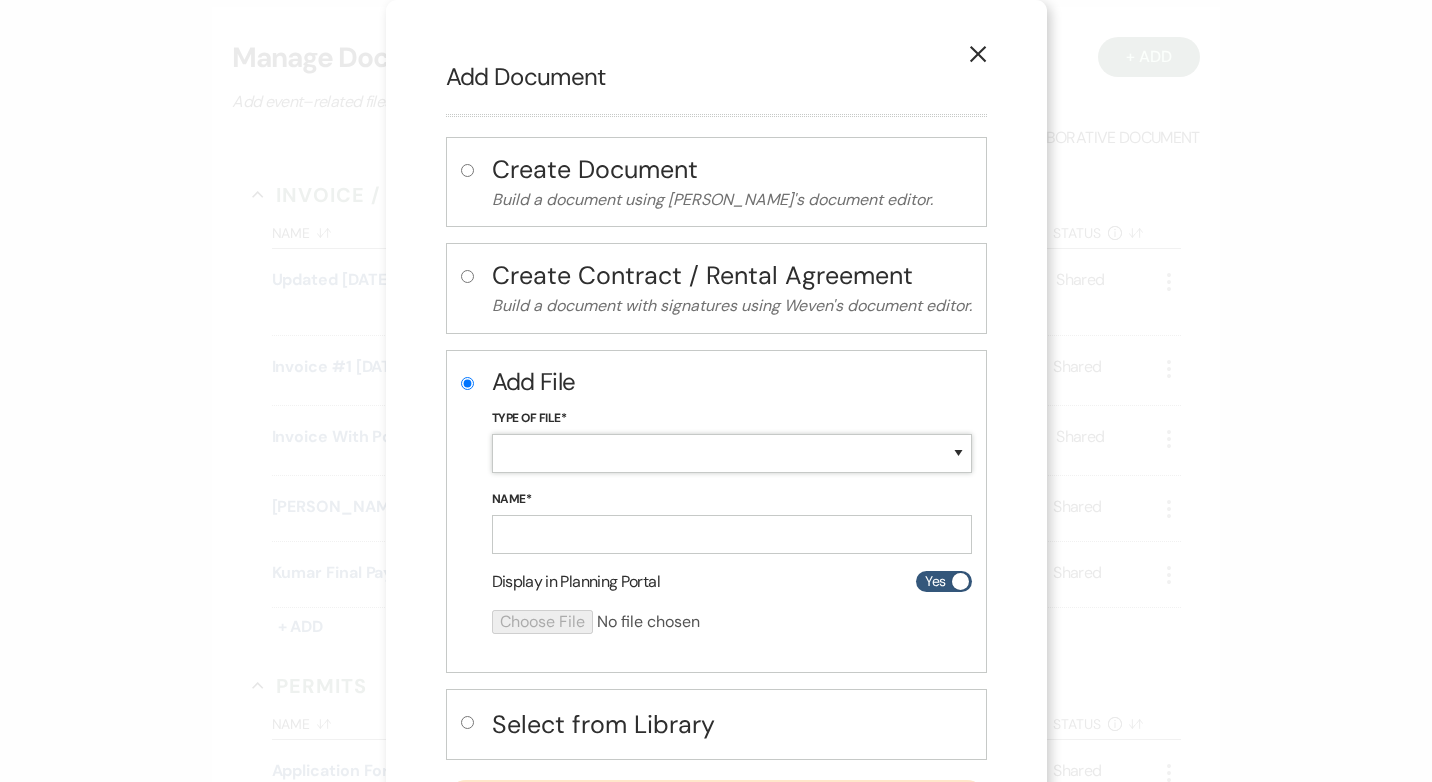 click on "Special Event Insurance Vendor Certificate of Insurance Contracts / Rental Agreements Invoices Receipts Event Maps Floor Plans Rain Plan Seating Charts Venue Layout Catering / Alcohol Permit Event Permit Fire Permit Fuel Permit Generator Permit Tent Permit Venue Permit Other Permit Inventory  Promotional Sample Venue Beverage Ceremony Event Finalize + Share Guests Lodging Menu Vendors Venue Beverage Brochure Menu Packages Product Specifications Quotes Beverage Event and Ceremony Details Finalize & Share Guests Lodging Menu Vendors Venue Event Timeline Family / Wedding Party Timeline Food and Beverage Timeline MC / DJ / Band Timeline Master Timeline Photography Timeline Set-Up / Clean-Up Vendor Timeline Bartender Safe Serve / TiPS Certification Vendor Certification Vendor License Other" at bounding box center [732, 453] 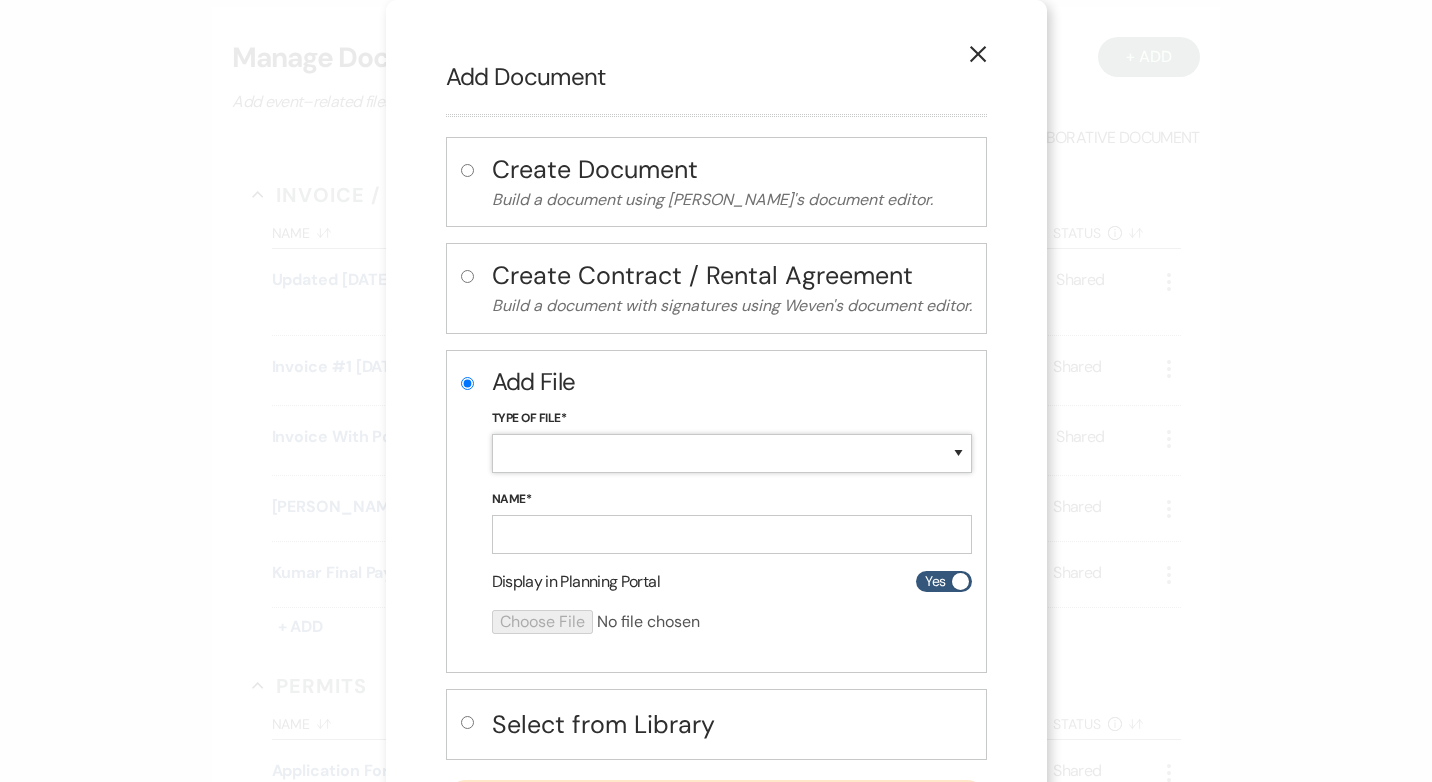 select on "11" 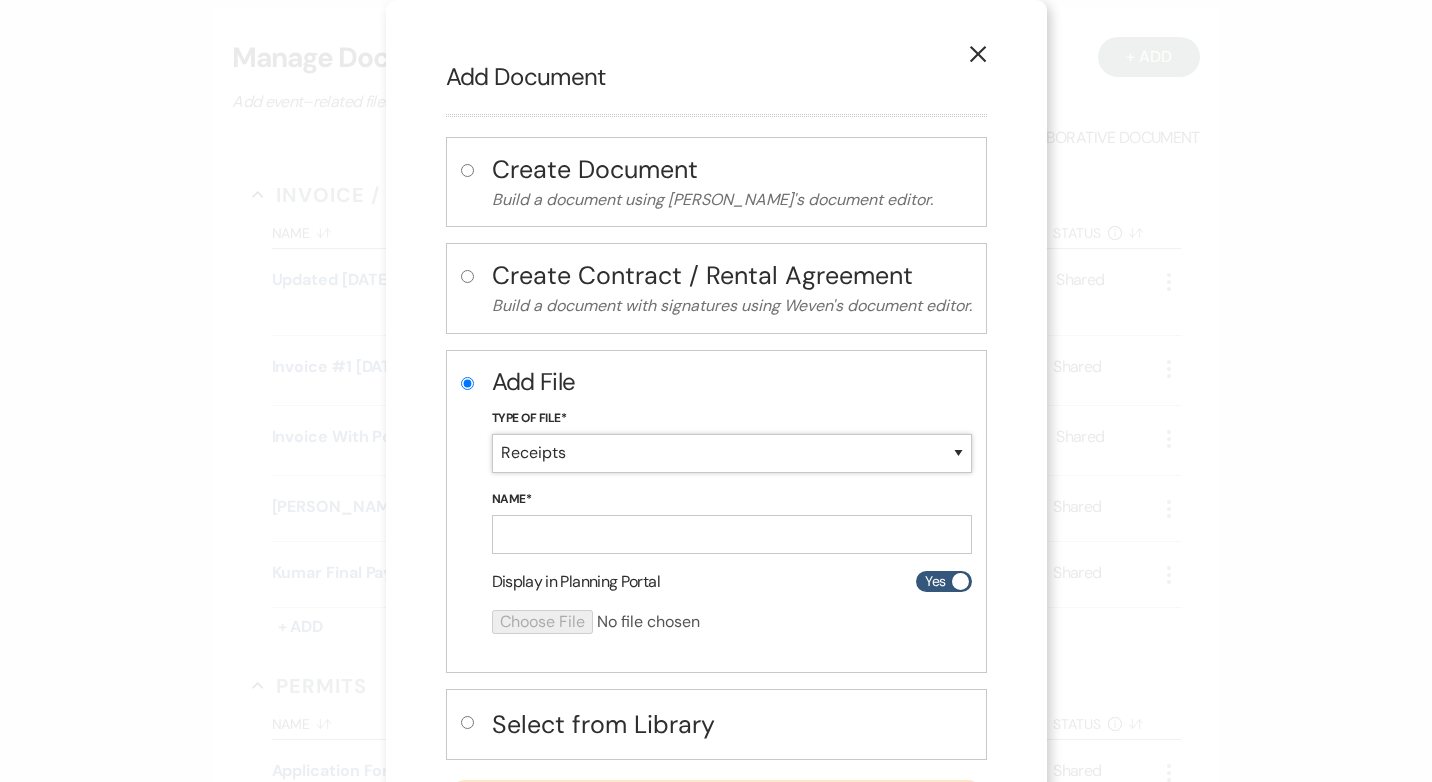 click on "Special Event Insurance Vendor Certificate of Insurance Contracts / Rental Agreements Invoices Receipts Event Maps Floor Plans Rain Plan Seating Charts Venue Layout Catering / Alcohol Permit Event Permit Fire Permit Fuel Permit Generator Permit Tent Permit Venue Permit Other Permit Inventory  Promotional Sample Venue Beverage Ceremony Event Finalize + Share Guests Lodging Menu Vendors Venue Beverage Brochure Menu Packages Product Specifications Quotes Beverage Event and Ceremony Details Finalize & Share Guests Lodging Menu Vendors Venue Event Timeline Family / Wedding Party Timeline Food and Beverage Timeline MC / DJ / Band Timeline Master Timeline Photography Timeline Set-Up / Clean-Up Vendor Timeline Bartender Safe Serve / TiPS Certification Vendor Certification Vendor License Other" at bounding box center [732, 453] 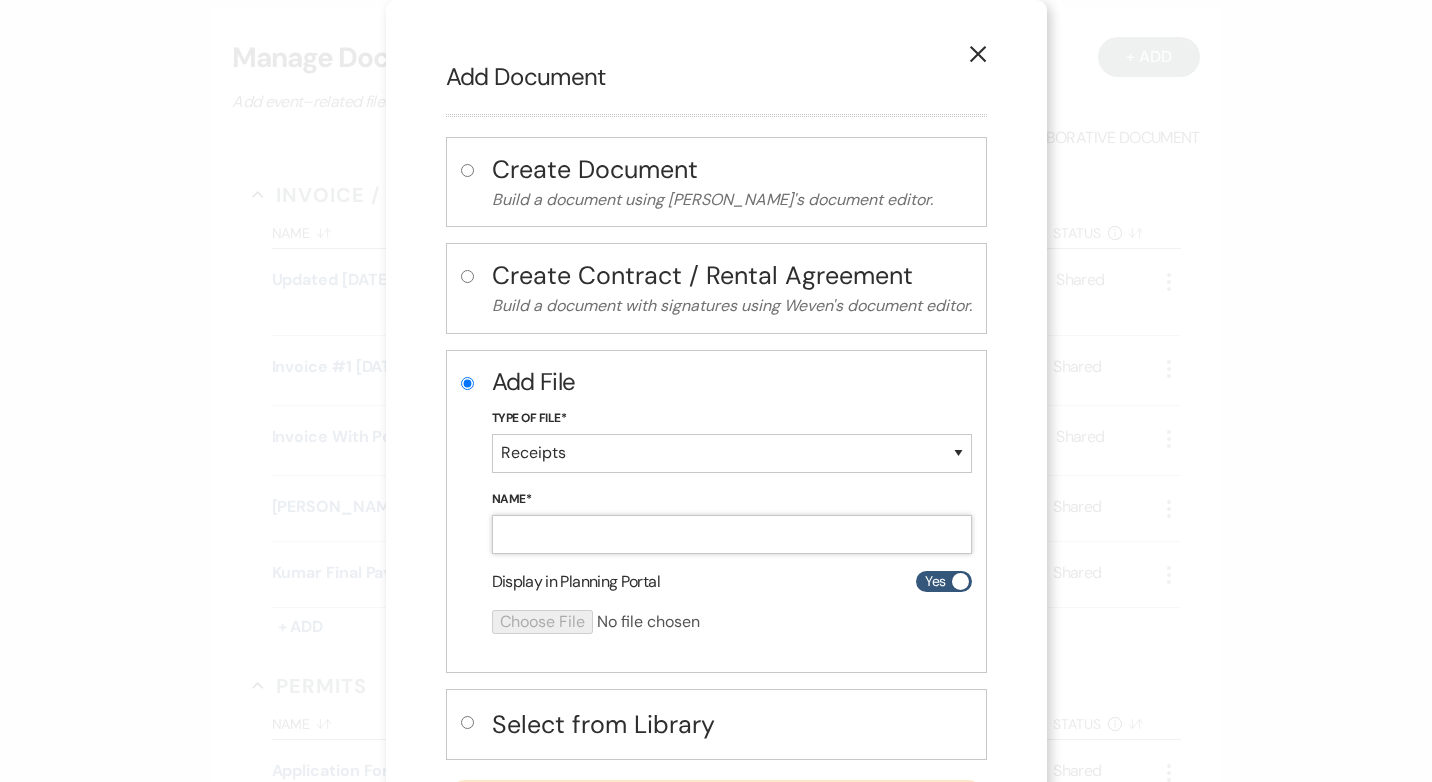 click on "Name*" at bounding box center [732, 534] 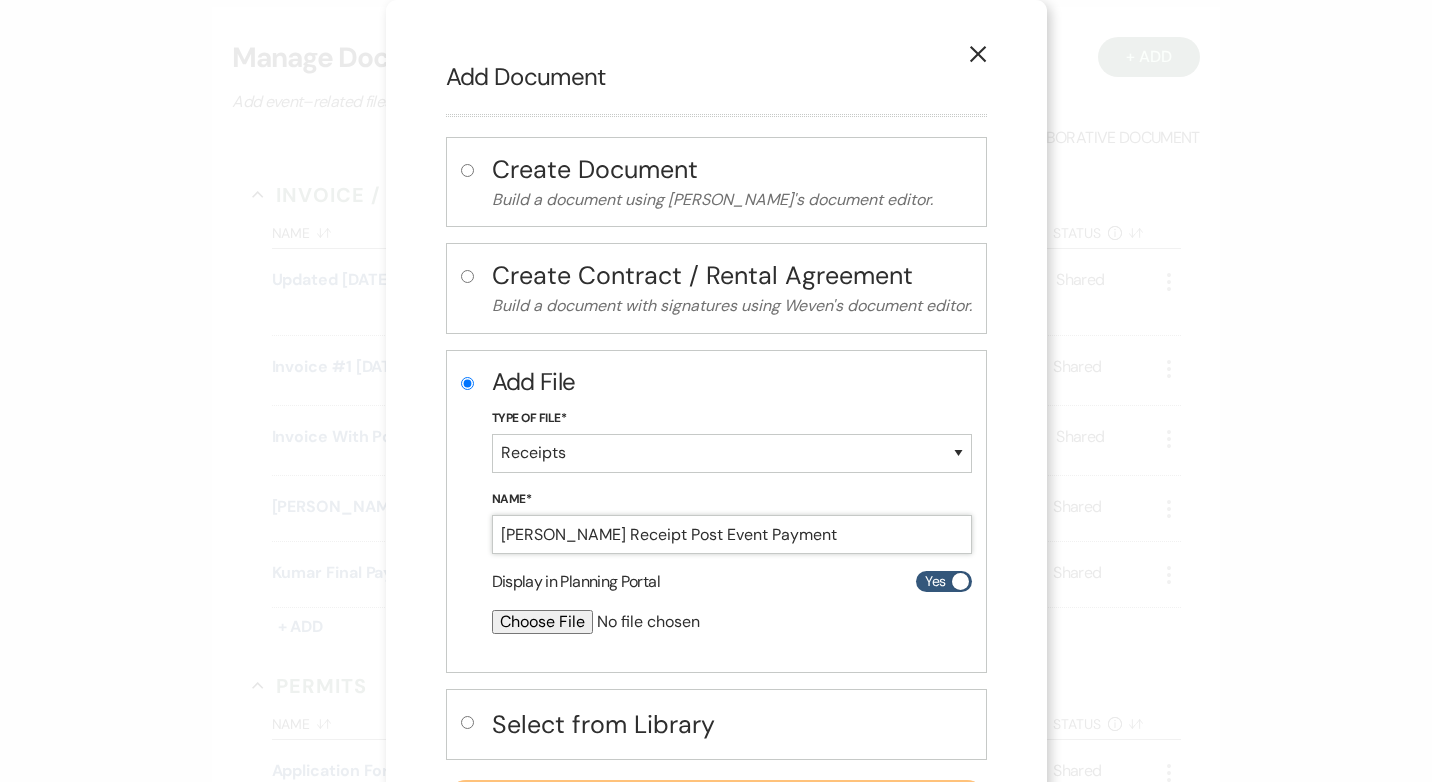 type on "Kumar Receipt Post Event Payment" 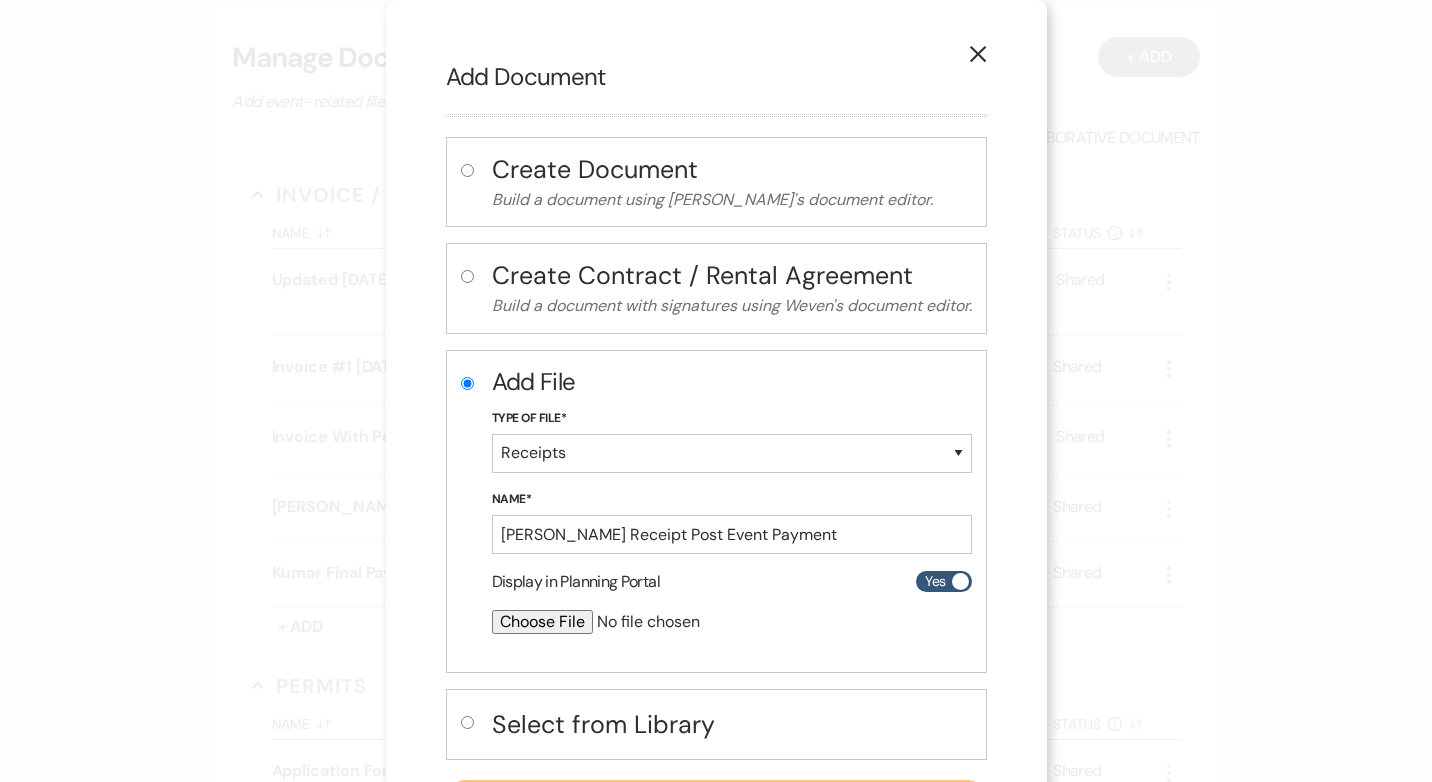 click at bounding box center (679, 622) 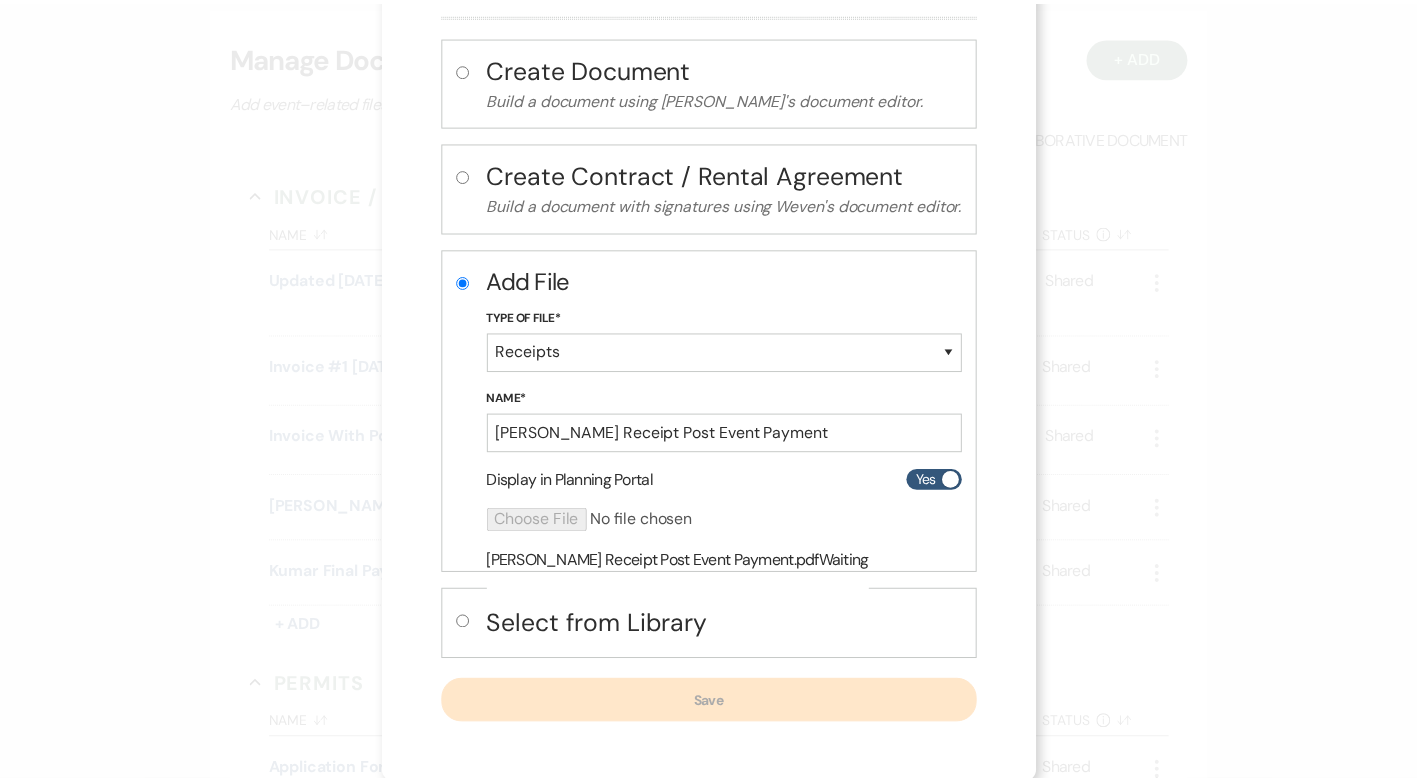 scroll, scrollTop: 104, scrollLeft: 0, axis: vertical 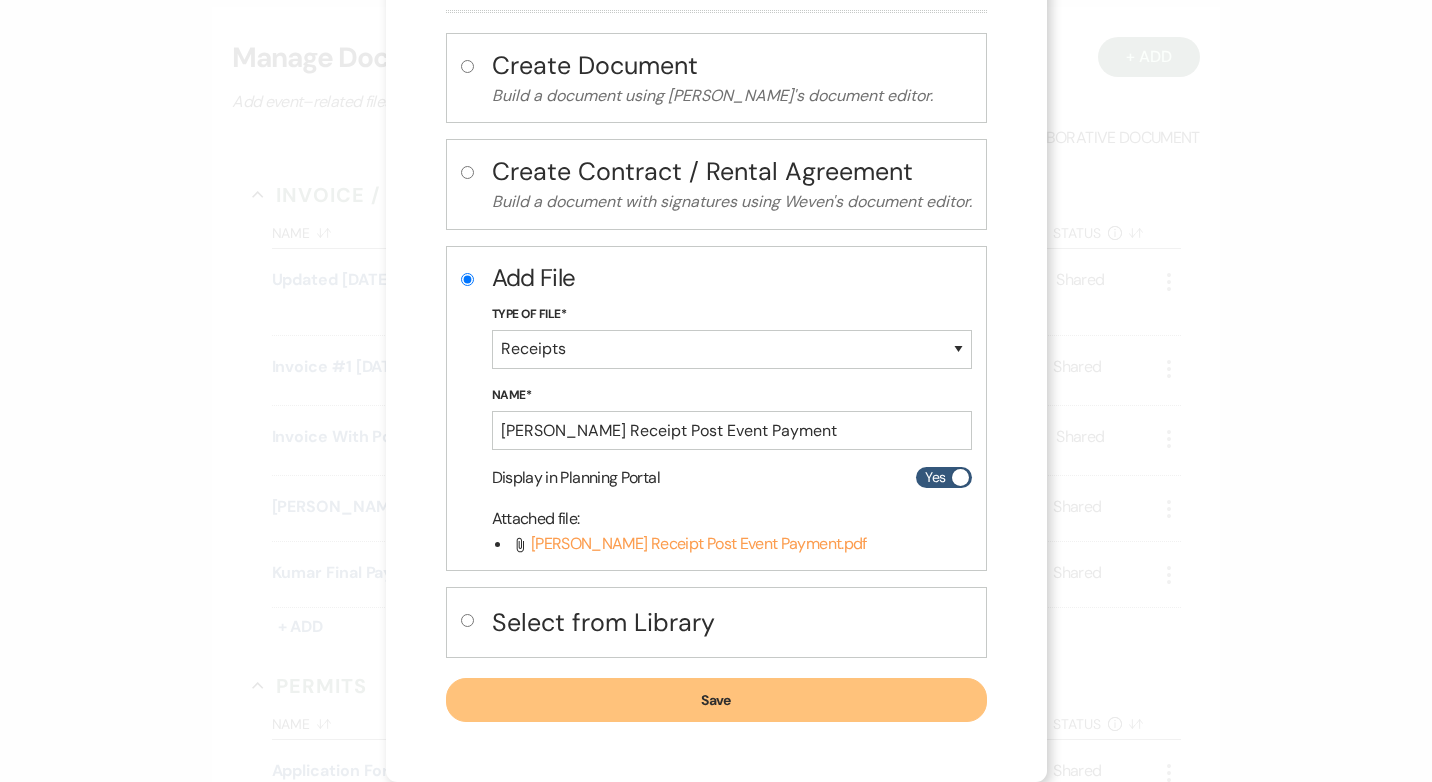 click on "Save" at bounding box center (716, 700) 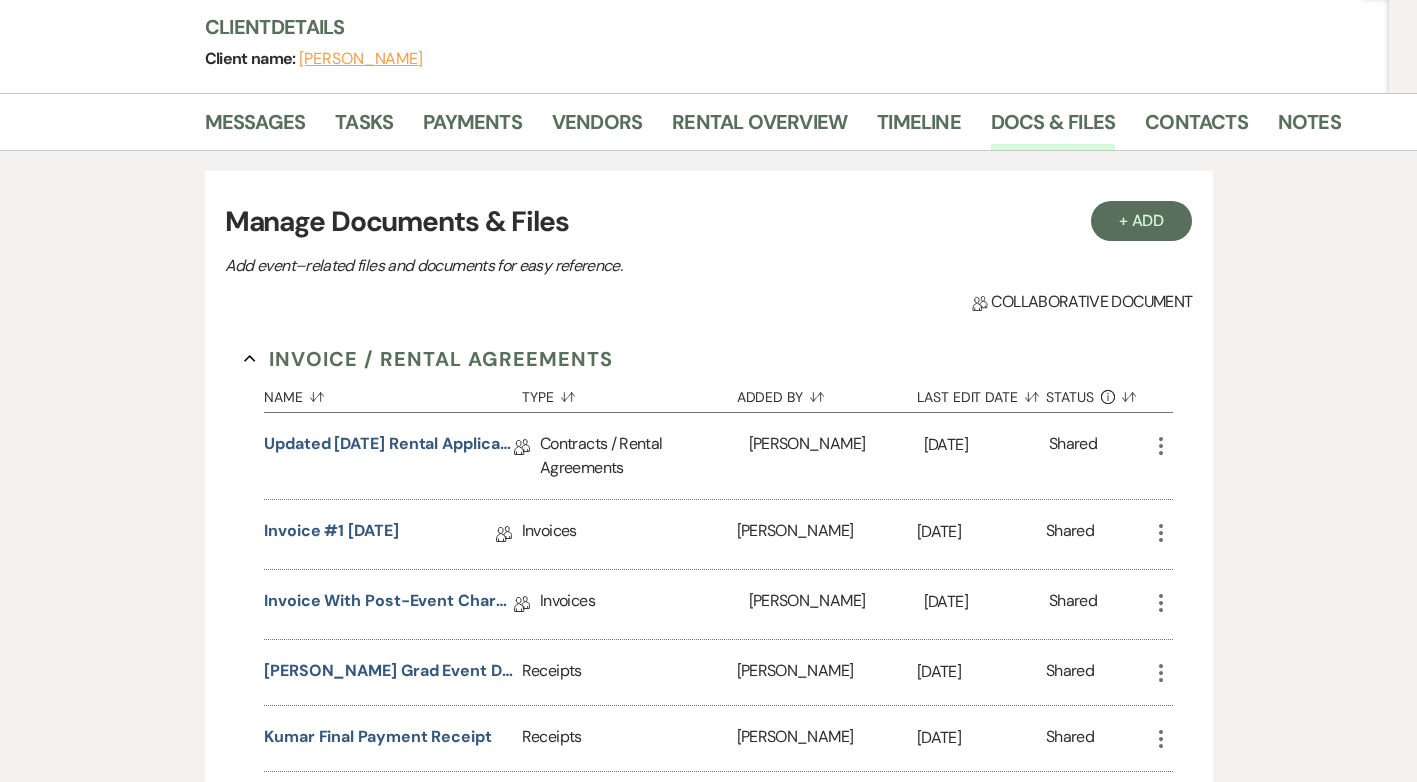 scroll, scrollTop: 0, scrollLeft: 0, axis: both 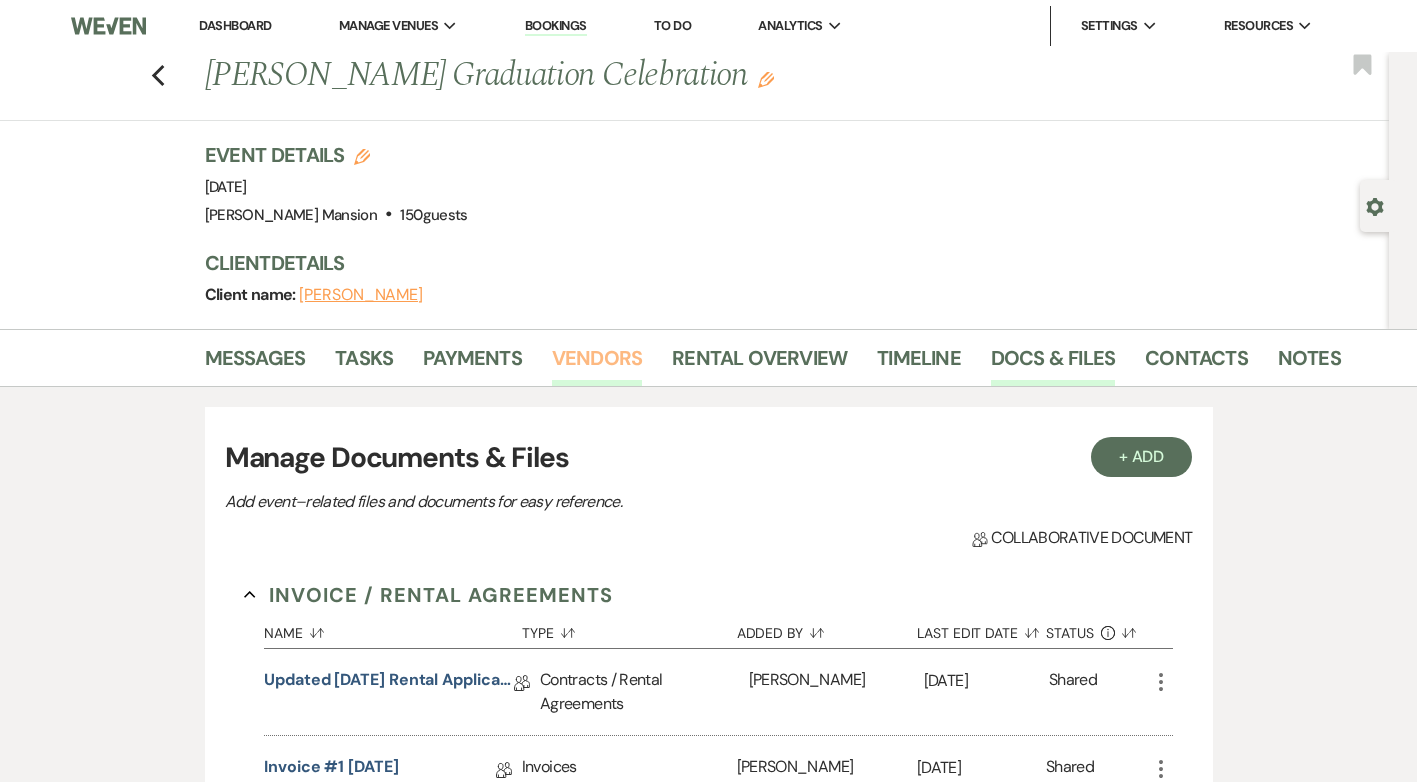 click on "Vendors" at bounding box center (597, 364) 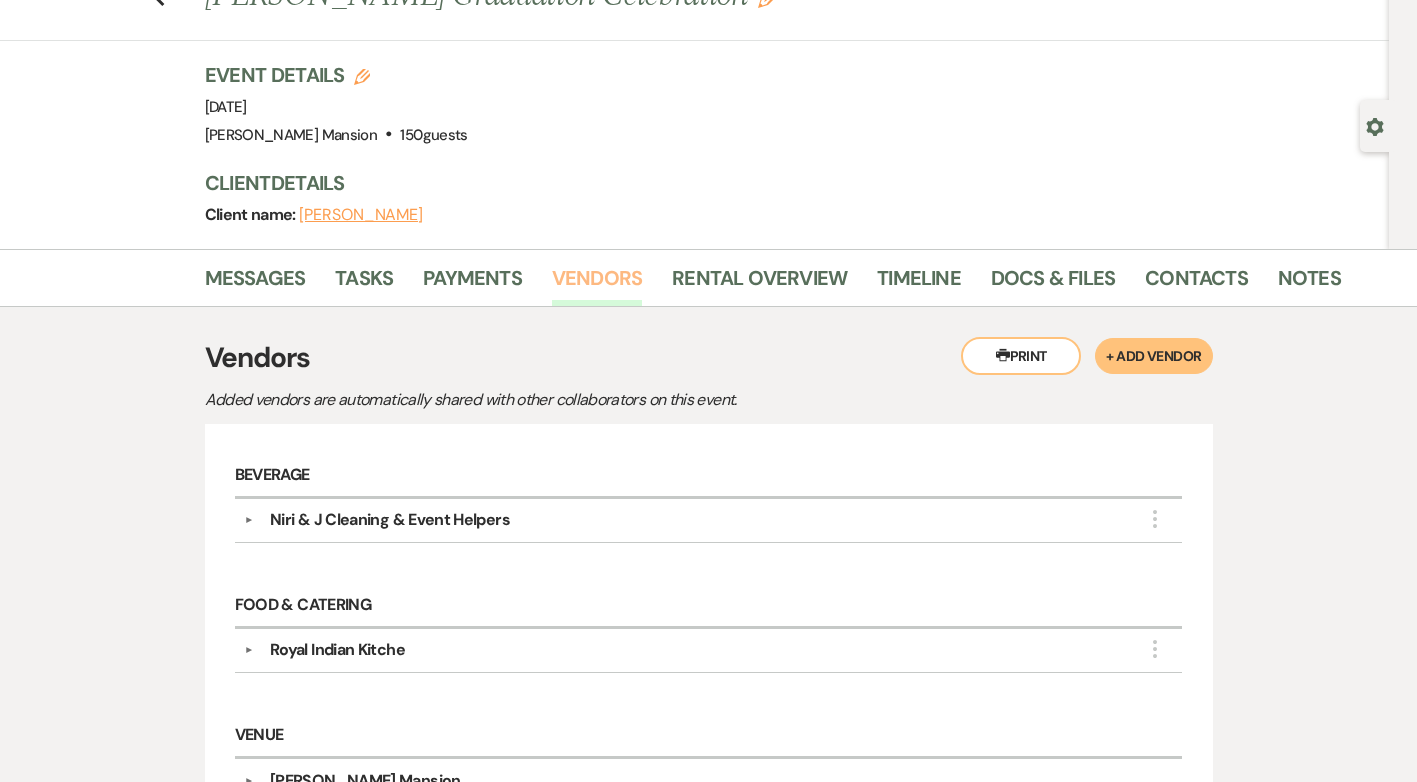scroll, scrollTop: 300, scrollLeft: 0, axis: vertical 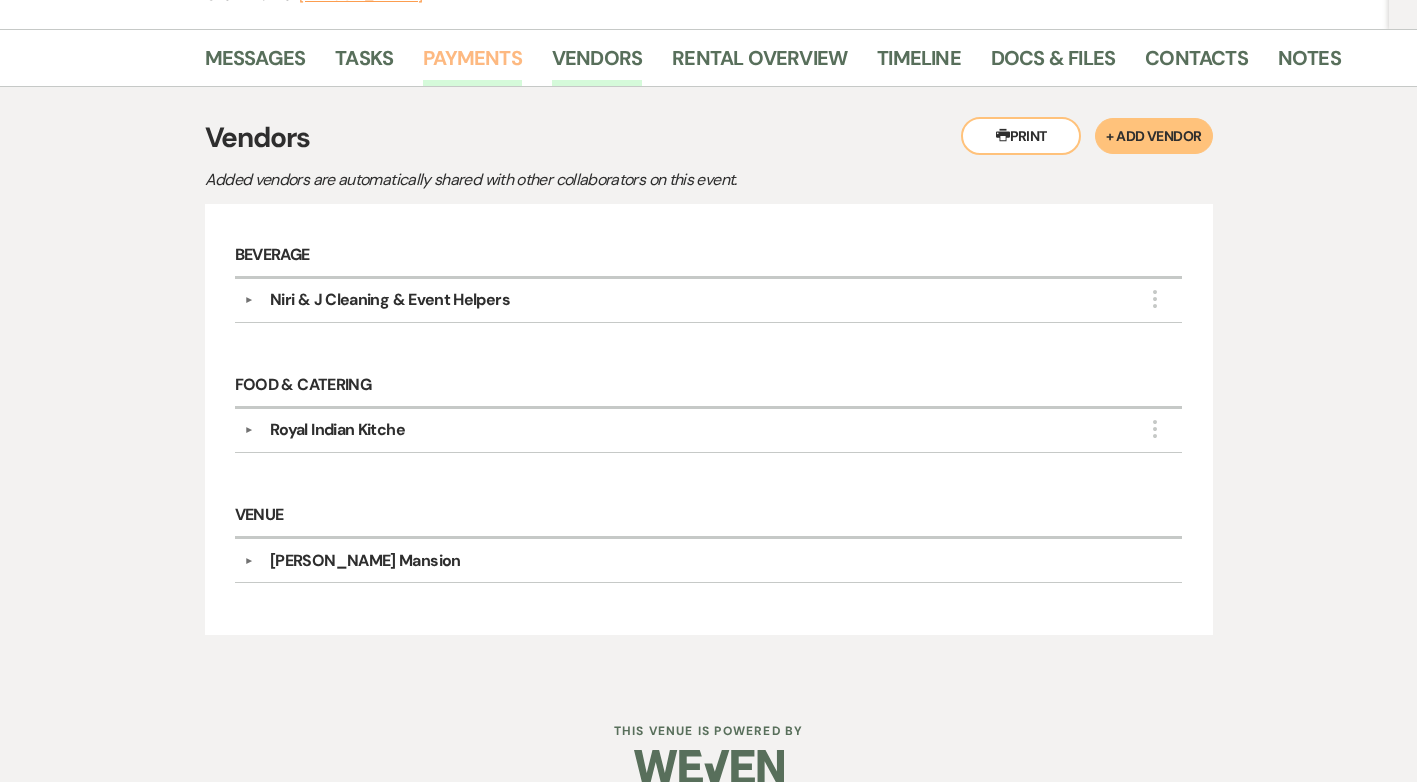 click on "Payments" at bounding box center (472, 64) 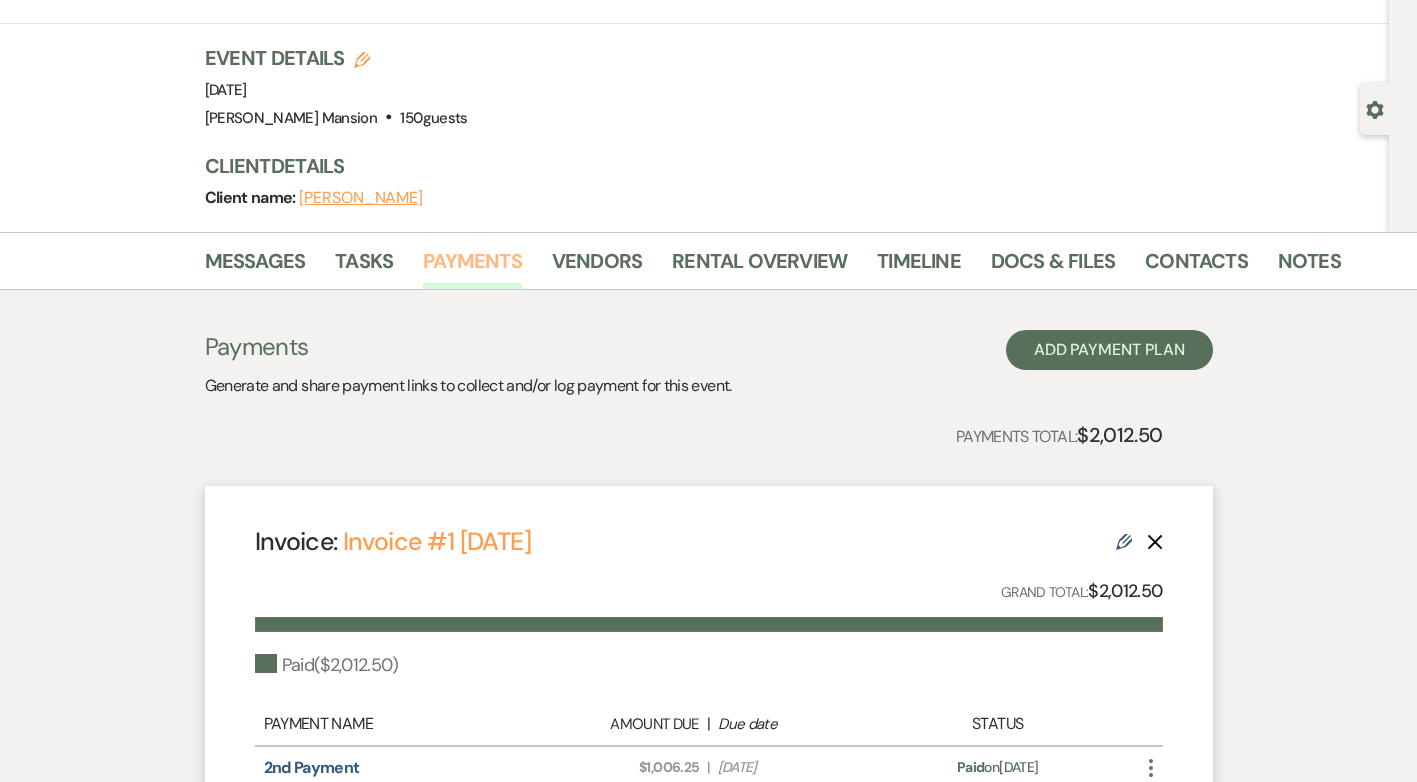 scroll, scrollTop: 0, scrollLeft: 0, axis: both 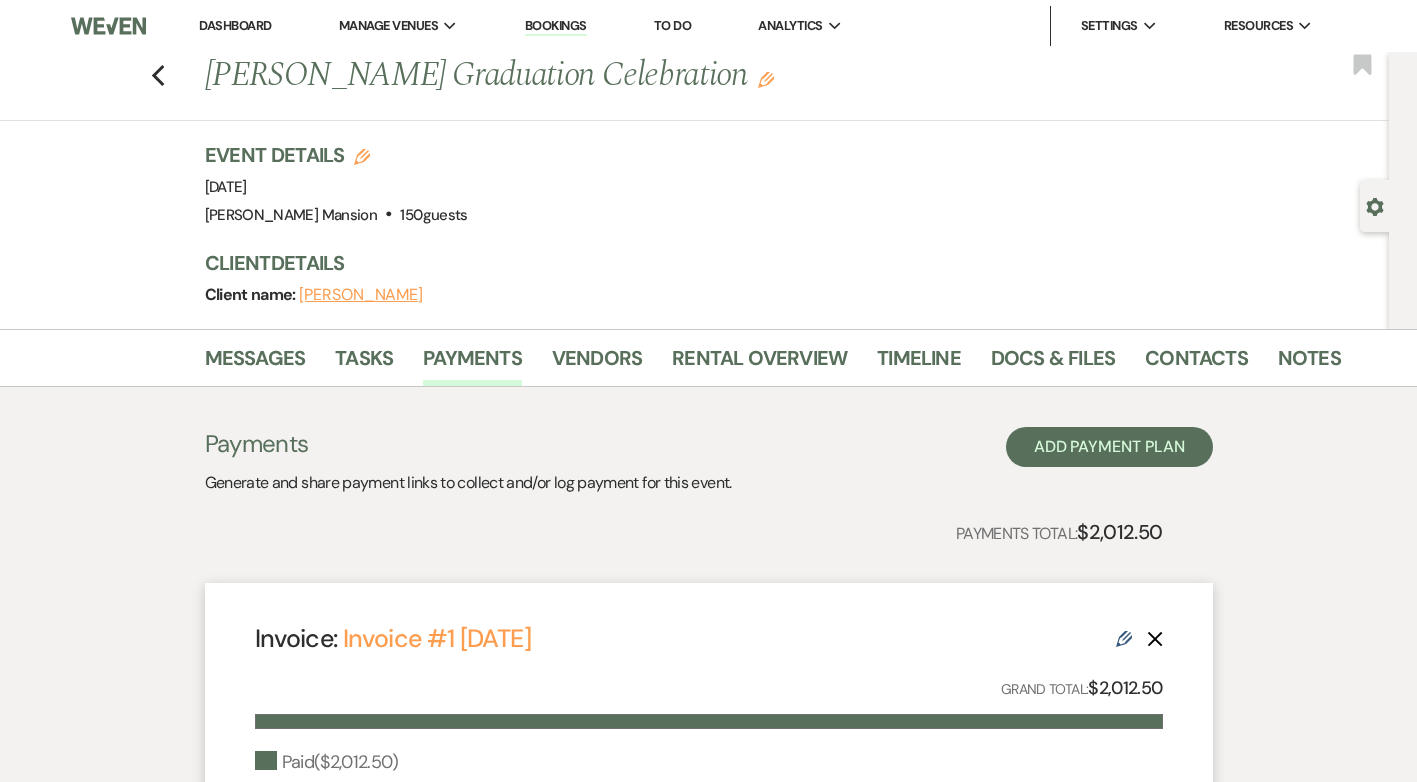 click on "Dashboard" at bounding box center [235, 25] 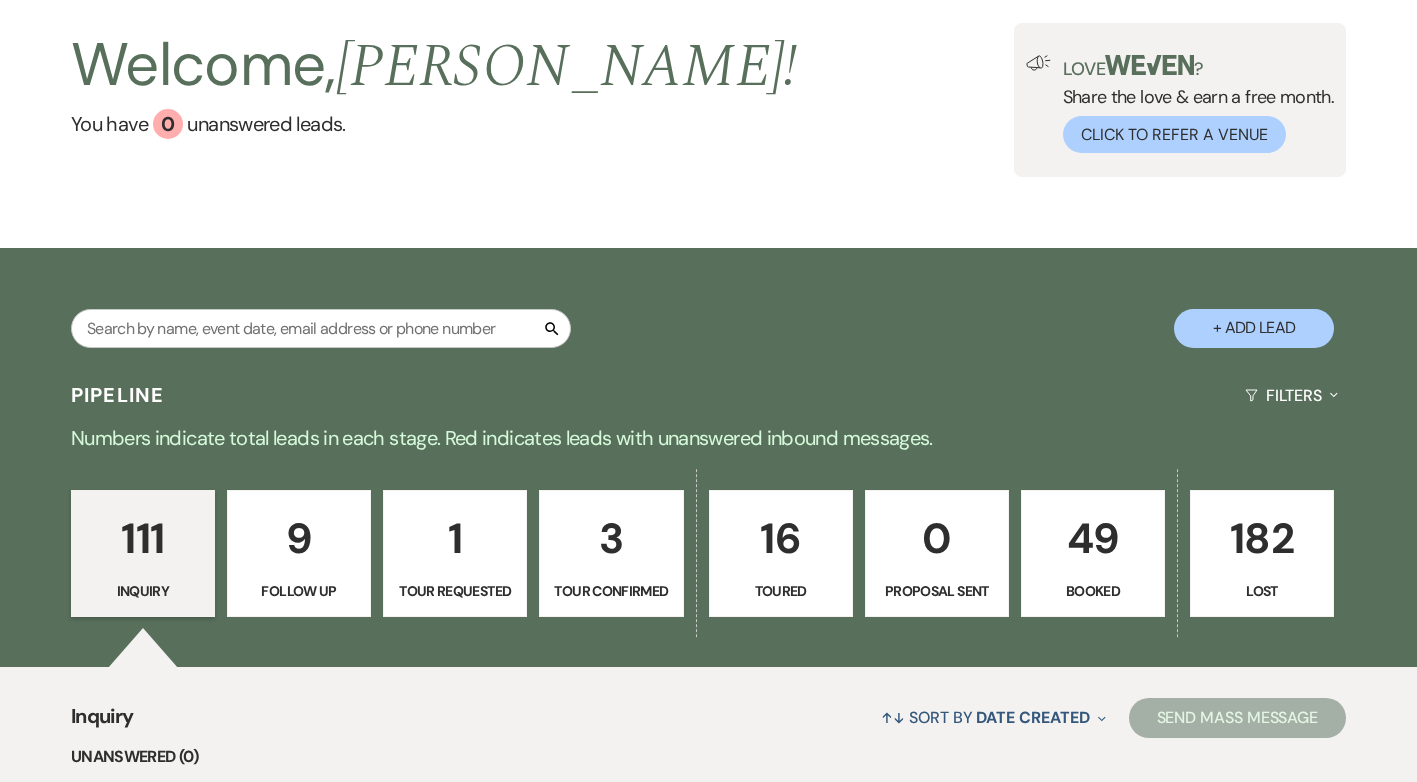 scroll, scrollTop: 0, scrollLeft: 0, axis: both 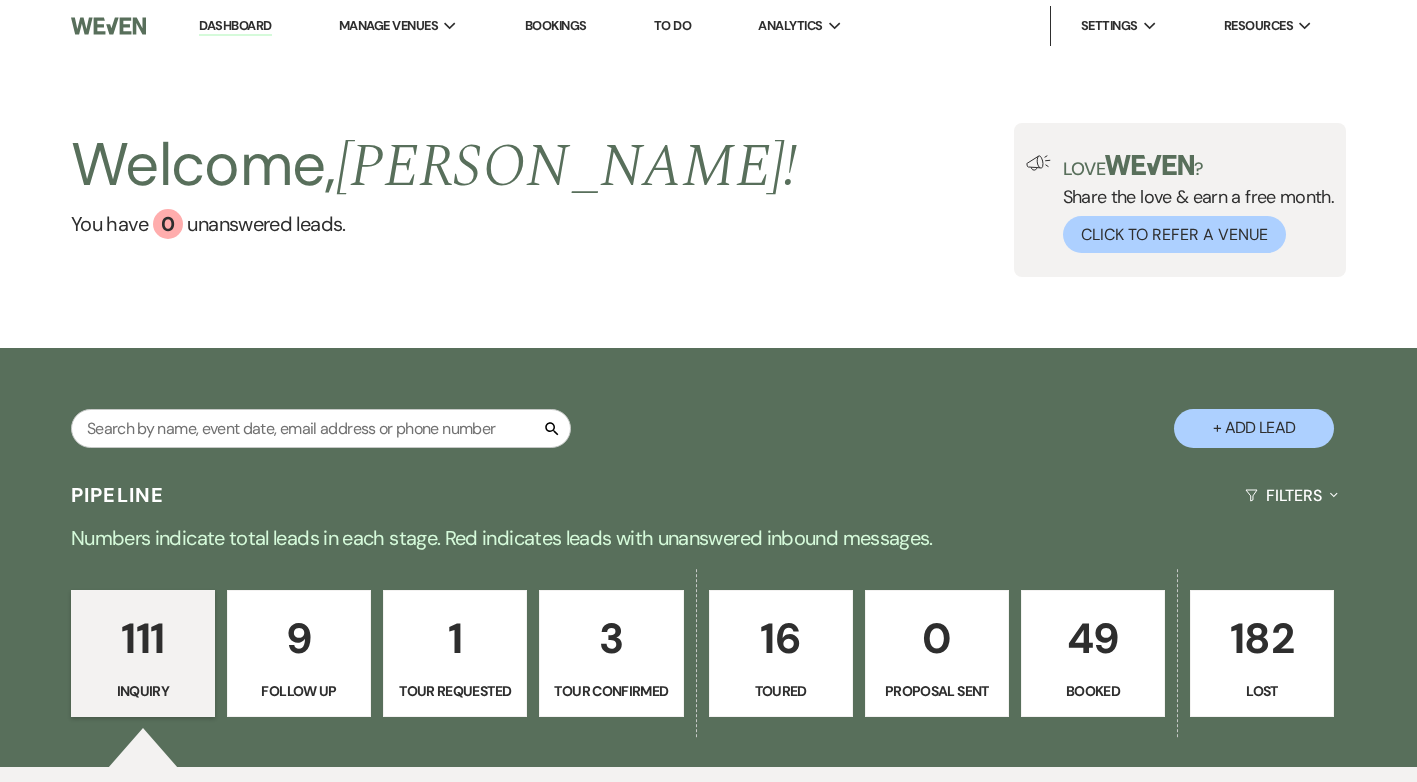 click on "Dashboard" at bounding box center (235, 26) 